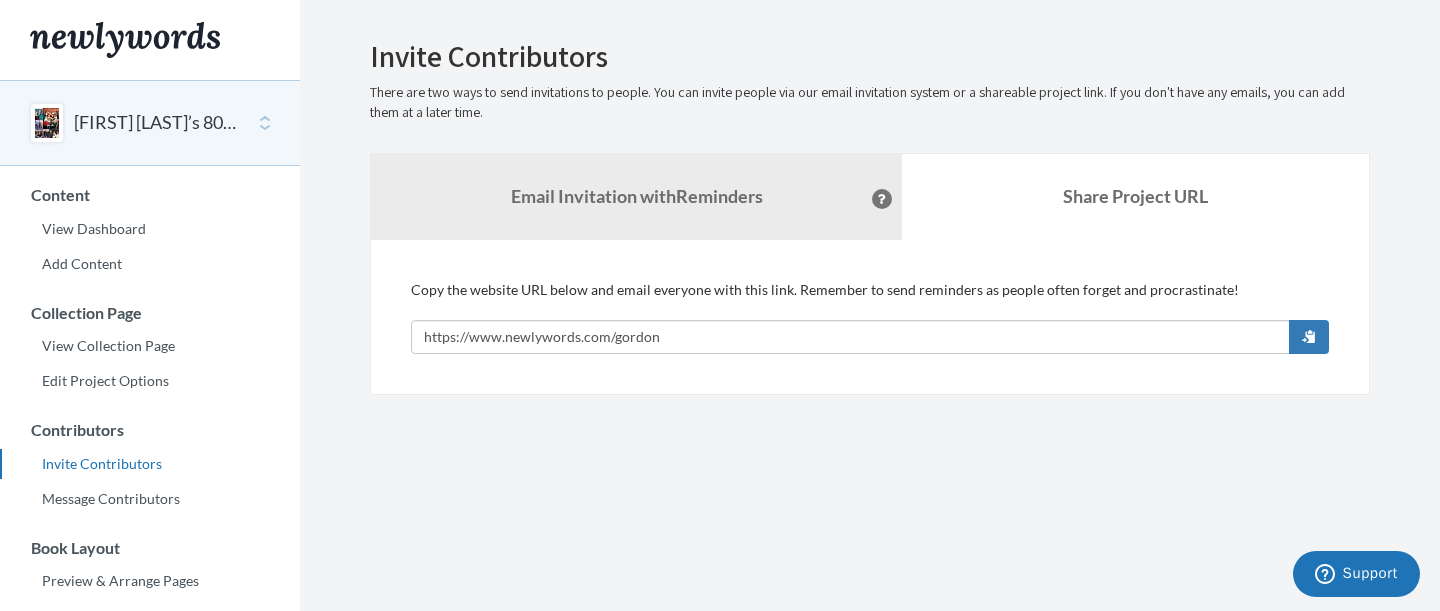 scroll, scrollTop: 0, scrollLeft: 0, axis: both 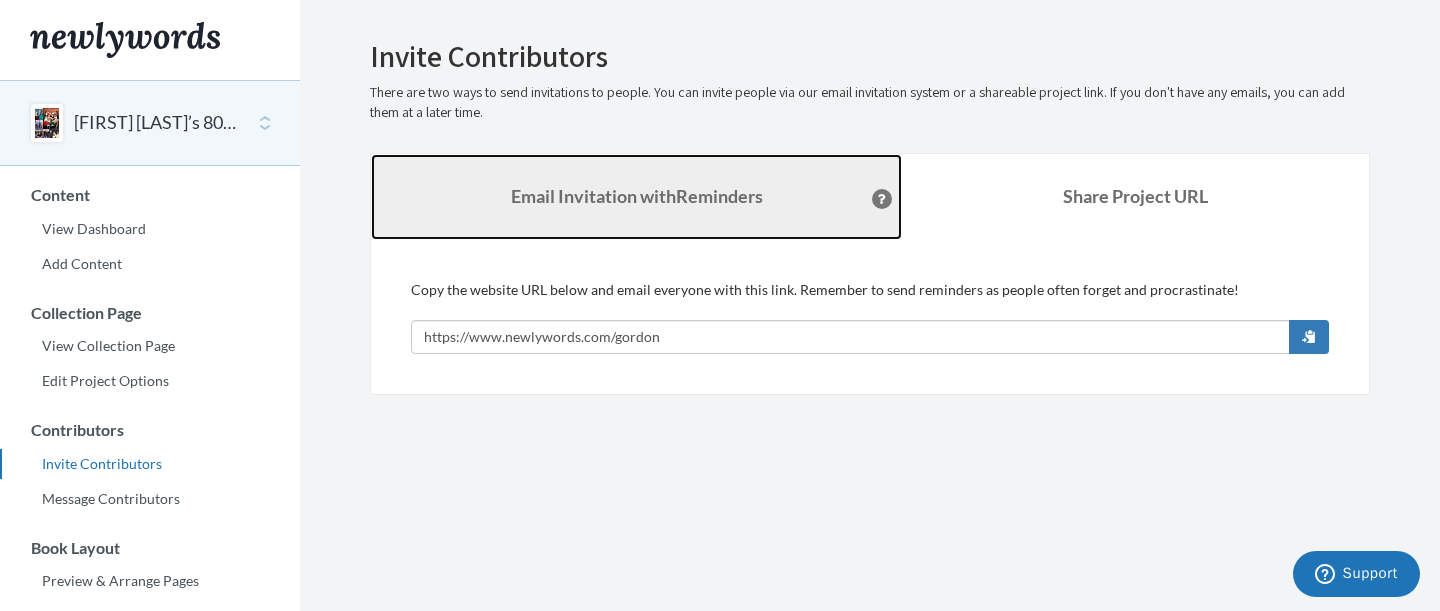 click on "Email Invitation with  Reminders" at bounding box center (636, 197) 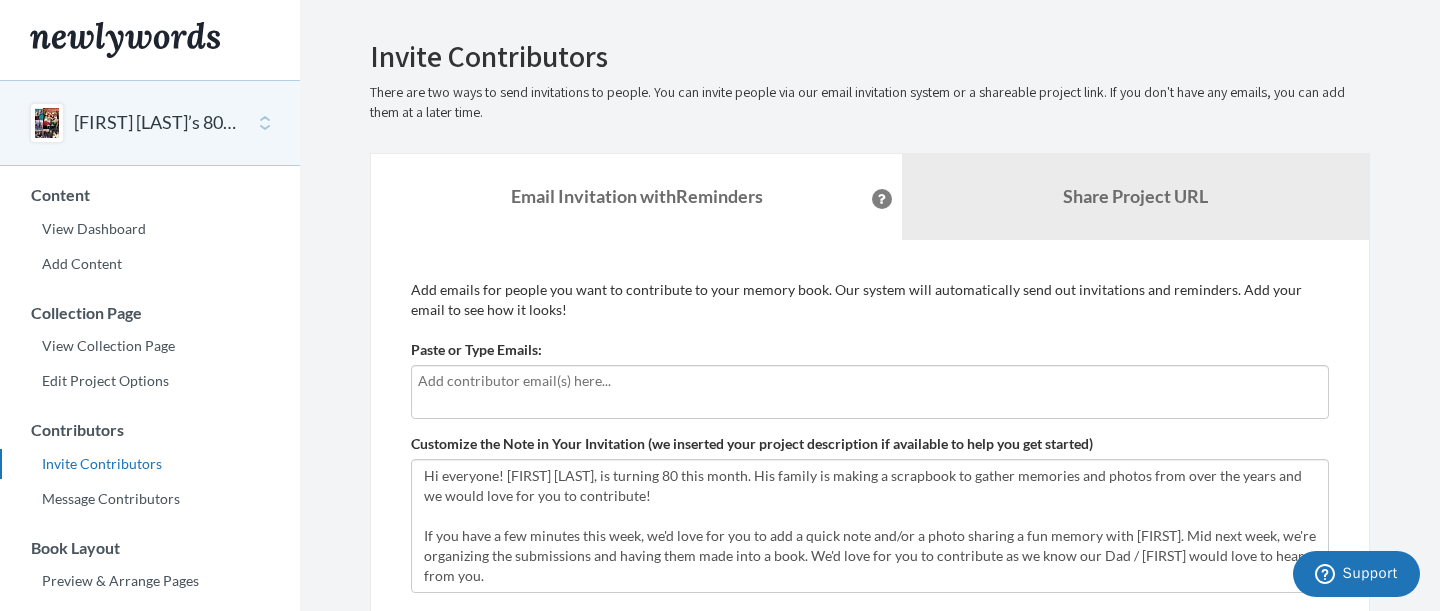 click at bounding box center [870, 381] 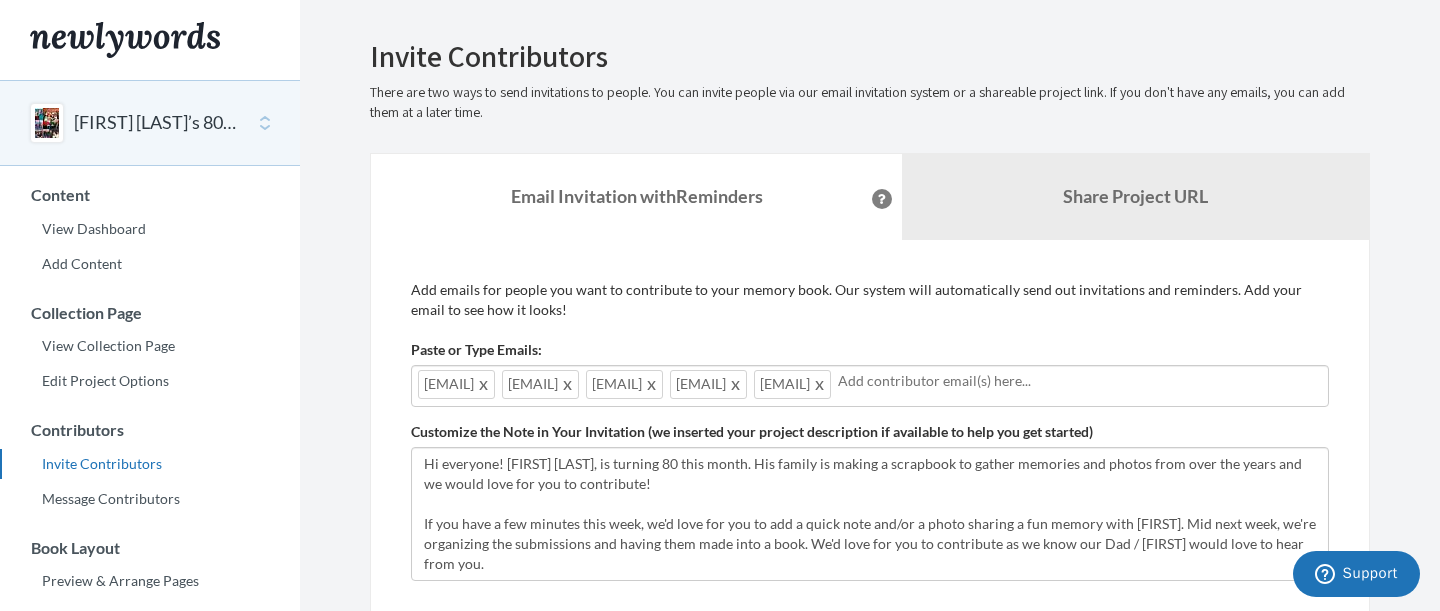 scroll, scrollTop: 0, scrollLeft: 0, axis: both 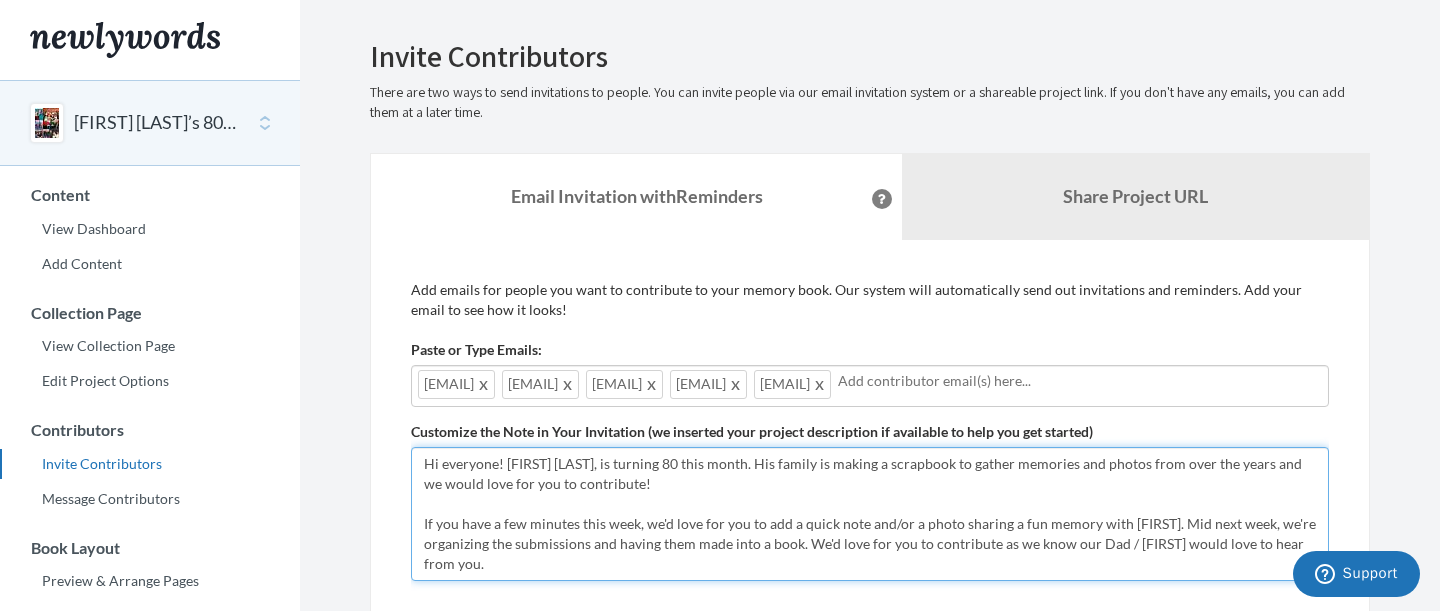 click on "Hi everyone! [FIRST] [LAST], is turning 80 this month. His family is making a scrapbook to gather memories and photos from over the years and we would love for you to contribute!
If you have a few minutes this week, we'd love for you to add a quick note and/or a photo sharing a fun memory with [FIRST]. Mid next week, we're organizing the submissions and having them made into a book. We'd love for you to contribute as we know our Dad / [FIRST] would love to hear from you.
(Also, we'd like to keep this a SURPRISE so please don't mention it to him until AFTER his birthday! )
Thanks a bunch,
The [LAST] Family
P. S.  If you have a note and a photo but need some help with getting it added, reach out to [FIRST] [LAST] at:  [EMAIL] or [PHONE]" at bounding box center (870, 514) 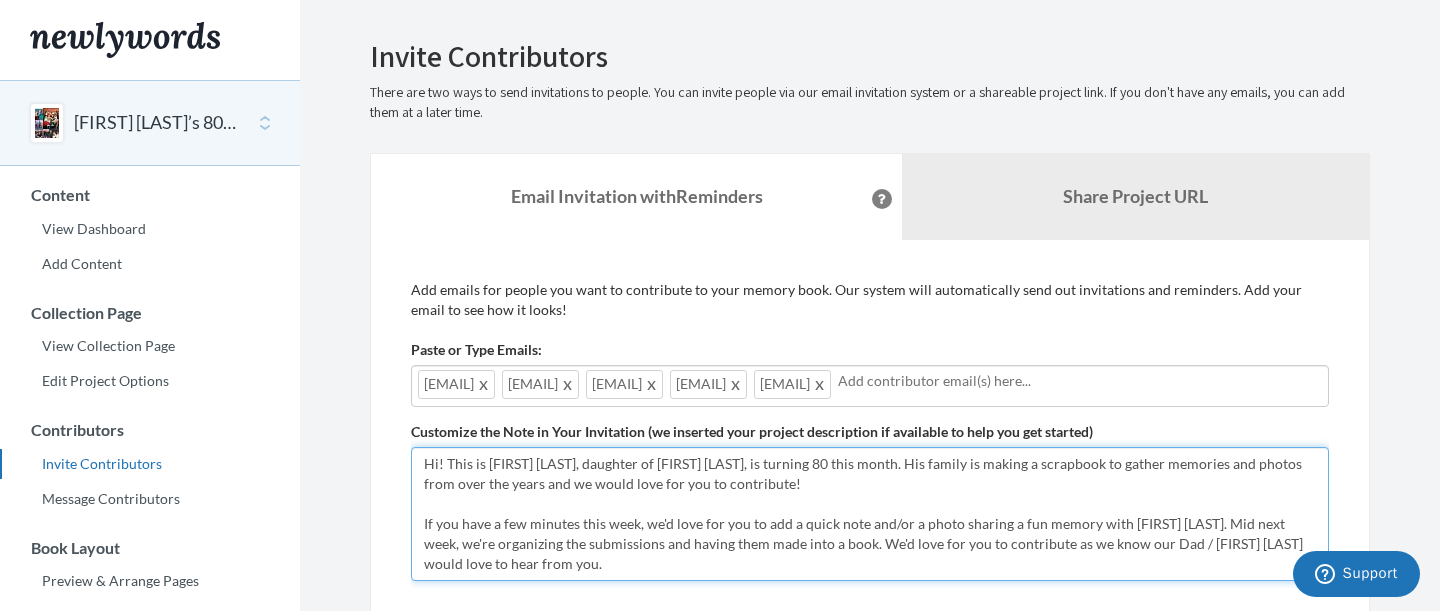 click on "Hi everyone! [FIRST] [LAST], is turning 80 this month. His family is making a scrapbook to gather memories and photos from over the years and we would love for you to contribute!
If you have a few minutes this week, we'd love for you to add a quick note and/or a photo sharing a fun memory with [FIRST]. Mid next week, we're organizing the submissions and having them made into a book. We'd love for you to contribute as we know our Dad / [FIRST] would love to hear from you.
(Also, we'd like to keep this a SURPRISE so please don't mention it to him until AFTER his birthday! )
Thanks a bunch,
The [LAST] Family
P. S.  If you have a note and a photo but need some help with getting it added, reach out to [FIRST] [LAST] at:  [EMAIL] or [PHONE]" at bounding box center (870, 514) 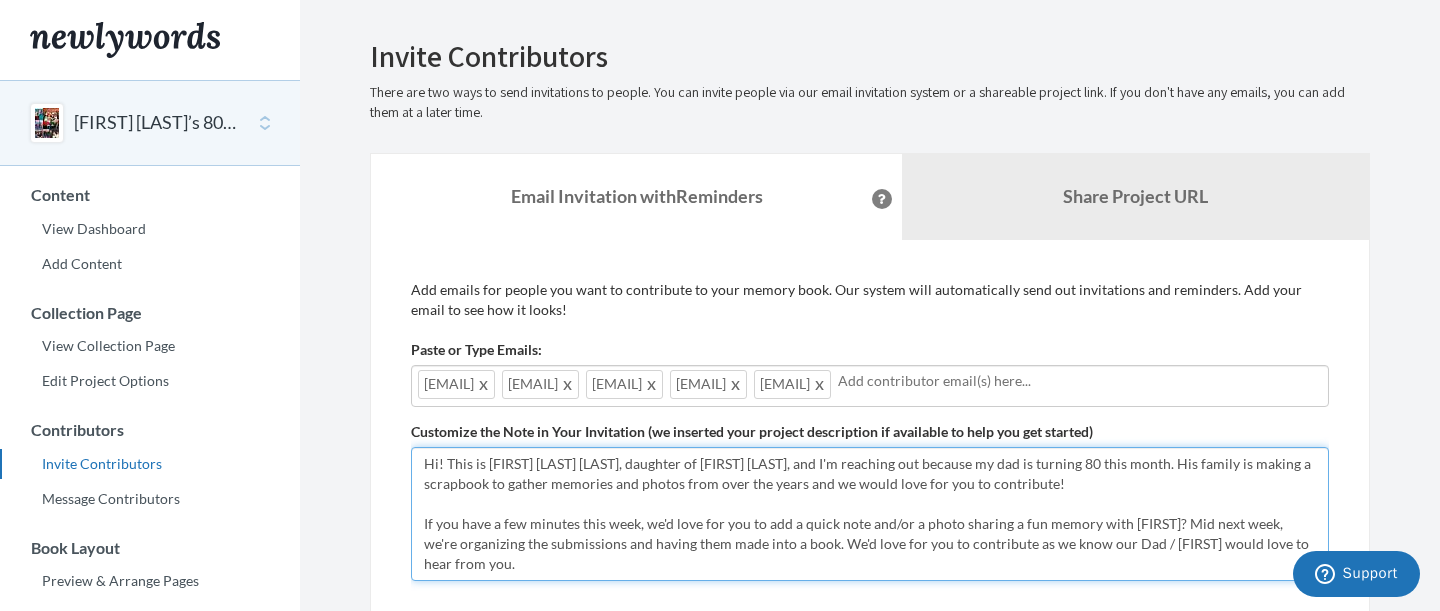 click on "Hi everyone! [FIRST] [LAST], is turning 80 this month. His family is making a scrapbook to gather memories and photos from over the years and we would love for you to contribute!
If you have a few minutes this week, we'd love for you to add a quick note and/or a photo sharing a fun memory with [FIRST]. Mid next week, we're organizing the submissions and having them made into a book. We'd love for you to contribute as we know our Dad / [FIRST] would love to hear from you.
(Also, we'd like to keep this a SURPRISE so please don't mention it to him until AFTER his birthday! )
Thanks a bunch,
The [LAST] Family
P. S.  If you have a note and a photo but need some help with getting it added, reach out to [FIRST] [LAST] at:  [EMAIL] or [PHONE]" at bounding box center (870, 514) 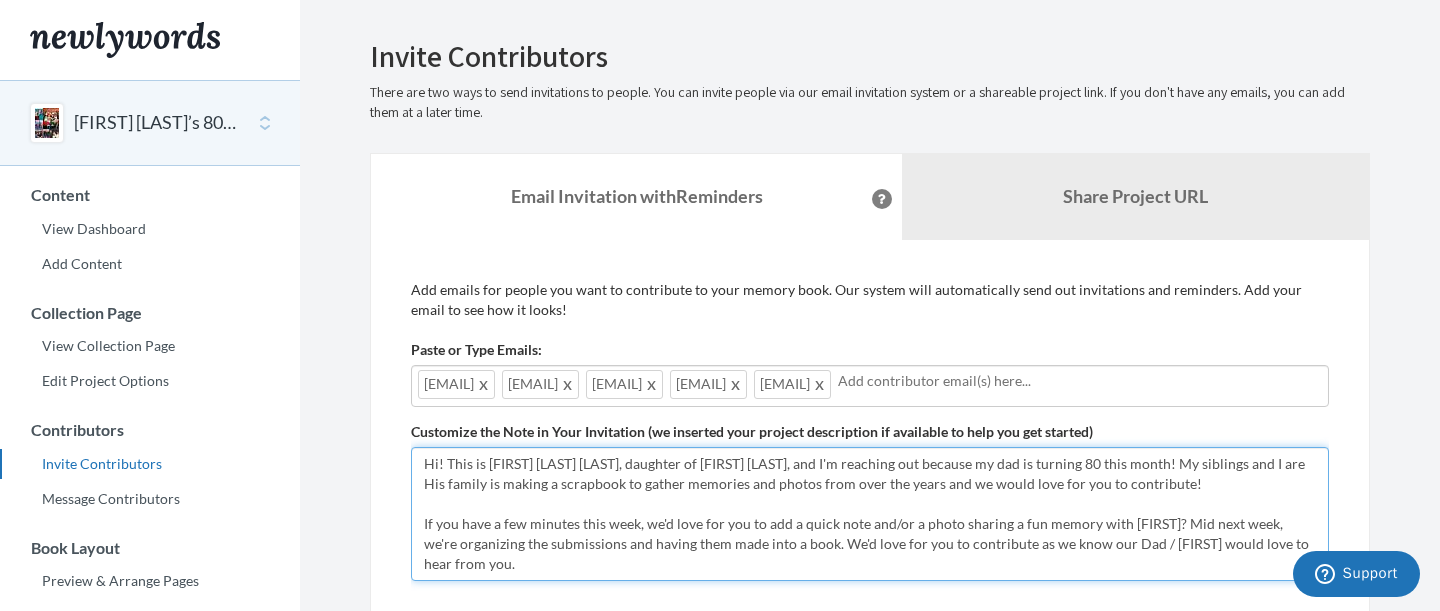 click on "Hi everyone! [FIRST] [LAST], is turning 80 this month. His family is making a scrapbook to gather memories and photos from over the years and we would love for you to contribute!
If you have a few minutes this week, we'd love for you to add a quick note and/or a photo sharing a fun memory with [FIRST]. Mid next week, we're organizing the submissions and having them made into a book. We'd love for you to contribute as we know our Dad / [FIRST] would love to hear from you.
(Also, we'd like to keep this a SURPRISE so please don't mention it to him until AFTER his birthday! )
Thanks a bunch,
The [LAST] Family
P. S.  If you have a note and a photo but need some help with getting it added, reach out to [FIRST] [LAST] at:  [EMAIL] or [PHONE]" at bounding box center (870, 514) 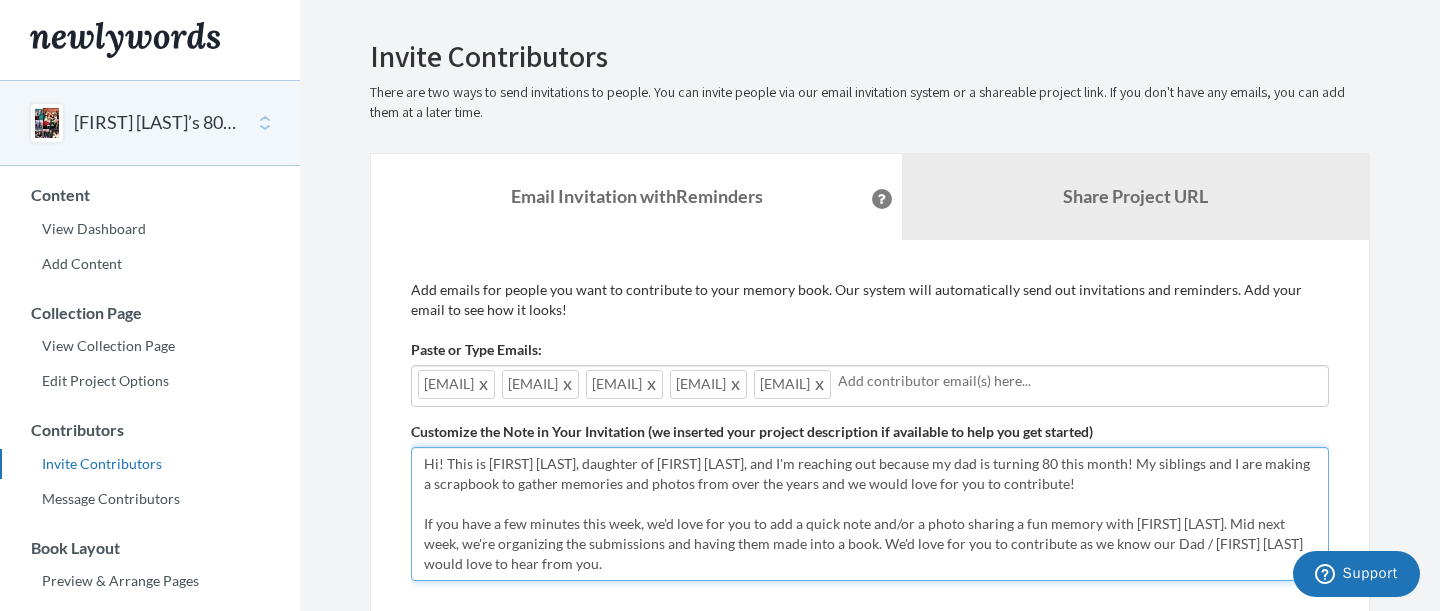 click on "Hi everyone! [FIRST] [LAST], is turning 80 this month. His family is making a scrapbook to gather memories and photos from over the years and we would love for you to contribute!
If you have a few minutes this week, we'd love for you to add a quick note and/or a photo sharing a fun memory with [FIRST]. Mid next week, we're organizing the submissions and having them made into a book. We'd love for you to contribute as we know our Dad / [FIRST] would love to hear from you.
(Also, we'd like to keep this a SURPRISE so please don't mention it to him until AFTER his birthday! )
Thanks a bunch,
The [LAST] Family
P. S.  If you have a note and a photo but need some help with getting it added, reach out to [FIRST] [LAST] at:  [EMAIL] or [PHONE]" at bounding box center (870, 514) 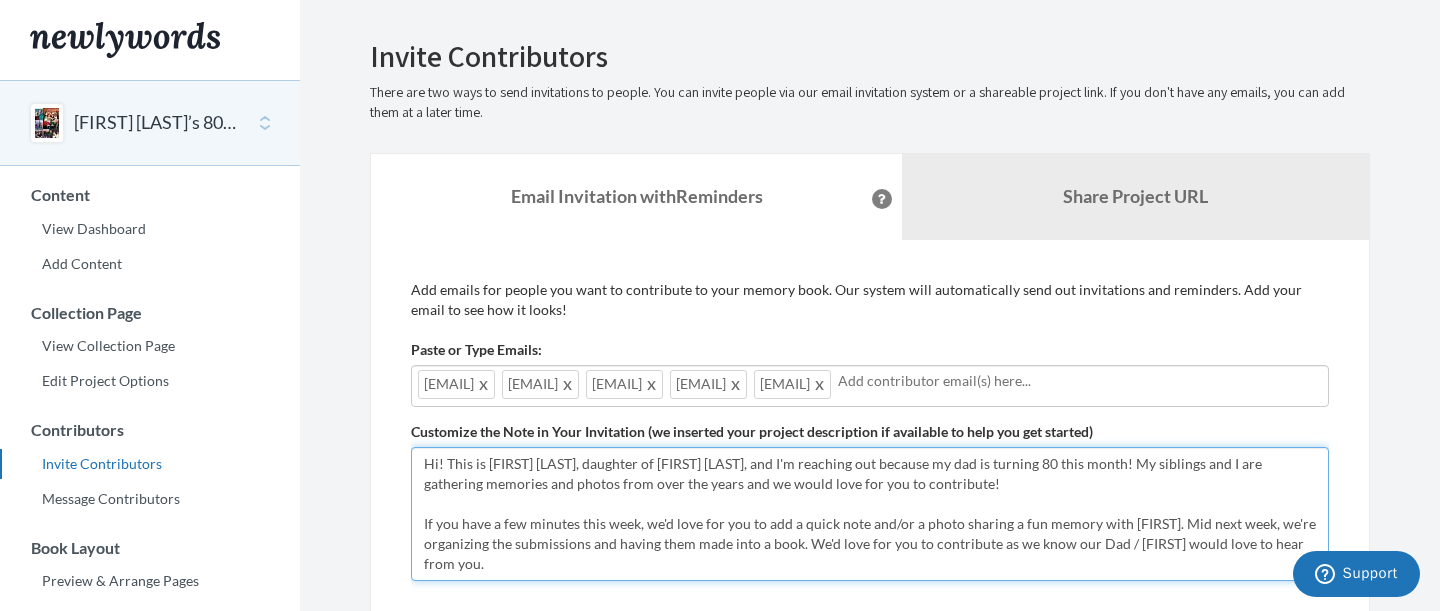 click on "Hi everyone! [FIRST] [LAST], is turning 80 this month. His family is making a scrapbook to gather memories and photos from over the years and we would love for you to contribute!
If you have a few minutes this week, we'd love for you to add a quick note and/or a photo sharing a fun memory with [FIRST]. Mid next week, we're organizing the submissions and having them made into a book. We'd love for you to contribute as we know our Dad / [FIRST] would love to hear from you.
(Also, we'd like to keep this a SURPRISE so please don't mention it to him until AFTER his birthday! )
Thanks a bunch,
The [LAST] Family
P. S.  If you have a note and a photo but need some help with getting it added, reach out to [FIRST] [LAST] at:  [EMAIL] or [PHONE]" at bounding box center [870, 514] 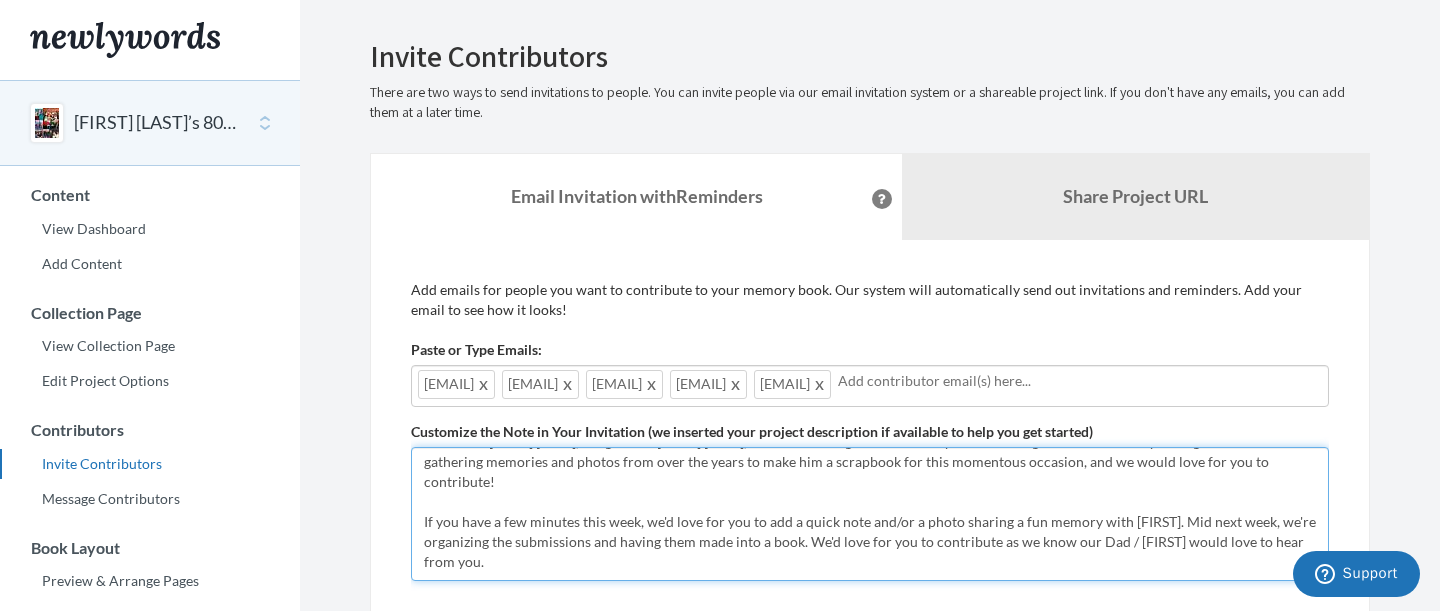 scroll, scrollTop: 31, scrollLeft: 0, axis: vertical 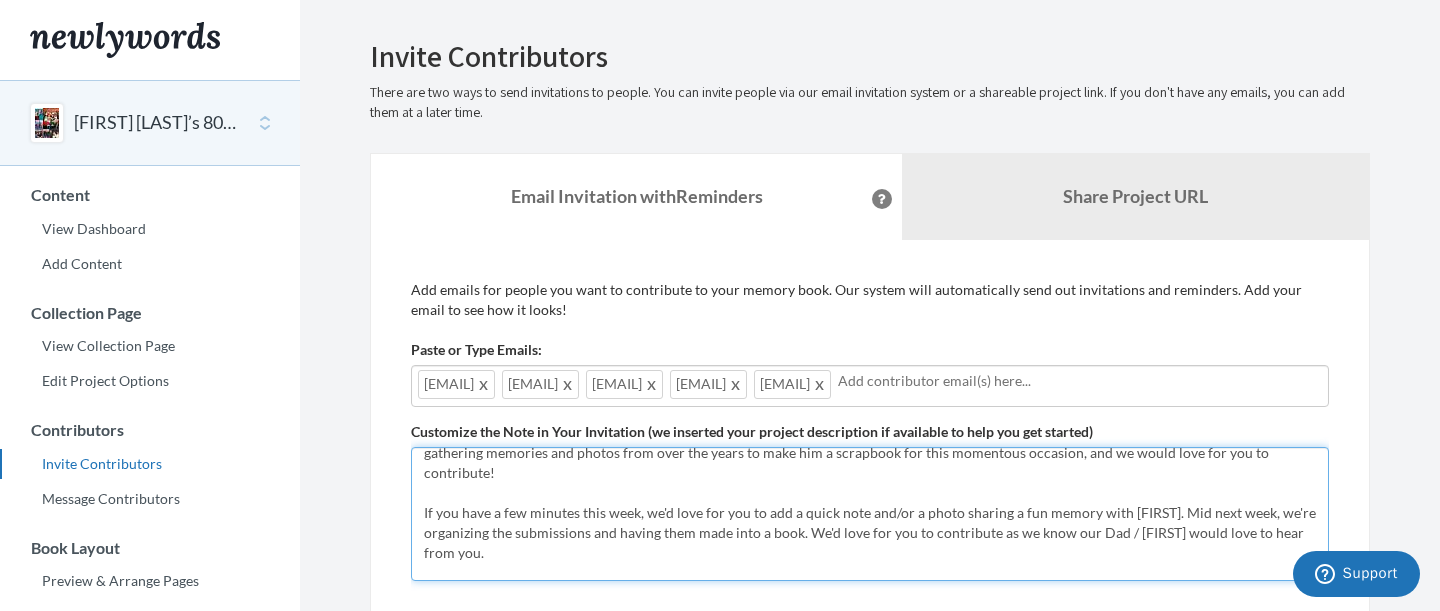 click on "Hi everyone! [FIRST] [LAST], is turning 80 this month. His family is making a scrapbook to gather memories and photos from over the years and we would love for you to contribute!
If you have a few minutes this week, we'd love for you to add a quick note and/or a photo sharing a fun memory with [FIRST]. Mid next week, we're organizing the submissions and having them made into a book. We'd love for you to contribute as we know our Dad / [FIRST] would love to hear from you.
(Also, we'd like to keep this a SURPRISE so please don't mention it to him until AFTER his birthday! )
Thanks a bunch,
The [LAST] Family
P. S.  If you have a note and a photo but need some help with getting it added, reach out to [FIRST] [LAST] at:  [EMAIL] or [PHONE]" at bounding box center (870, 514) 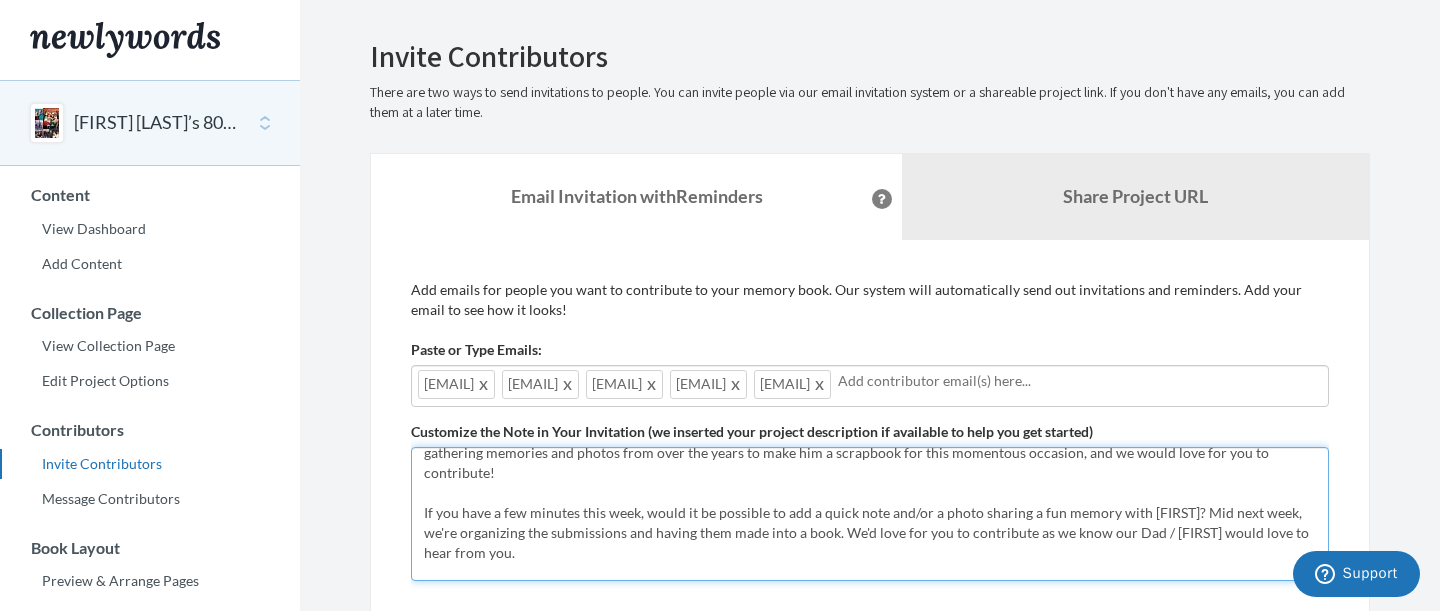 click on "Hi everyone! [FIRST] [LAST], is turning 80 this month. His family is making a scrapbook to gather memories and photos from over the years and we would love for you to contribute!
If you have a few minutes this week, we'd love for you to add a quick note and/or a photo sharing a fun memory with [FIRST]. Mid next week, we're organizing the submissions and having them made into a book. We'd love for you to contribute as we know our Dad / [FIRST] would love to hear from you.
(Also, we'd like to keep this a SURPRISE so please don't mention it to him until AFTER his birthday! )
Thanks a bunch,
The [LAST] Family
P. S.  If you have a note and a photo but need some help with getting it added, reach out to [FIRST] [LAST] at:  [EMAIL] or [PHONE]" at bounding box center [870, 514] 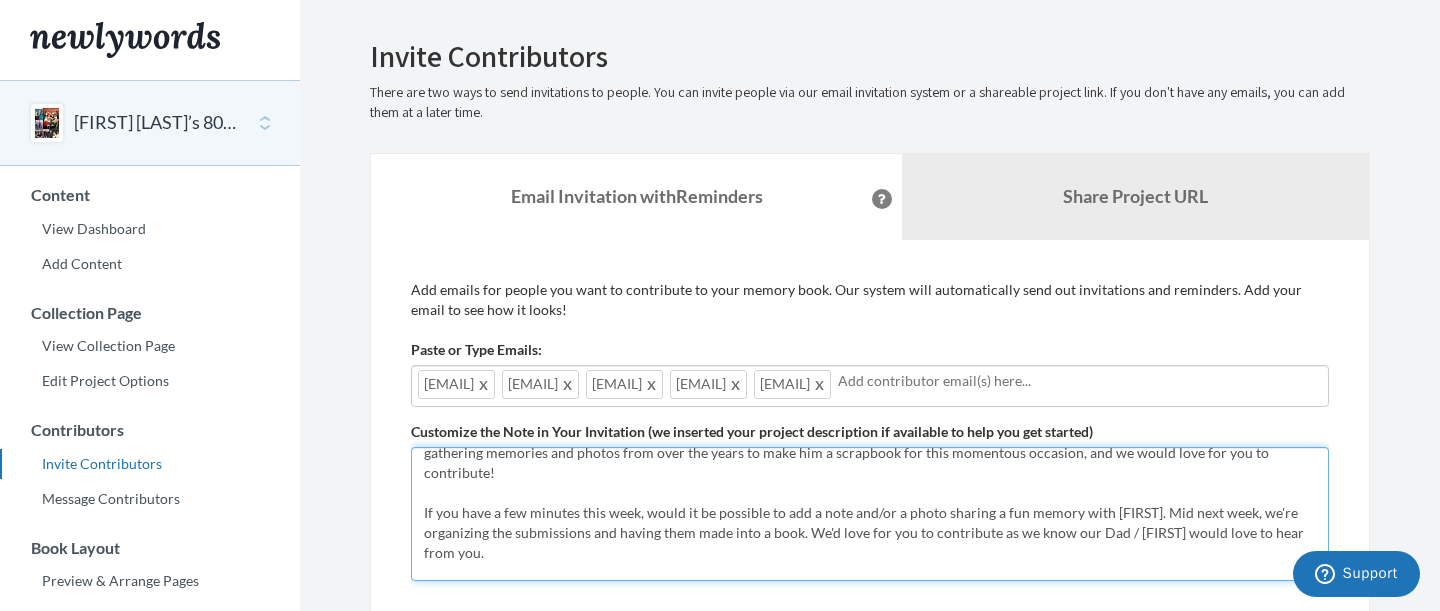 click on "Hi everyone! [FIRST] [LAST], is turning 80 this month. His family is making a scrapbook to gather memories and photos from over the years and we would love for you to contribute!
If you have a few minutes this week, we'd love for you to add a quick note and/or a photo sharing a fun memory with [FIRST]. Mid next week, we're organizing the submissions and having them made into a book. We'd love for you to contribute as we know our Dad / [FIRST] would love to hear from you.
(Also, we'd like to keep this a SURPRISE so please don't mention it to him until AFTER his birthday! )
Thanks a bunch,
The [LAST] Family
P. S.  If you have a note and a photo but need some help with getting it added, reach out to [FIRST] [LAST] at:  [EMAIL] or [PHONE]" at bounding box center (870, 514) 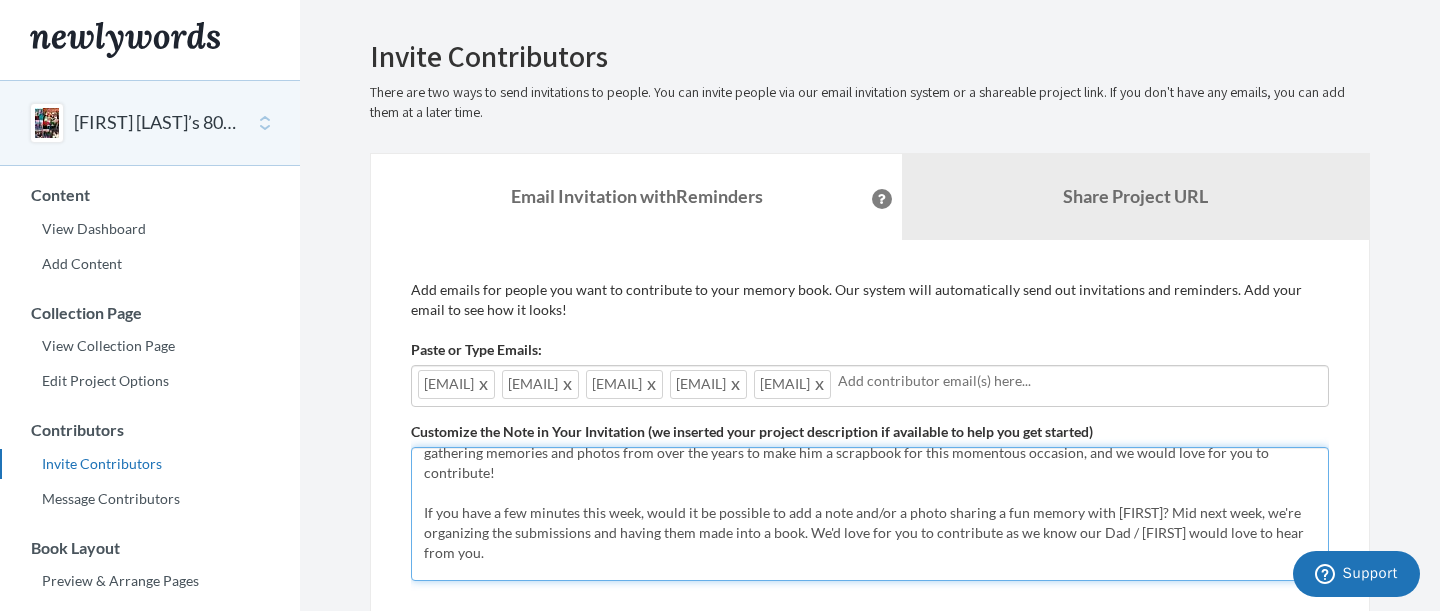 click on "Hi everyone! [FIRST] [LAST], is turning 80 this month. His family is making a scrapbook to gather memories and photos from over the years and we would love for you to contribute!
If you have a few minutes this week, we'd love for you to add a quick note and/or a photo sharing a fun memory with [FIRST]. Mid next week, we're organizing the submissions and having them made into a book. We'd love for you to contribute as we know our Dad / [FIRST] would love to hear from you.
(Also, we'd like to keep this a SURPRISE so please don't mention it to him until AFTER his birthday! )
Thanks a bunch,
The [LAST] Family
P. S.  If you have a note and a photo but need some help with getting it added, reach out to [FIRST] [LAST] at:  [EMAIL] or [PHONE]" at bounding box center (870, 514) 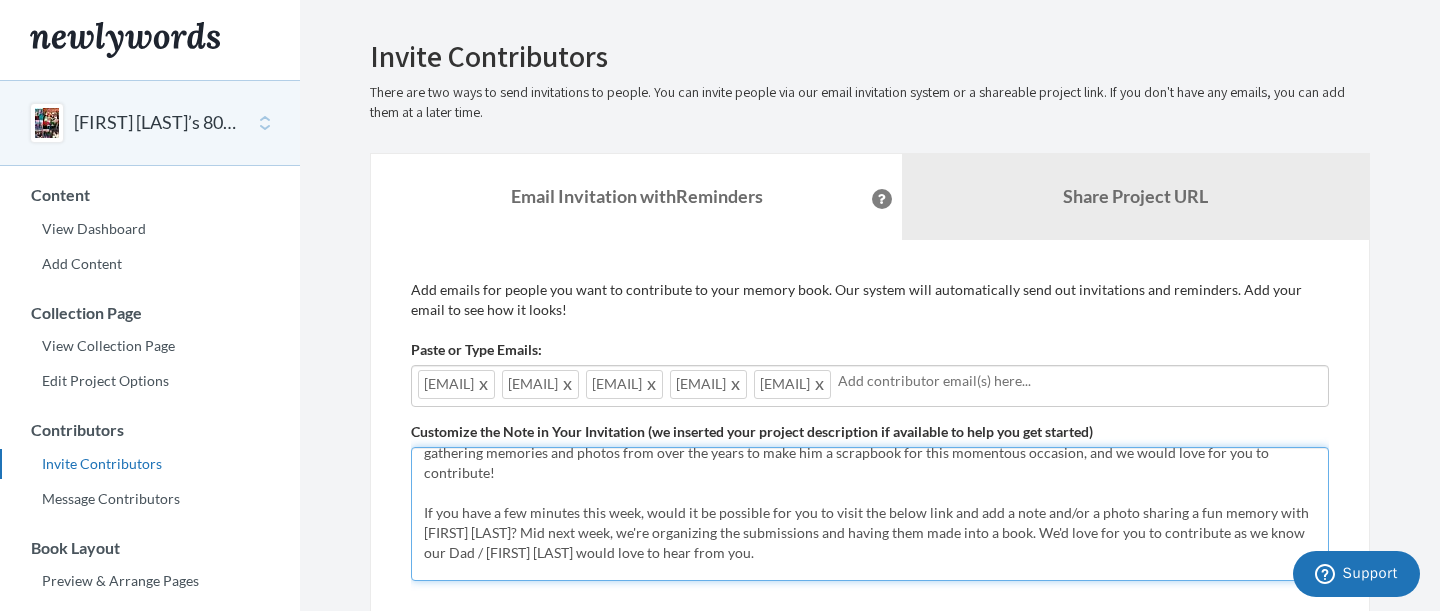 click on "Hi everyone! [FIRST] [LAST], is turning 80 this month. His family is making a scrapbook to gather memories and photos from over the years and we would love for you to contribute!
If you have a few minutes this week, we'd love for you to add a quick note and/or a photo sharing a fun memory with [FIRST]. Mid next week, we're organizing the submissions and having them made into a book. We'd love for you to contribute as we know our Dad / [FIRST] would love to hear from you.
(Also, we'd like to keep this a SURPRISE so please don't mention it to him until AFTER his birthday! )
Thanks a bunch,
The [LAST] Family
P. S.  If you have a note and a photo but need some help with getting it added, reach out to [FIRST] [LAST] at:  [EMAIL] or [PHONE]" at bounding box center (870, 514) 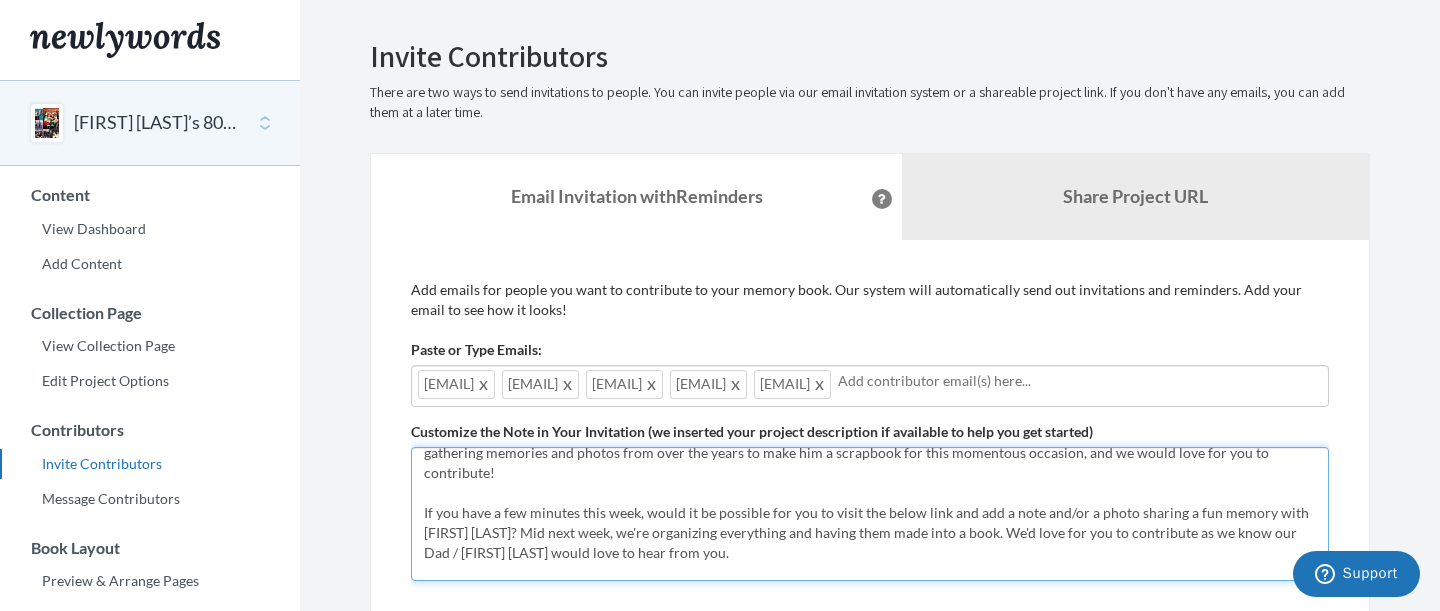 click on "Hi everyone! [FIRST] [LAST], is turning 80 this month. His family is making a scrapbook to gather memories and photos from over the years and we would love for you to contribute!
If you have a few minutes this week, we'd love for you to add a quick note and/or a photo sharing a fun memory with [FIRST]. Mid next week, we're organizing the submissions and having them made into a book. We'd love for you to contribute as we know our Dad / [FIRST] would love to hear from you.
(Also, we'd like to keep this a SURPRISE so please don't mention it to him until AFTER his birthday! )
Thanks a bunch,
The [LAST] Family
P. S.  If you have a note and a photo but need some help with getting it added, reach out to [FIRST] [LAST] at:  [EMAIL] or [PHONE]" at bounding box center (870, 514) 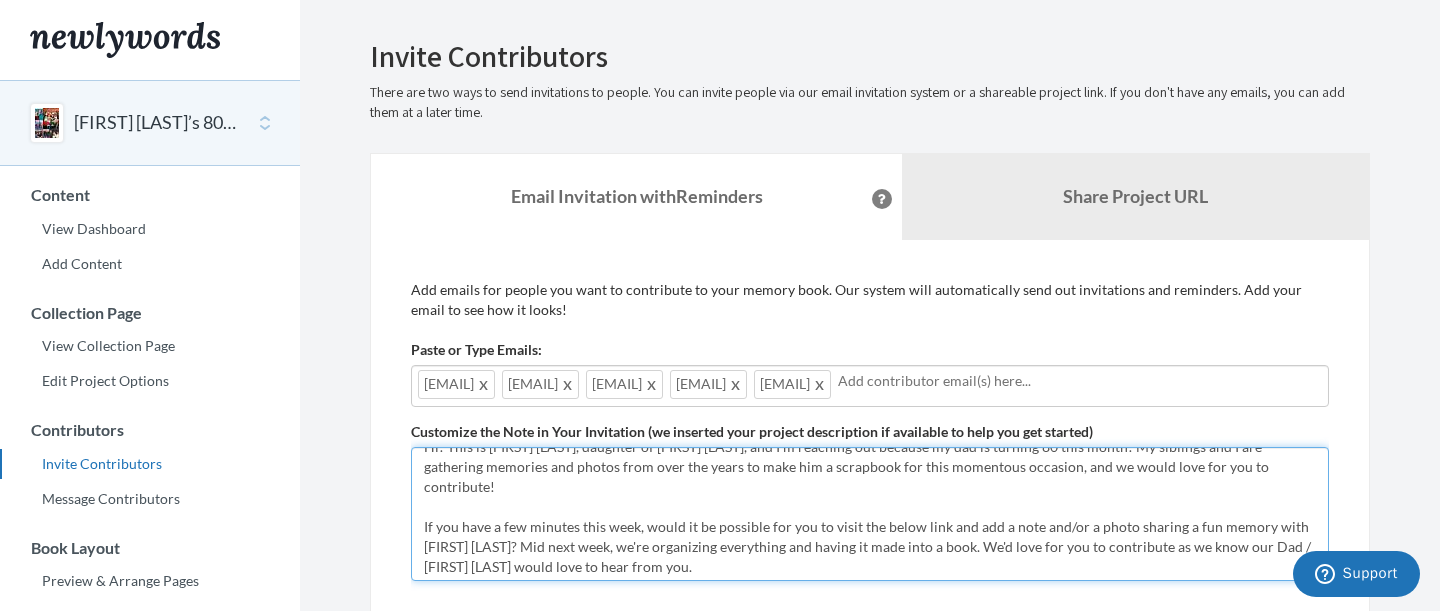 scroll, scrollTop: 16, scrollLeft: 0, axis: vertical 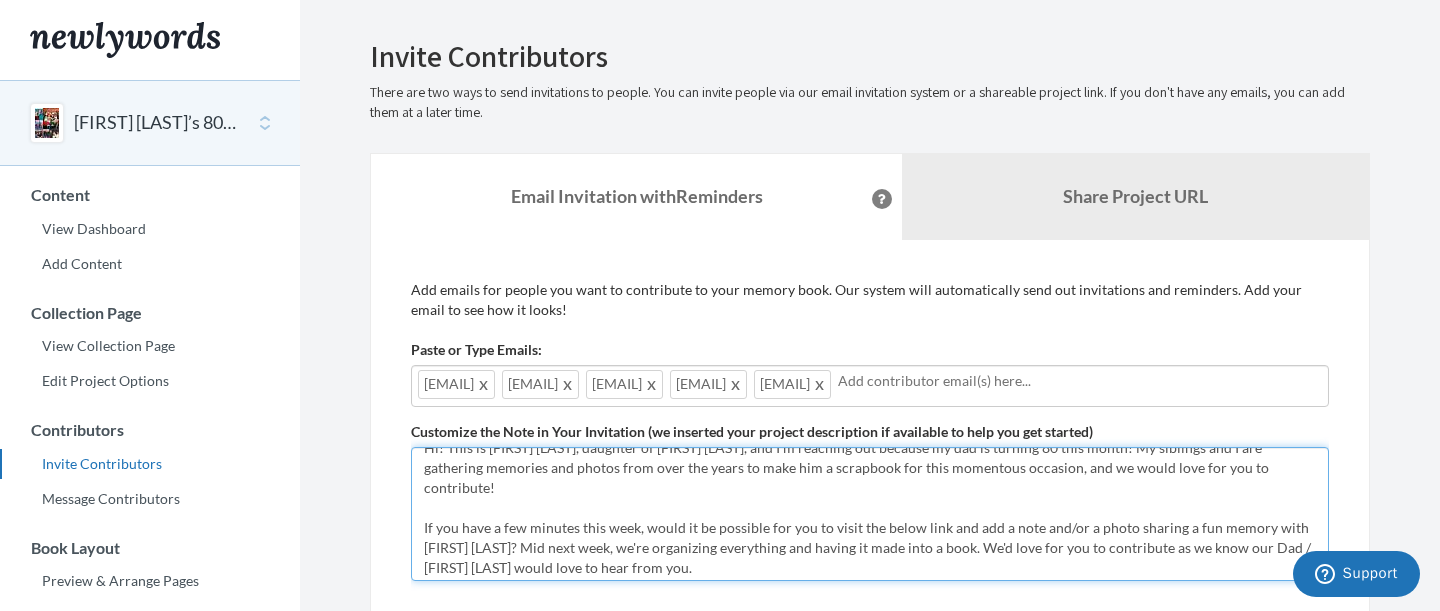 click on "Hi everyone! [FIRST] [LAST], is turning 80 this month. His family is making a scrapbook to gather memories and photos from over the years and we would love for you to contribute!
If you have a few minutes this week, we'd love for you to add a quick note and/or a photo sharing a fun memory with [FIRST]. Mid next week, we're organizing the submissions and having them made into a book. We'd love for you to contribute as we know our Dad / [FIRST] would love to hear from you.
(Also, we'd like to keep this a SURPRISE so please don't mention it to him until AFTER his birthday! )
Thanks a bunch,
The [LAST] Family
P. S.  If you have a note and a photo but need some help with getting it added, reach out to [FIRST] [LAST] at:  [EMAIL] or [PHONE]" at bounding box center (870, 514) 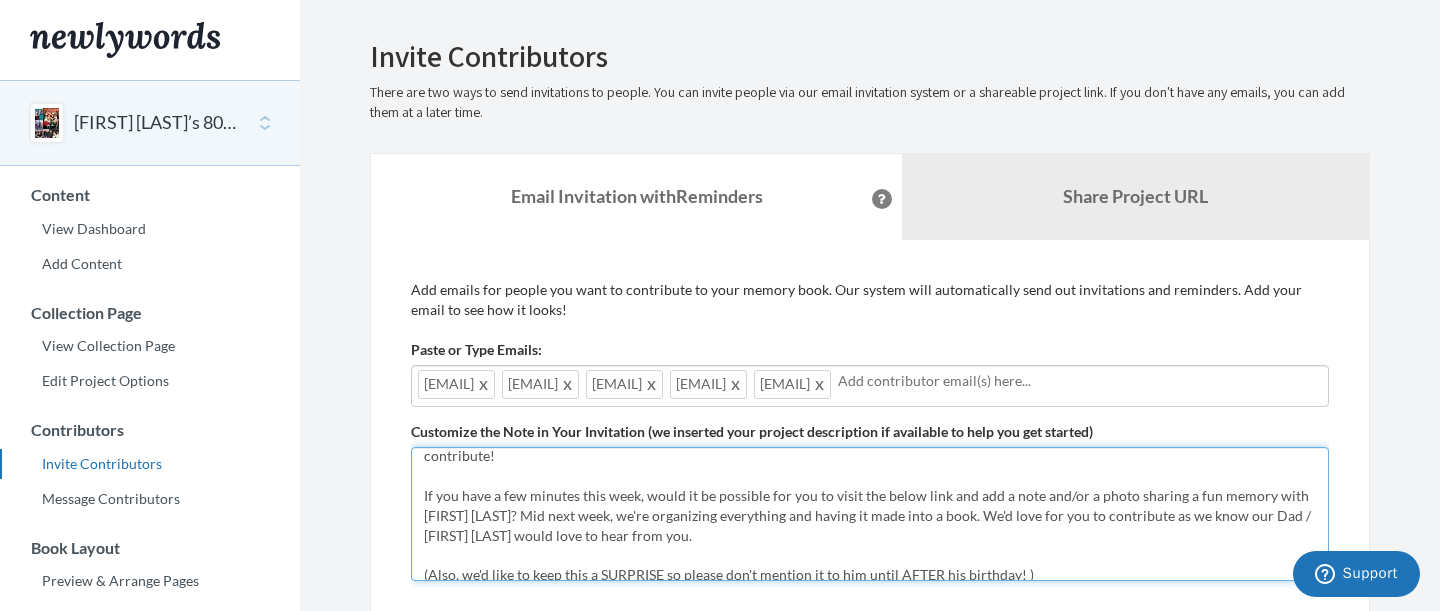 drag, startPoint x: 1309, startPoint y: 526, endPoint x: 1200, endPoint y: 526, distance: 109 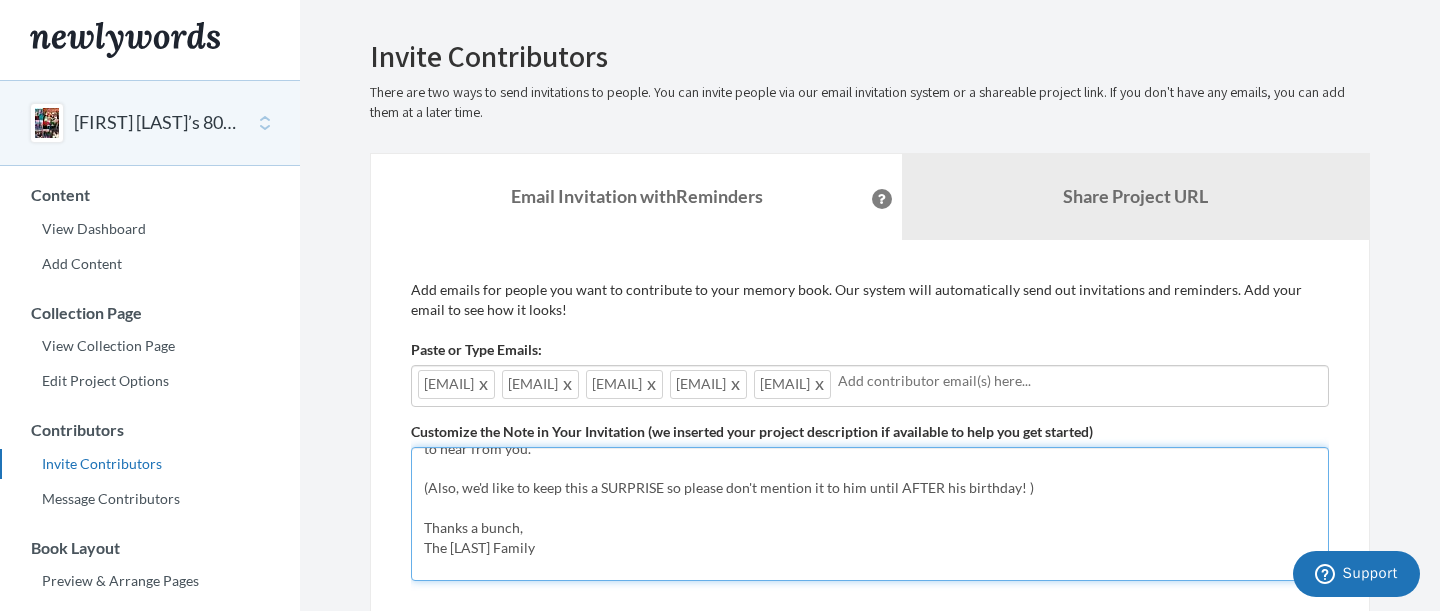 scroll, scrollTop: 137, scrollLeft: 0, axis: vertical 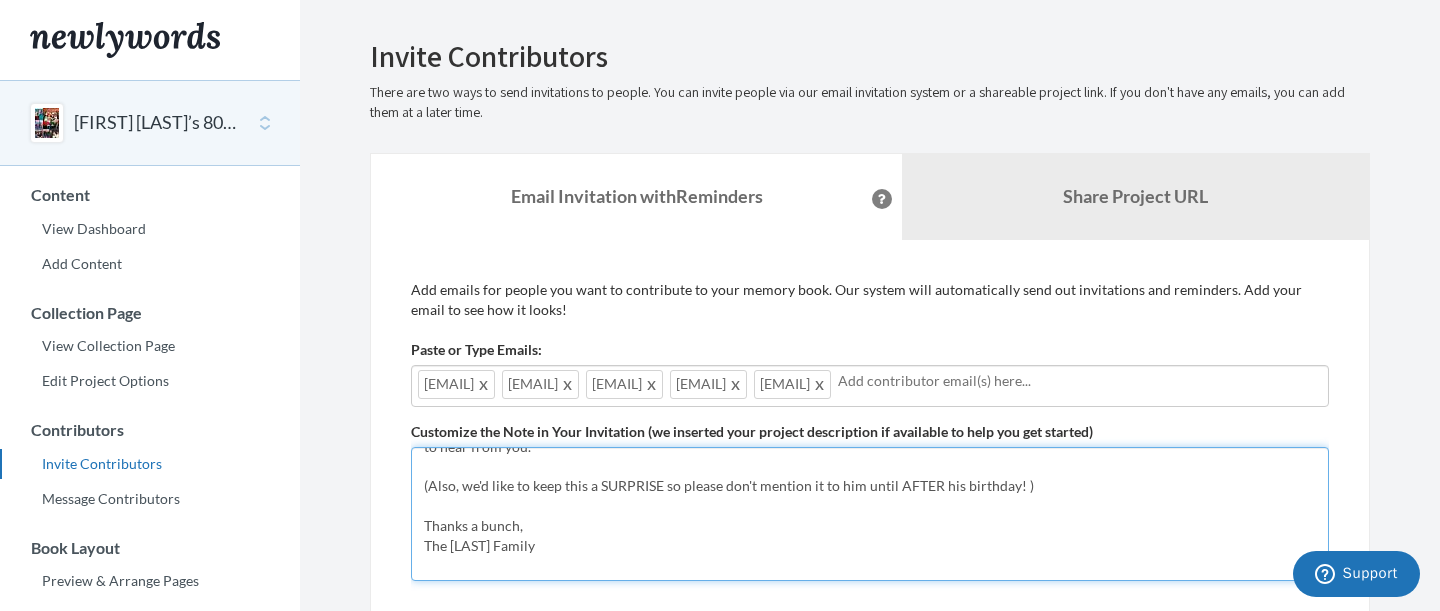 click on "Hi everyone! [FIRST] [LAST], is turning 80 this month. His family is making a scrapbook to gather memories and photos from over the years and we would love for you to contribute!
If you have a few minutes this week, we'd love for you to add a quick note and/or a photo sharing a fun memory with [FIRST]. Mid next week, we're organizing the submissions and having them made into a book. We'd love for you to contribute as we know our Dad / [FIRST] would love to hear from you.
(Also, we'd like to keep this a SURPRISE so please don't mention it to him until AFTER his birthday! )
Thanks a bunch,
The [LAST] Family
P. S.  If you have a note and a photo but need some help with getting it added, reach out to [FIRST] [LAST] at:  [EMAIL] or [PHONE]" at bounding box center (870, 514) 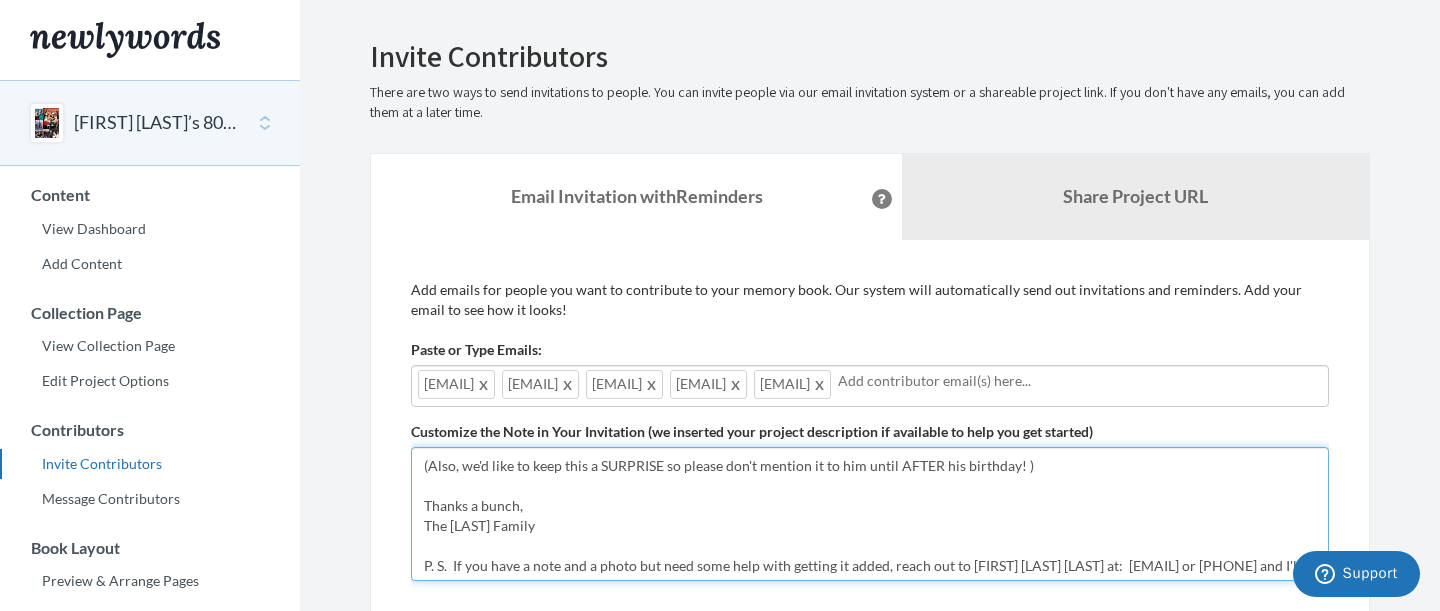 scroll, scrollTop: 0, scrollLeft: 0, axis: both 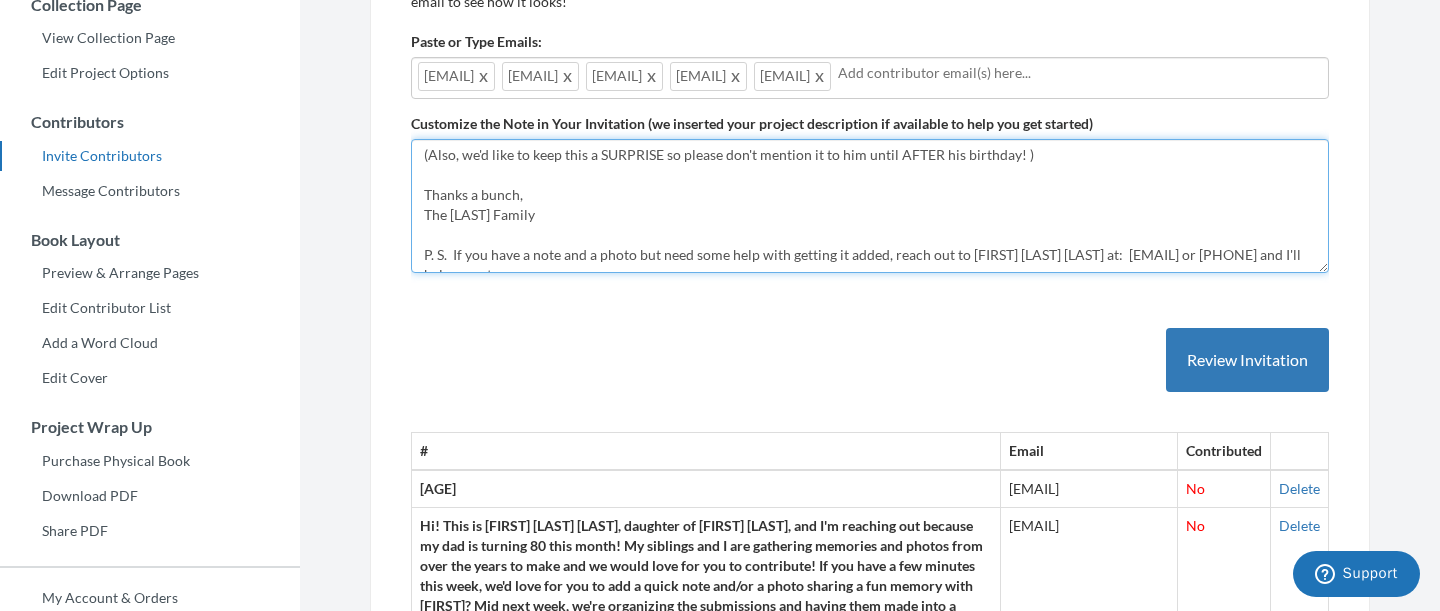 click on "Hi everyone! [FIRST] [LAST], is turning 80 this month. His family is making a scrapbook to gather memories and photos from over the years and we would love for you to contribute!
If you have a few minutes this week, we'd love for you to add a quick note and/or a photo sharing a fun memory with [FIRST]. Mid next week, we're organizing the submissions and having them made into a book. We'd love for you to contribute as we know our Dad / [FIRST] would love to hear from you.
(Also, we'd like to keep this a SURPRISE so please don't mention it to him until AFTER his birthday! )
Thanks a bunch,
The [LAST] Family
P. S.  If you have a note and a photo but need some help with getting it added, reach out to [FIRST] [LAST] at:  [EMAIL] or [PHONE]" at bounding box center [870, 206] 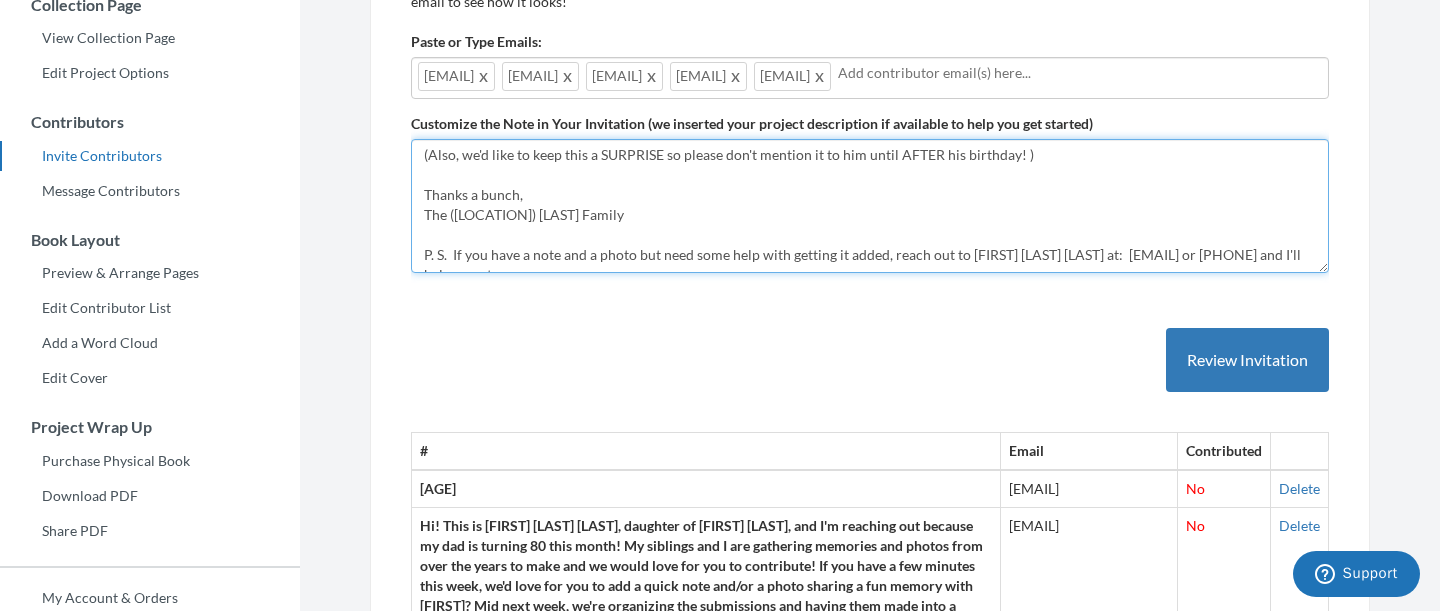 click on "Hi everyone! [FIRST] [LAST], is turning 80 this month. His family is making a scrapbook to gather memories and photos from over the years and we would love for you to contribute!
If you have a few minutes this week, we'd love for you to add a quick note and/or a photo sharing a fun memory with [FIRST]. Mid next week, we're organizing the submissions and having them made into a book. We'd love for you to contribute as we know our Dad / [FIRST] would love to hear from you.
(Also, we'd like to keep this a SURPRISE so please don't mention it to him until AFTER his birthday! )
Thanks a bunch,
The [LAST] Family
P. S.  If you have a note and a photo but need some help with getting it added, reach out to [FIRST] [LAST] at:  [EMAIL] or [PHONE]" at bounding box center [870, 206] 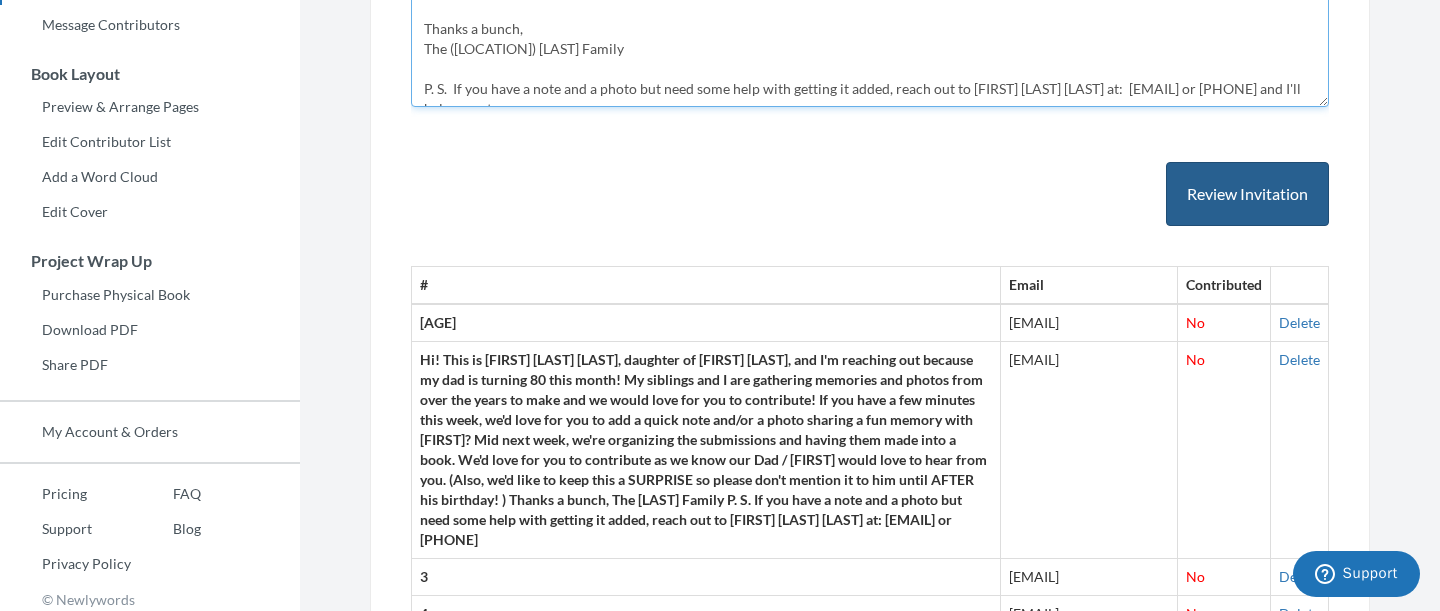 scroll, scrollTop: 455, scrollLeft: 0, axis: vertical 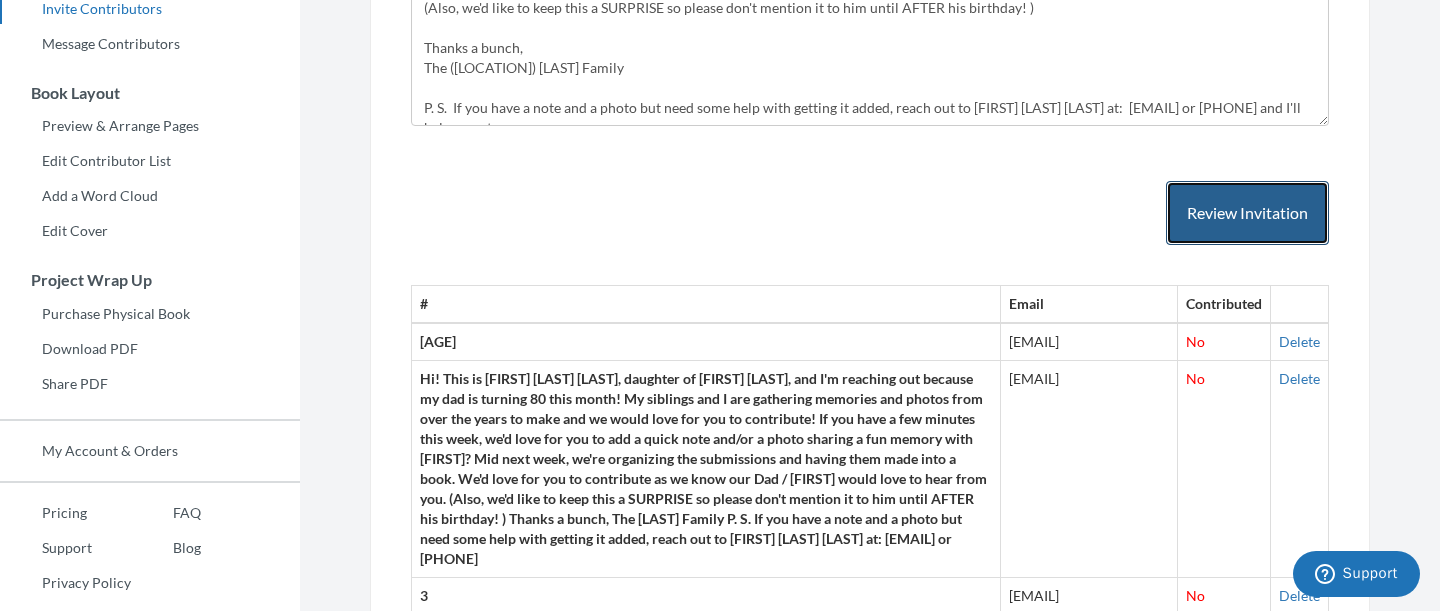 click on "Review Invitation" at bounding box center [1247, 213] 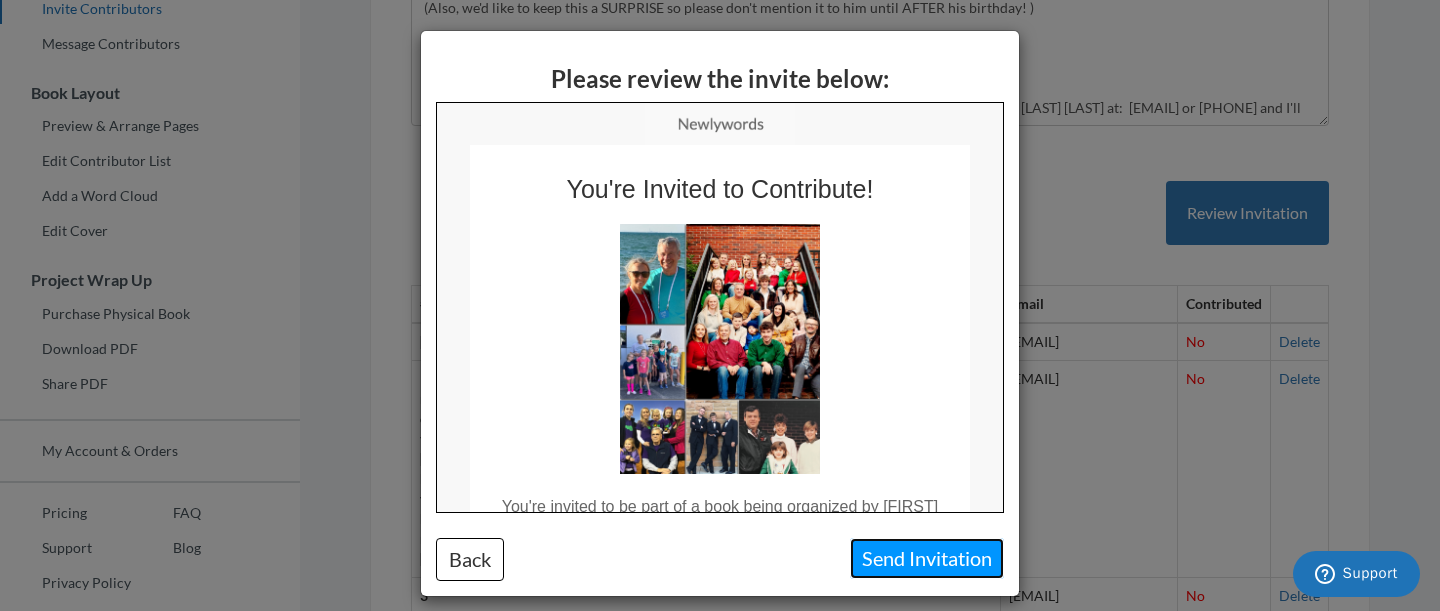 click on "Send Invitation" at bounding box center (927, 558) 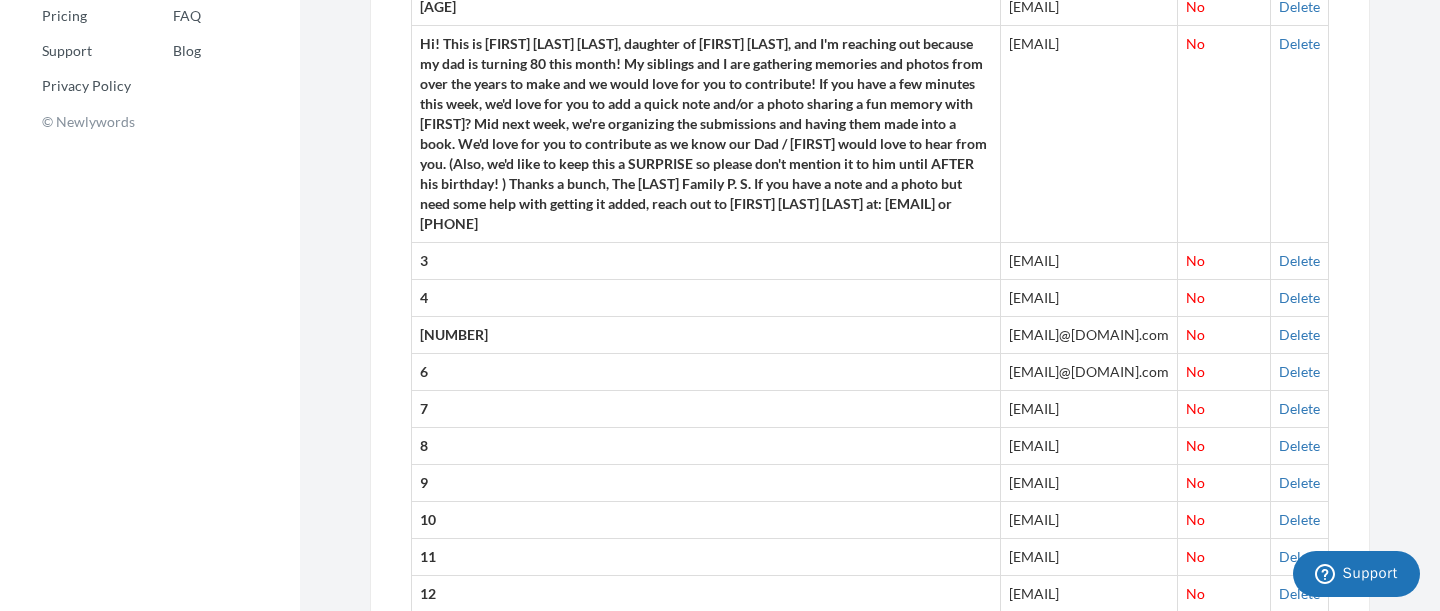 scroll, scrollTop: 954, scrollLeft: 0, axis: vertical 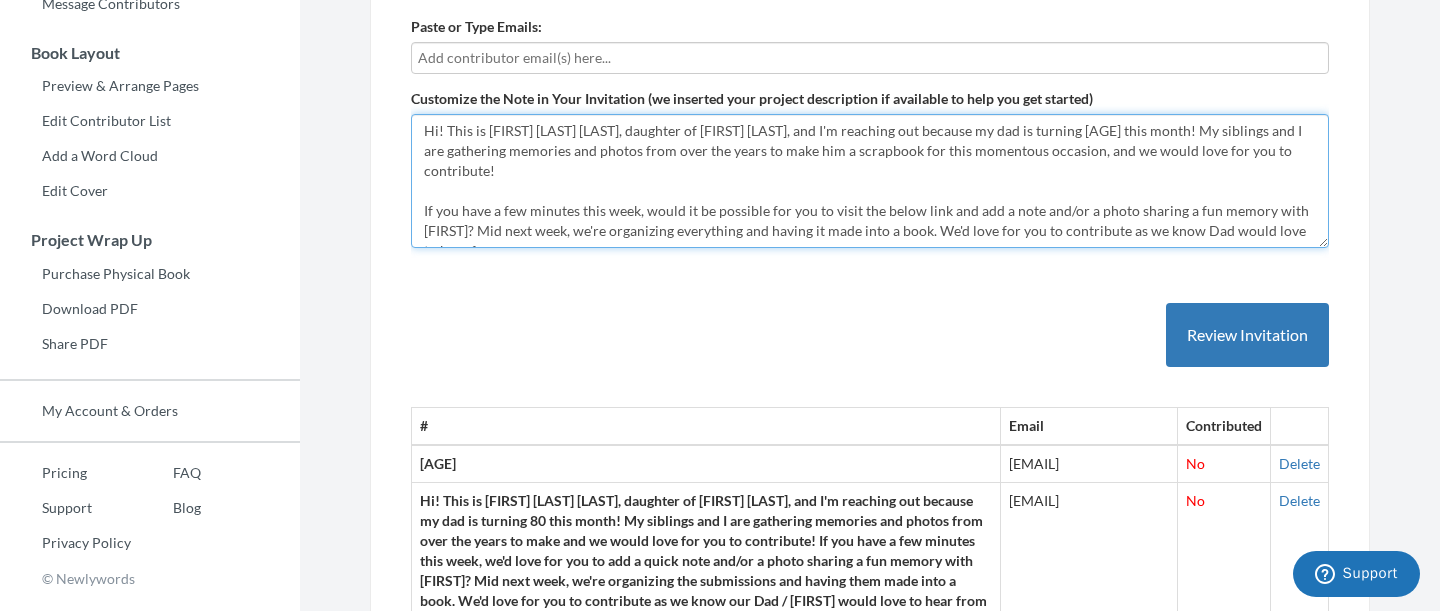 click on "Hi everyone! [FIRST] [LAST], is turning 80 this month. His family is making a scrapbook to gather memories and photos from over the years and we would love for you to contribute!
If you have a few minutes this week, we'd love for you to add a quick note and/or a photo sharing a fun memory with [FIRST]. Mid next week, we're organizing the submissions and having them made into a book. We'd love for you to contribute as we know our Dad / [FIRST] would love to hear from you.
(Also, we'd like to keep this a SURPRISE so please don't mention it to him until AFTER his birthday! )
Thanks a bunch,
The [LAST] Family
P. S.  If you have a note and a photo but need some help with getting it added, reach out to [FIRST] [LAST] at:  [EMAIL] or [PHONE]" at bounding box center [870, 181] 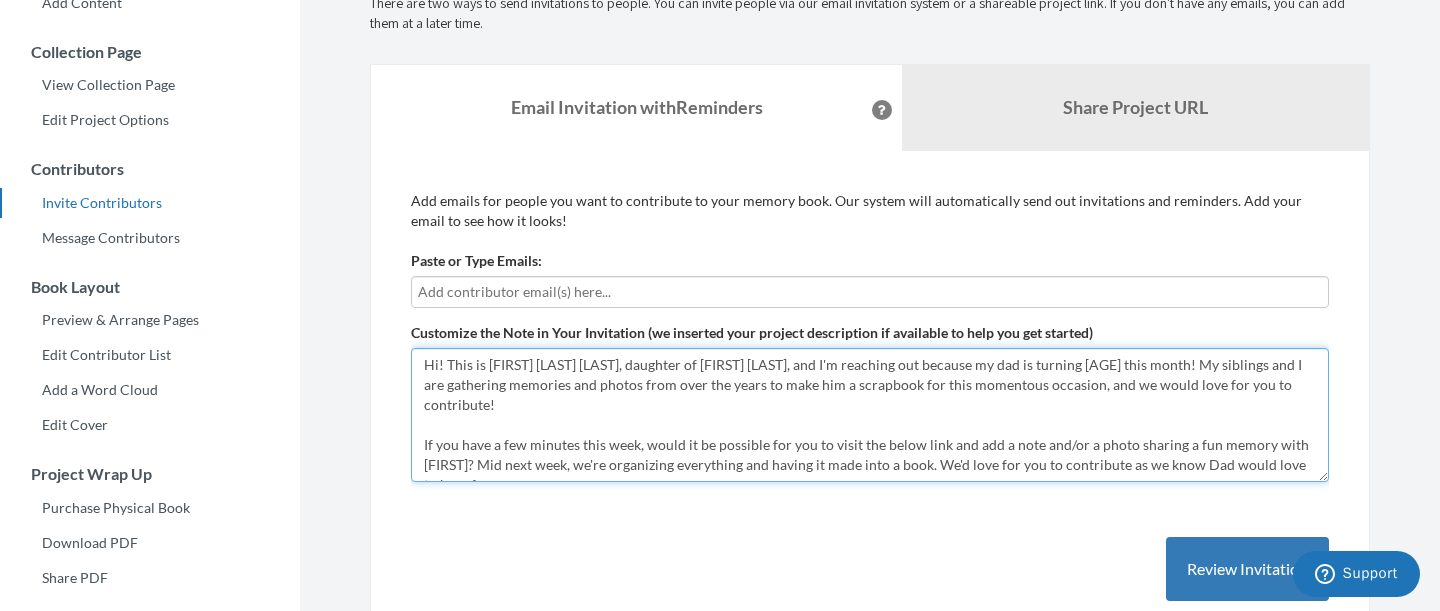 scroll, scrollTop: 253, scrollLeft: 0, axis: vertical 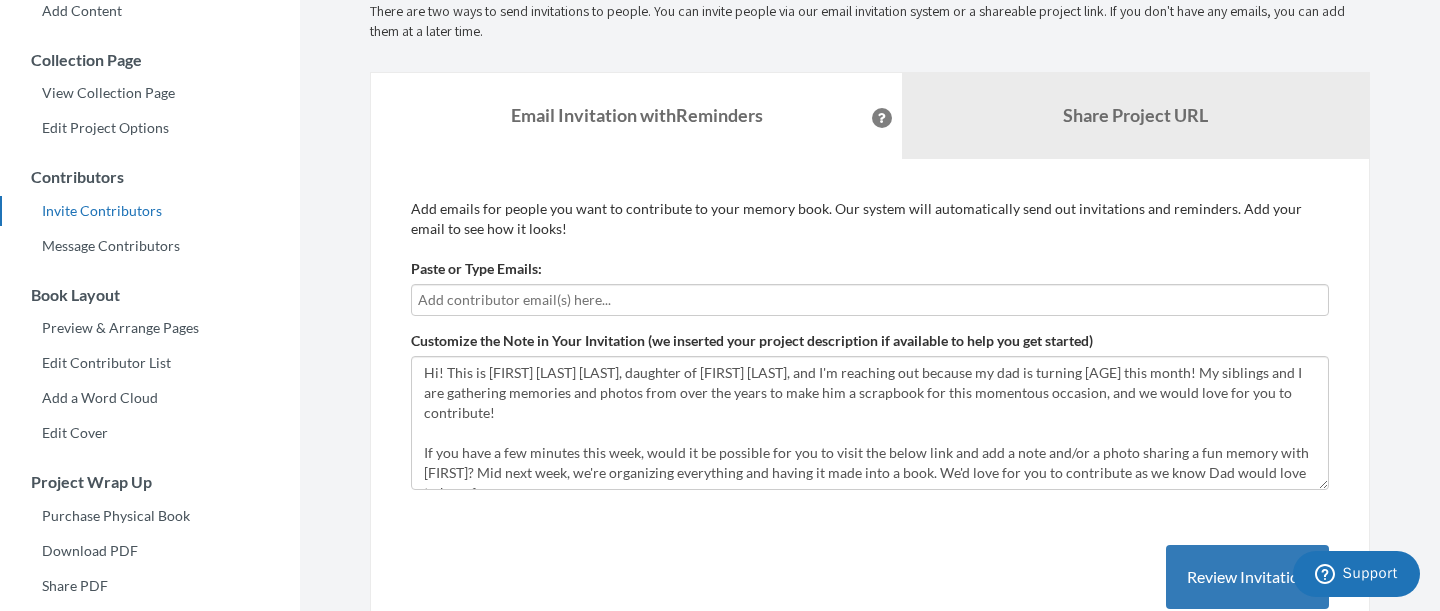 click at bounding box center (870, 300) 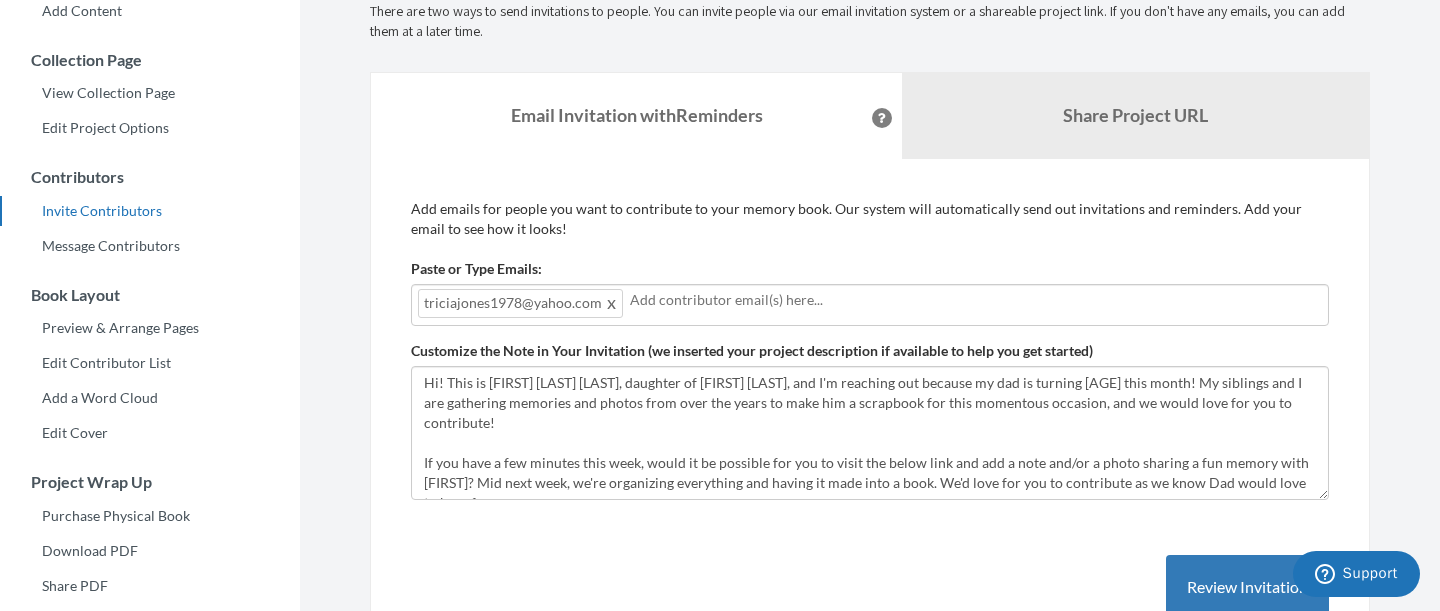 click on "triciajones1978@yahoo.com" at bounding box center (870, 305) 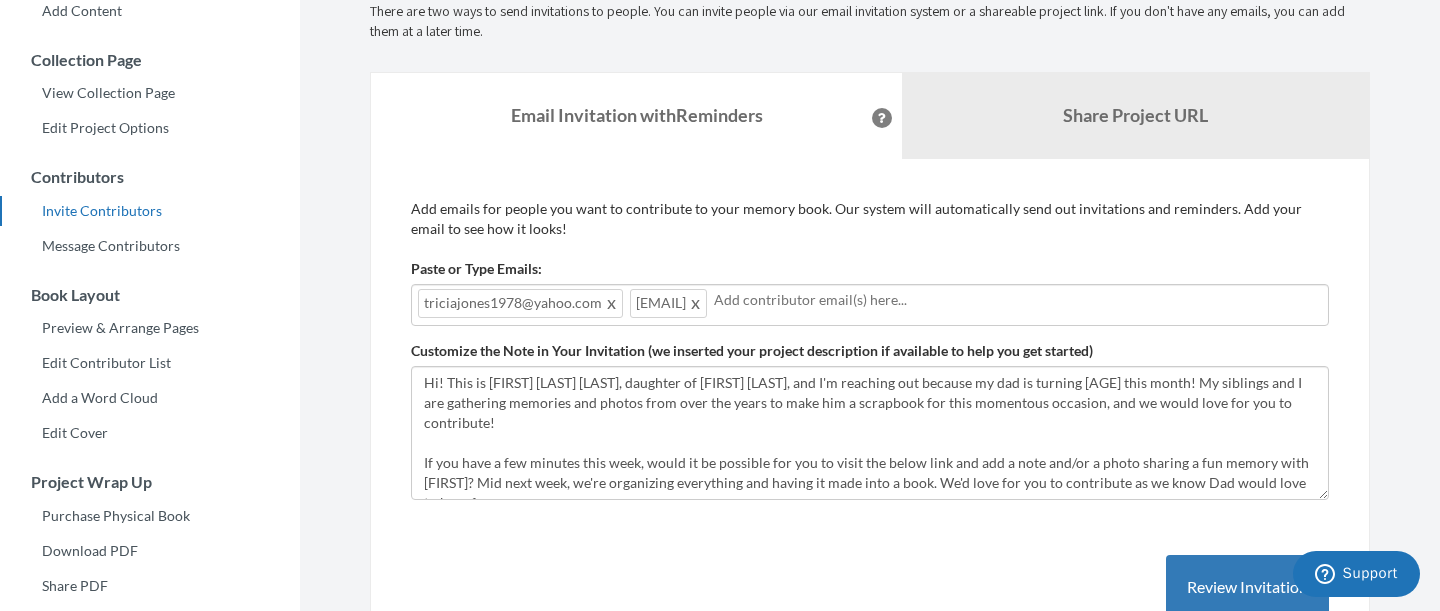 click at bounding box center (1018, 300) 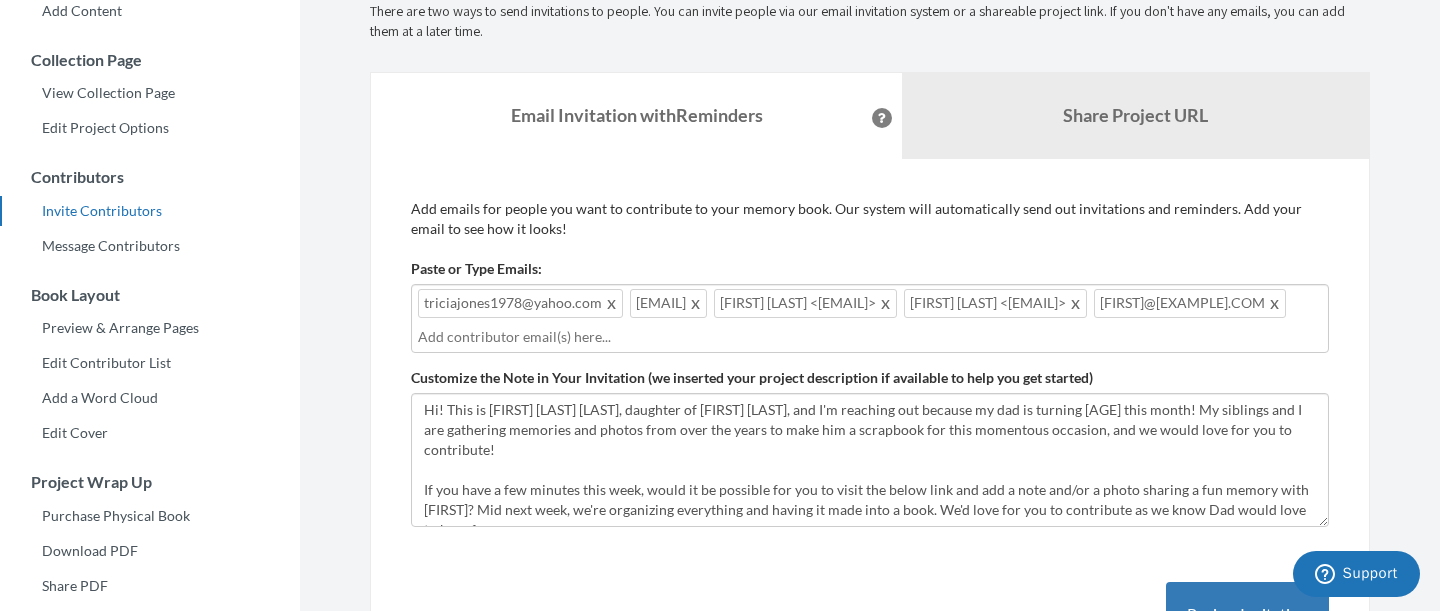 click at bounding box center [870, 337] 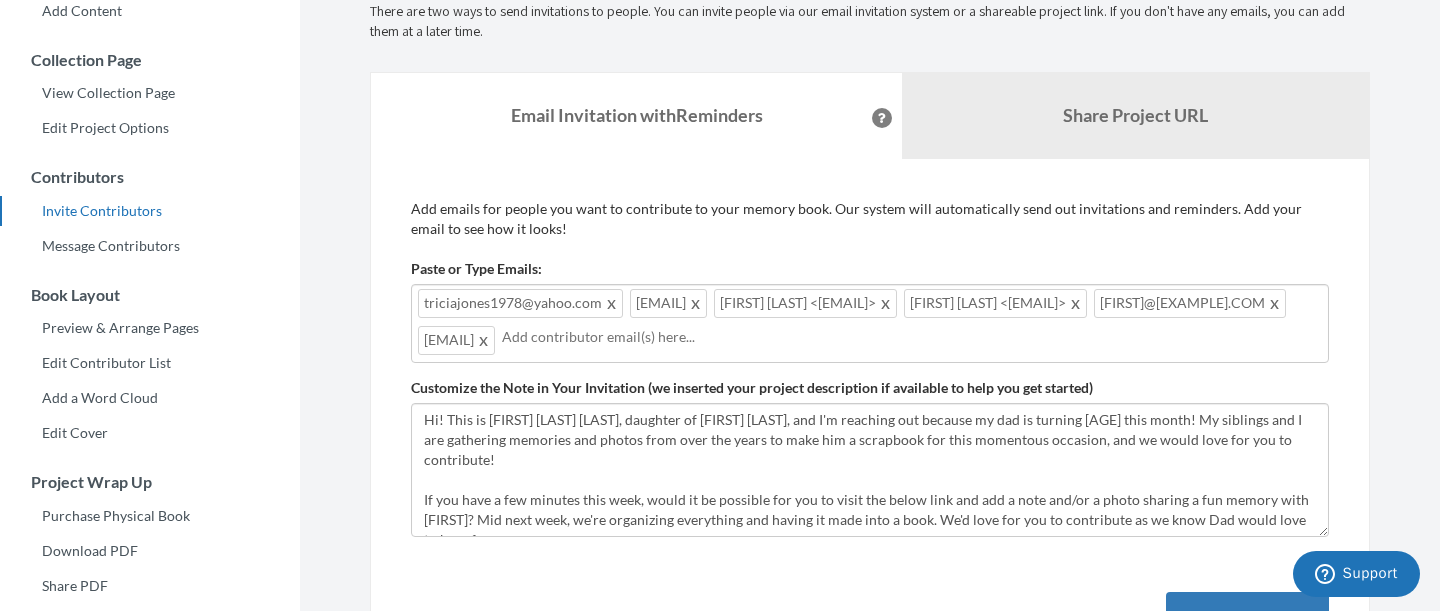 click on "[EMAIL] [EMAIL] [FIRST] [LAST] <[EMAIL]>   [FIRST] [LAST] <[EMAIL]>   [EMAIL]   [EMAIL]" at bounding box center [870, 323] 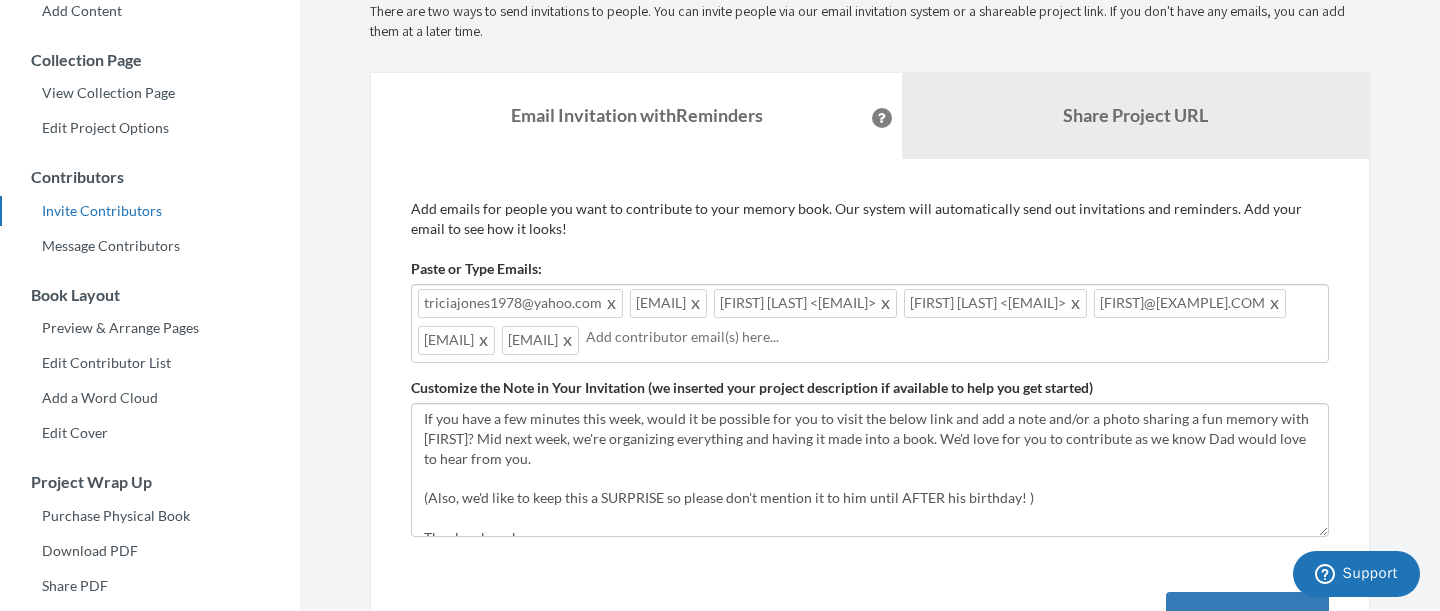 scroll, scrollTop: 83, scrollLeft: 0, axis: vertical 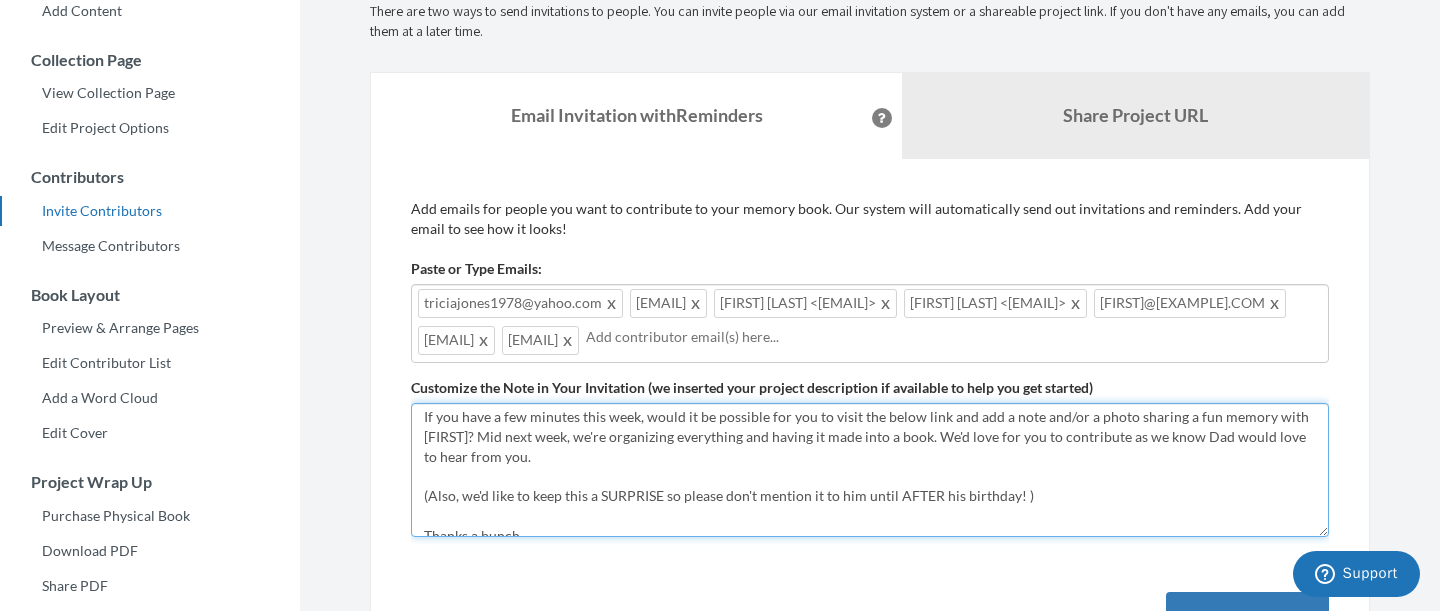 click on "Hi everyone! [FIRST] [LAST], is turning 80 this month. His family is making a scrapbook to gather memories and photos from over the years and we would love for you to contribute!
If you have a few minutes this week, we'd love for you to add a quick note and/or a photo sharing a fun memory with [FIRST]. Mid next week, we're organizing the submissions and having them made into a book. We'd love for you to contribute as we know our Dad / [FIRST] would love to hear from you.
(Also, we'd like to keep this a SURPRISE so please don't mention it to him until AFTER his birthday! )
Thanks a bunch,
The [LAST] Family
P. S.  If you have a note and a photo but need some help with getting it added, reach out to [FIRST] [LAST] at:  [EMAIL] or [PHONE]" at bounding box center (870, 470) 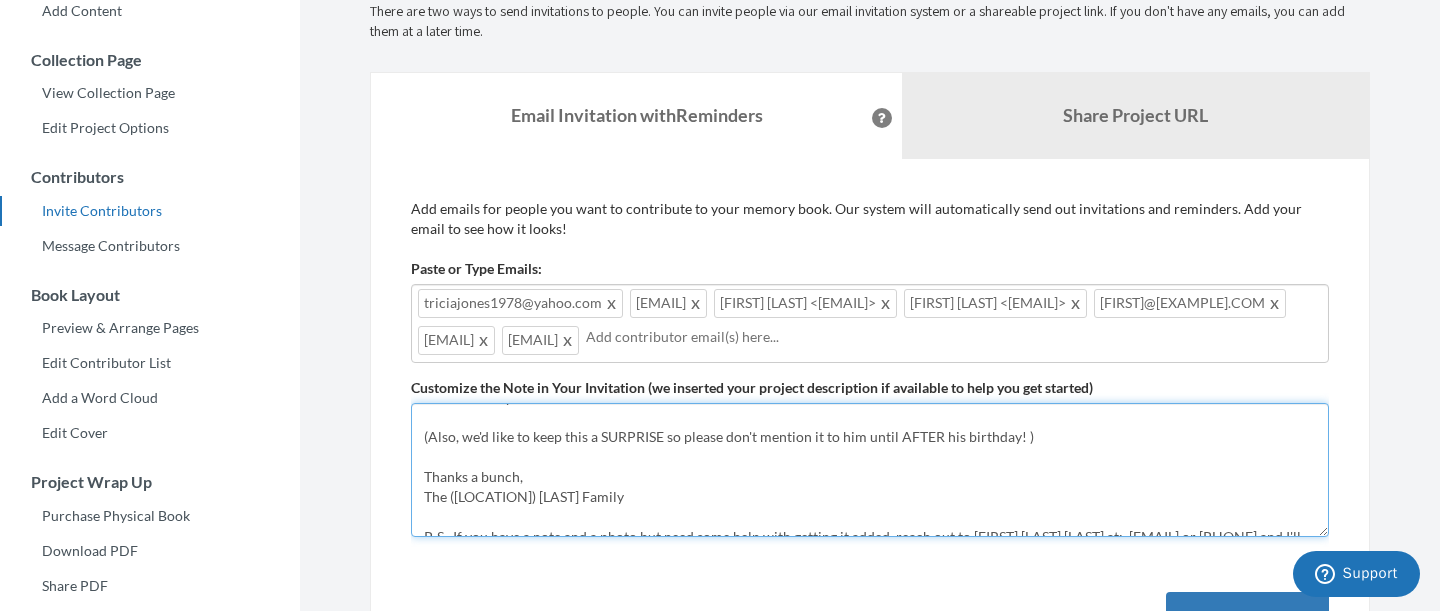 scroll, scrollTop: 150, scrollLeft: 0, axis: vertical 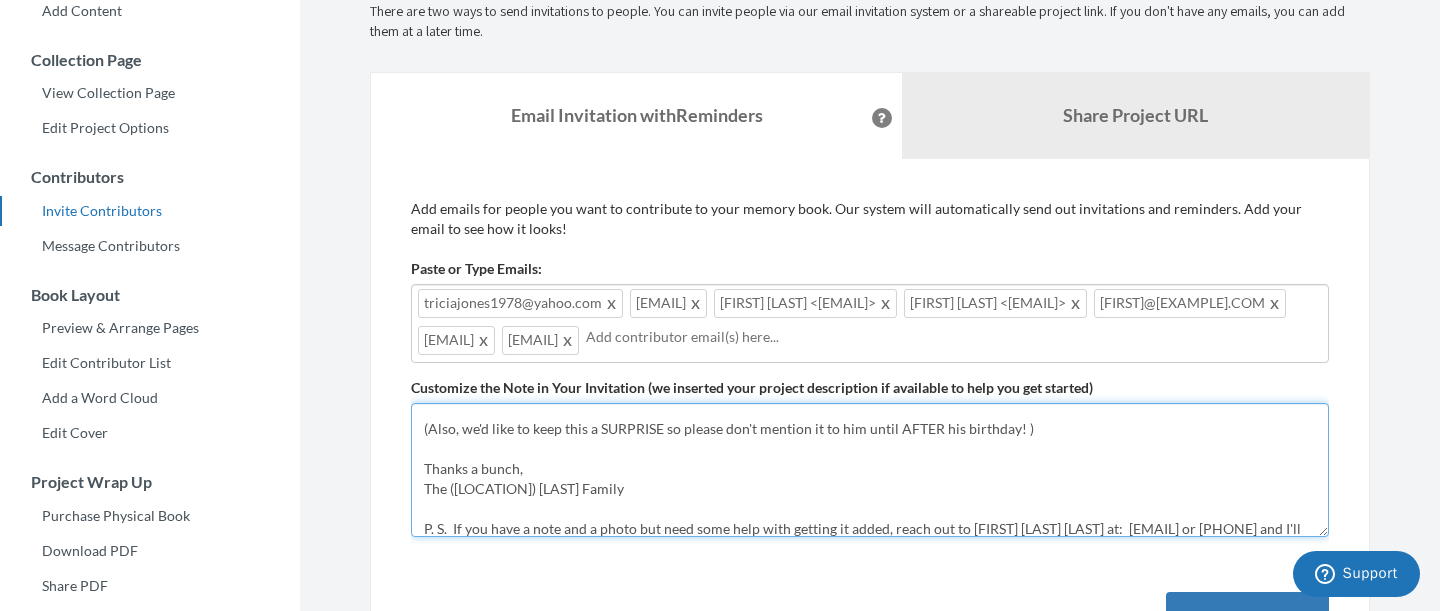drag, startPoint x: 509, startPoint y: 494, endPoint x: 456, endPoint y: 500, distance: 53.338543 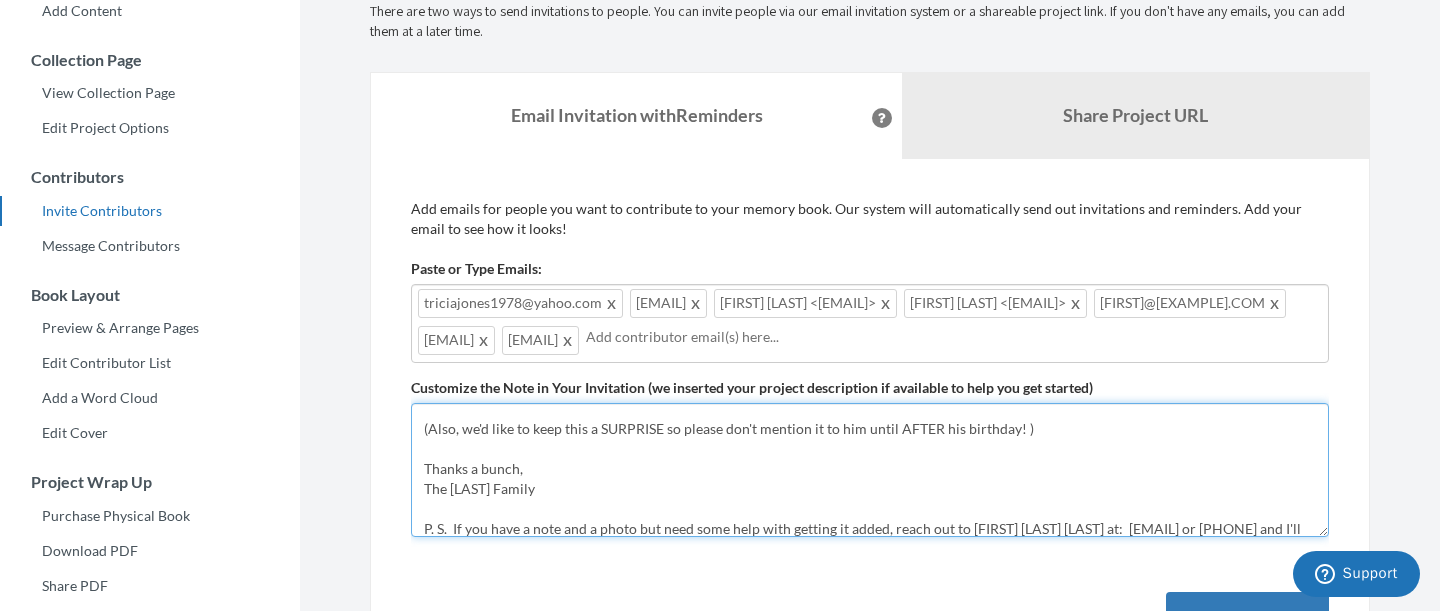 scroll, scrollTop: 0, scrollLeft: 0, axis: both 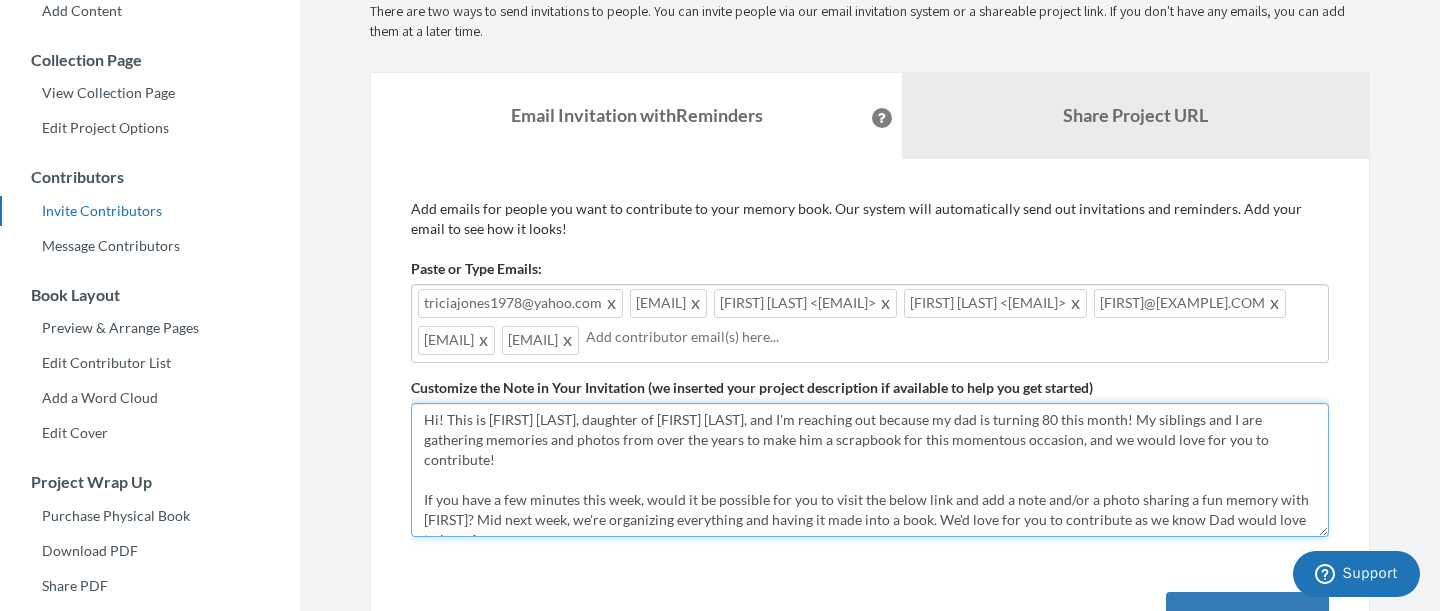 drag, startPoint x: 764, startPoint y: 450, endPoint x: 446, endPoint y: 452, distance: 318.0063 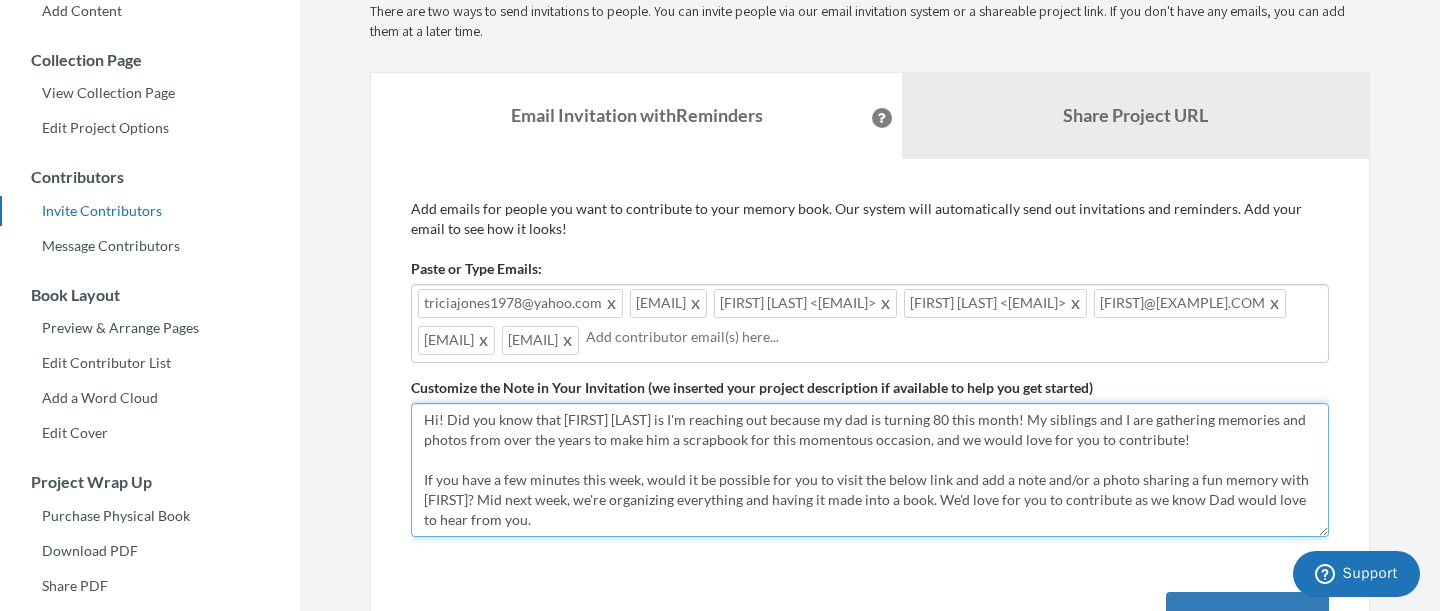 click on "Hi everyone! [FIRST] [LAST], is turning 80 this month. His family is making a scrapbook to gather memories and photos from over the years and we would love for you to contribute!
If you have a few minutes this week, we'd love for you to add a quick note and/or a photo sharing a fun memory with [FIRST]. Mid next week, we're organizing the submissions and having them made into a book. We'd love for you to contribute as we know our Dad / [FIRST] would love to hear from you.
(Also, we'd like to keep this a SURPRISE so please don't mention it to him until AFTER his birthday! )
Thanks a bunch,
The [LAST] Family
P. S.  If you have a note and a photo but need some help with getting it added, reach out to [FIRST] [LAST] at:  [EMAIL] or [PHONE]" at bounding box center [870, 470] 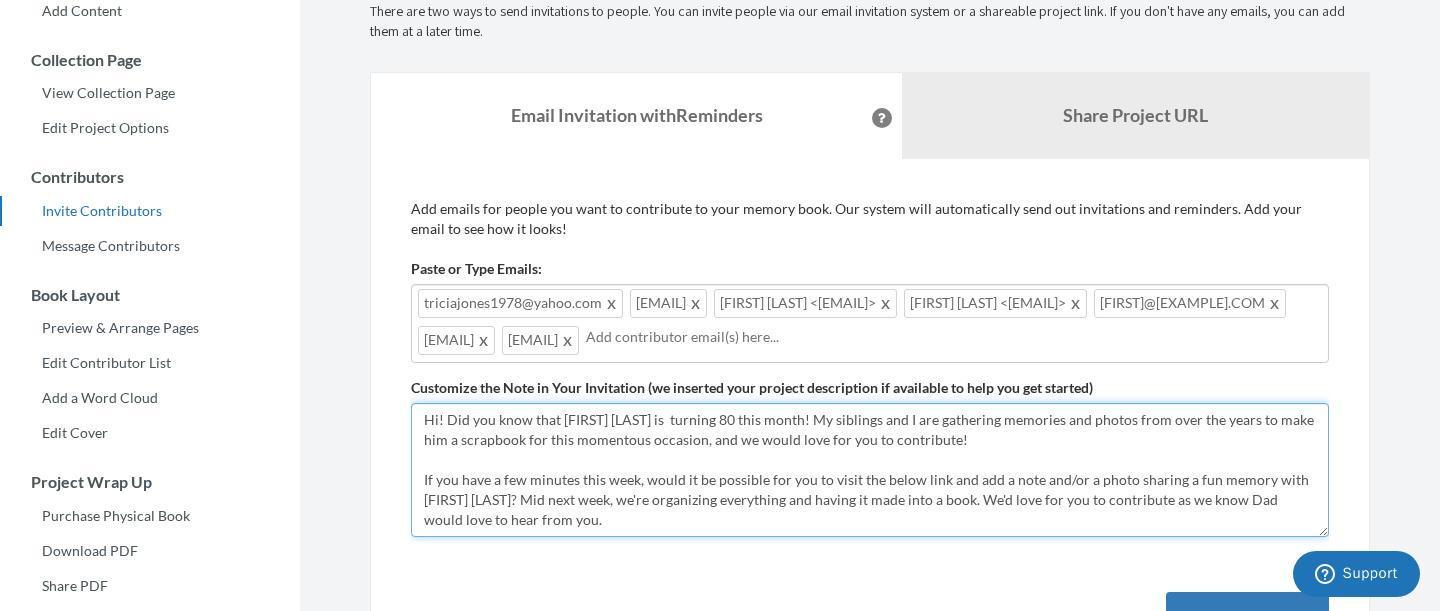 click on "Hi everyone! [FIRST] [LAST], is turning 80 this month. His family is making a scrapbook to gather memories and photos from over the years and we would love for you to contribute!
If you have a few minutes this week, we'd love for you to add a quick note and/or a photo sharing a fun memory with [FIRST]. Mid next week, we're organizing the submissions and having them made into a book. We'd love for you to contribute as we know our Dad / [FIRST] would love to hear from you.
(Also, we'd like to keep this a SURPRISE so please don't mention it to him until AFTER his birthday! )
Thanks a bunch,
The [LAST] Family
P. S.  If you have a note and a photo but need some help with getting it added, reach out to [FIRST] [LAST] at:  [EMAIL] or [PHONE]" at bounding box center [870, 470] 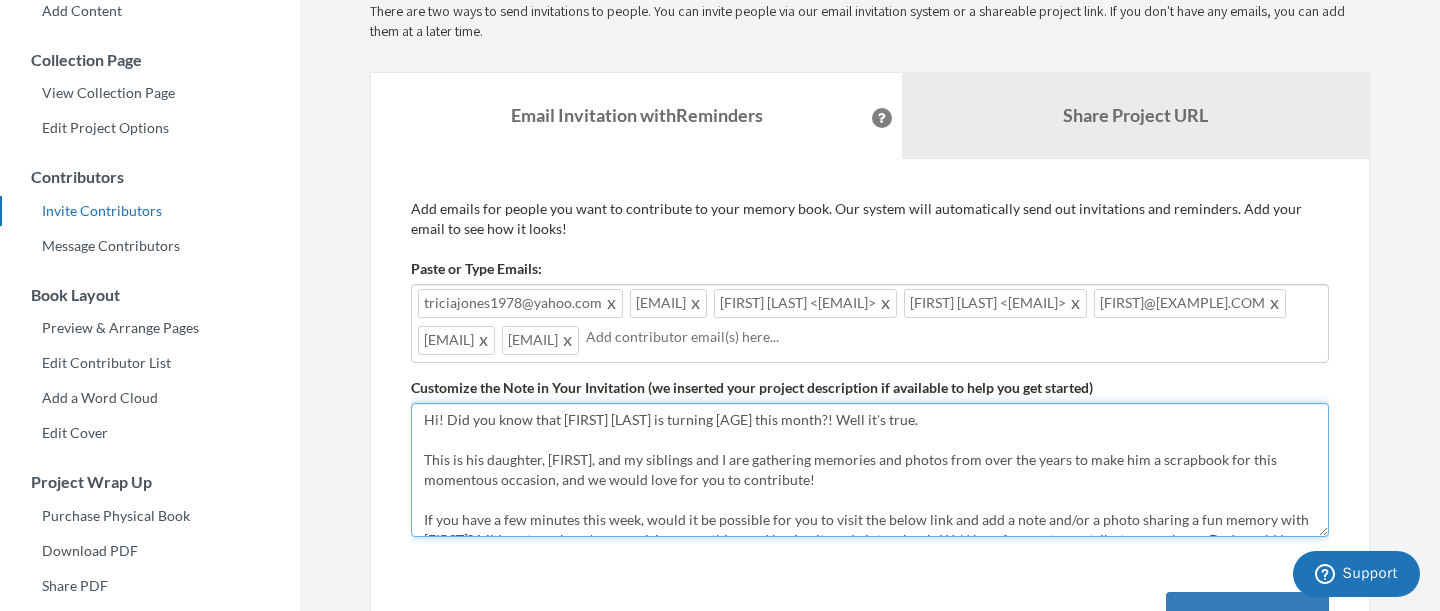 click on "Hi everyone! [FIRST] [LAST], is turning 80 this month. His family is making a scrapbook to gather memories and photos from over the years and we would love for you to contribute!
If you have a few minutes this week, we'd love for you to add a quick note and/or a photo sharing a fun memory with [FIRST]. Mid next week, we're organizing the submissions and having them made into a book. We'd love for you to contribute as we know our Dad / [FIRST] would love to hear from you.
(Also, we'd like to keep this a SURPRISE so please don't mention it to him until AFTER his birthday! )
Thanks a bunch,
The [LAST] Family
P. S.  If you have a note and a photo but need some help with getting it added, reach out to [FIRST] [LAST] at:  [EMAIL] or [PHONE]" at bounding box center (870, 470) 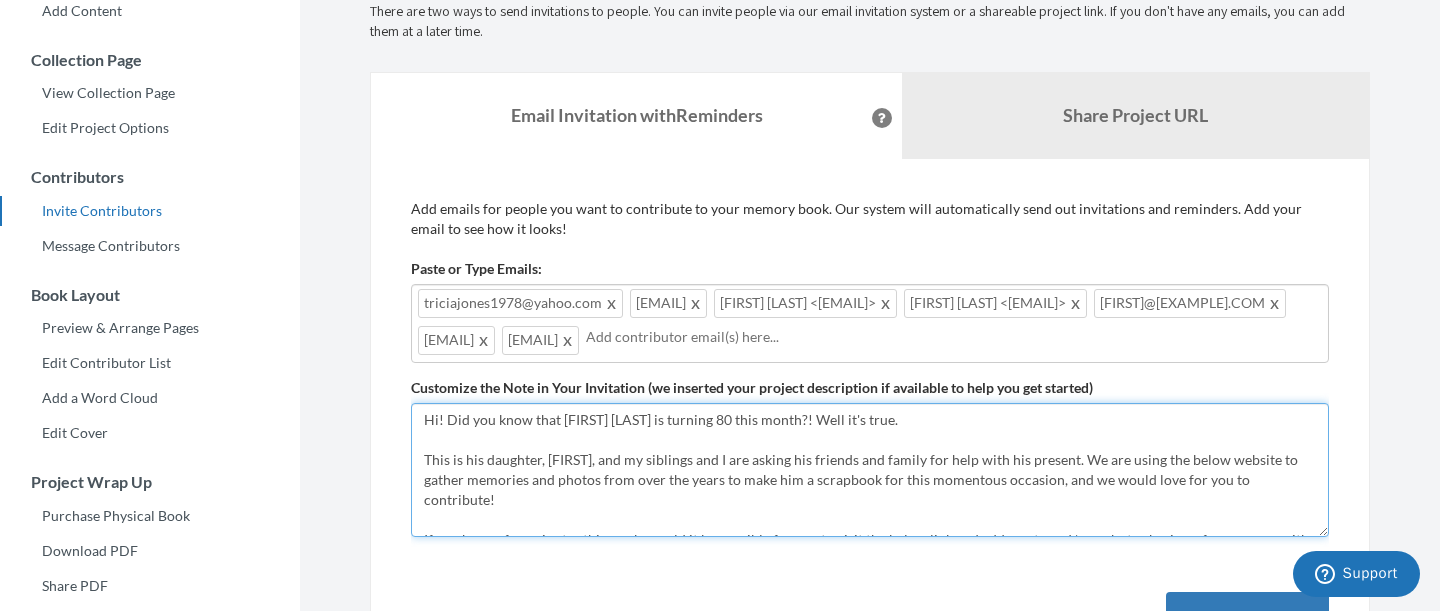 click on "Hi everyone! [FIRST] [LAST], is turning 80 this month. His family is making a scrapbook to gather memories and photos from over the years and we would love for you to contribute!
If you have a few minutes this week, we'd love for you to add a quick note and/or a photo sharing a fun memory with [FIRST]. Mid next week, we're organizing the submissions and having them made into a book. We'd love for you to contribute as we know our Dad / [FIRST] would love to hear from you.
(Also, we'd like to keep this a SURPRISE so please don't mention it to him until AFTER his birthday! )
Thanks a bunch,
The [LAST] Family
P. S.  If you have a note and a photo but need some help with getting it added, reach out to [FIRST] [LAST] at:  [EMAIL] or [PHONE]" at bounding box center [870, 470] 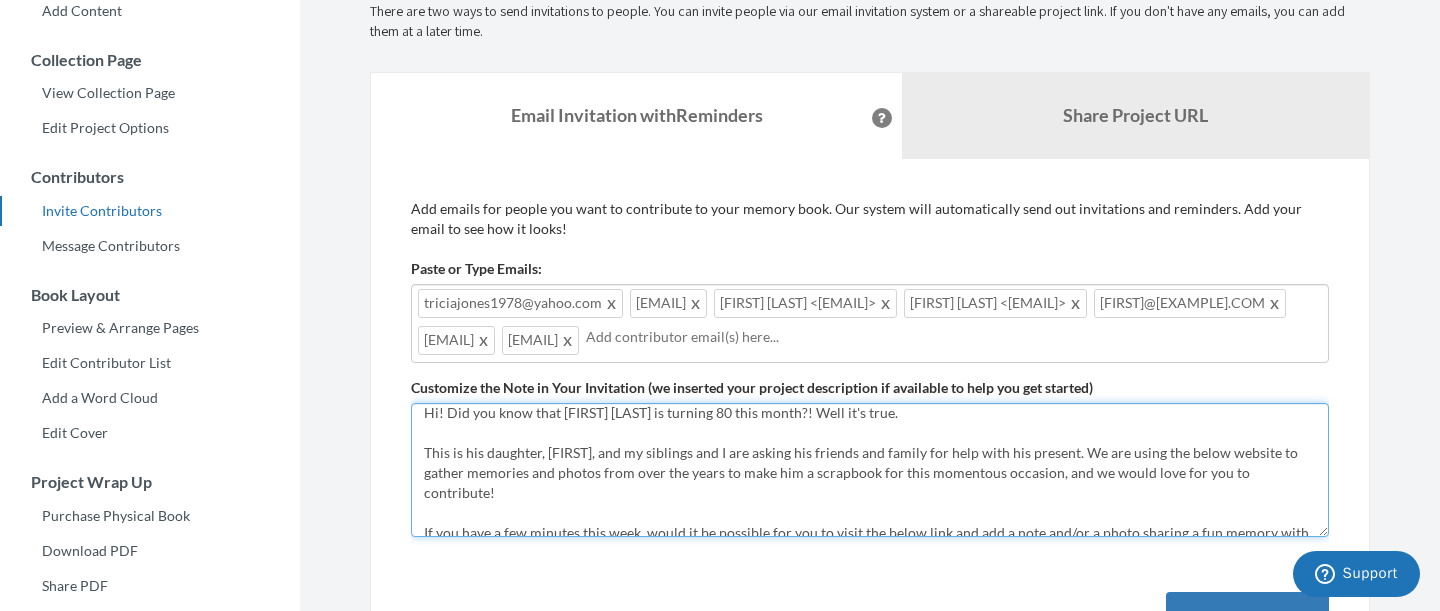 click on "Hi everyone! [FIRST] [LAST], is turning 80 this month. His family is making a scrapbook to gather memories and photos from over the years and we would love for you to contribute!
If you have a few minutes this week, we'd love for you to add a quick note and/or a photo sharing a fun memory with [FIRST]. Mid next week, we're organizing the submissions and having them made into a book. We'd love for you to contribute as we know our Dad / [FIRST] would love to hear from you.
(Also, we'd like to keep this a SURPRISE so please don't mention it to him until AFTER his birthday! )
Thanks a bunch,
The [LAST] Family
P. S.  If you have a note and a photo but need some help with getting it added, reach out to [FIRST] [LAST] at:  [EMAIL] or [PHONE]" at bounding box center [870, 470] 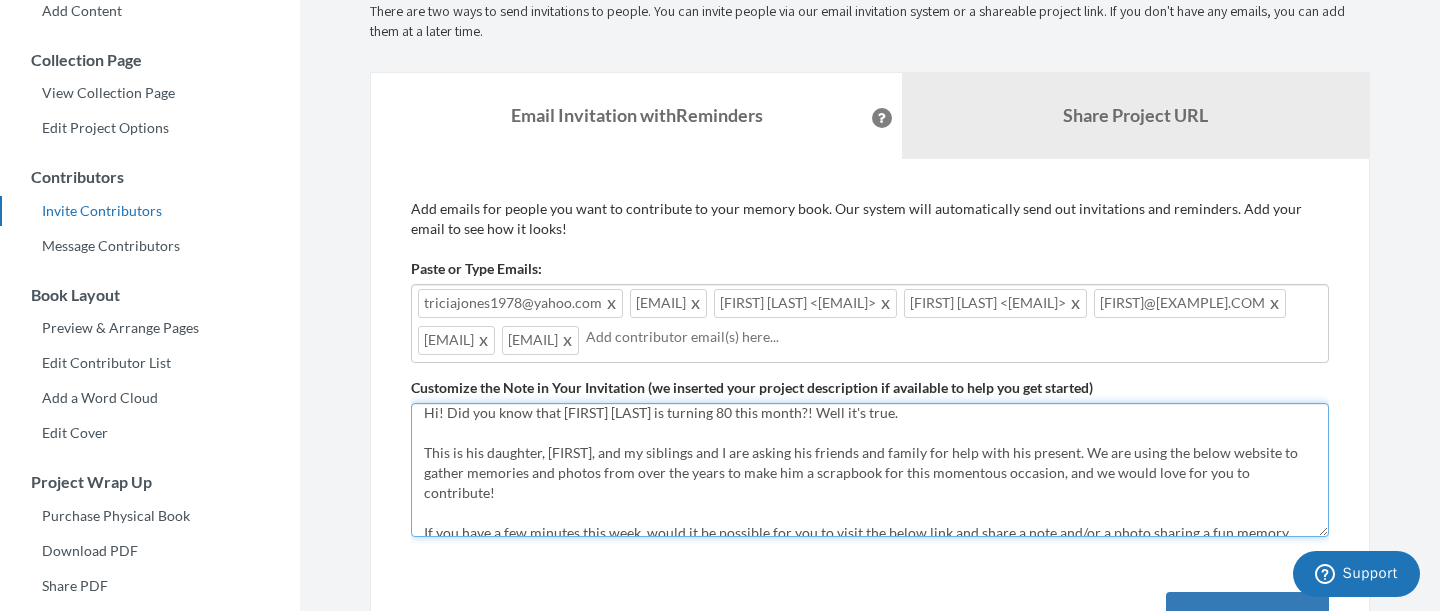 scroll, scrollTop: 12, scrollLeft: 0, axis: vertical 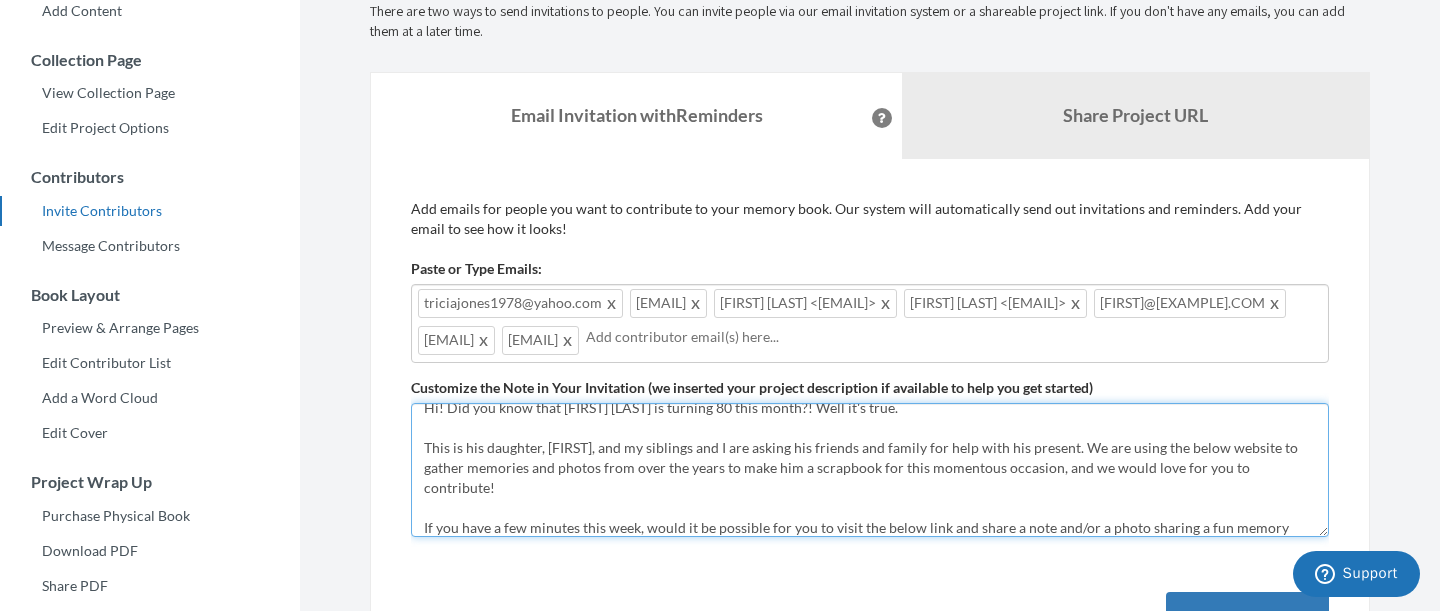 click on "Hi everyone! [FIRST] [LAST], is turning 80 this month. His family is making a scrapbook to gather memories and photos from over the years and we would love for you to contribute!
If you have a few minutes this week, we'd love for you to add a quick note and/or a photo sharing a fun memory with [FIRST]. Mid next week, we're organizing the submissions and having them made into a book. We'd love for you to contribute as we know our Dad / [FIRST] would love to hear from you.
(Also, we'd like to keep this a SURPRISE so please don't mention it to him until AFTER his birthday! )
Thanks a bunch,
The [LAST] Family
P. S.  If you have a note and a photo but need some help with getting it added, reach out to [FIRST] [LAST] at:  [EMAIL] or [PHONE]" at bounding box center (870, 470) 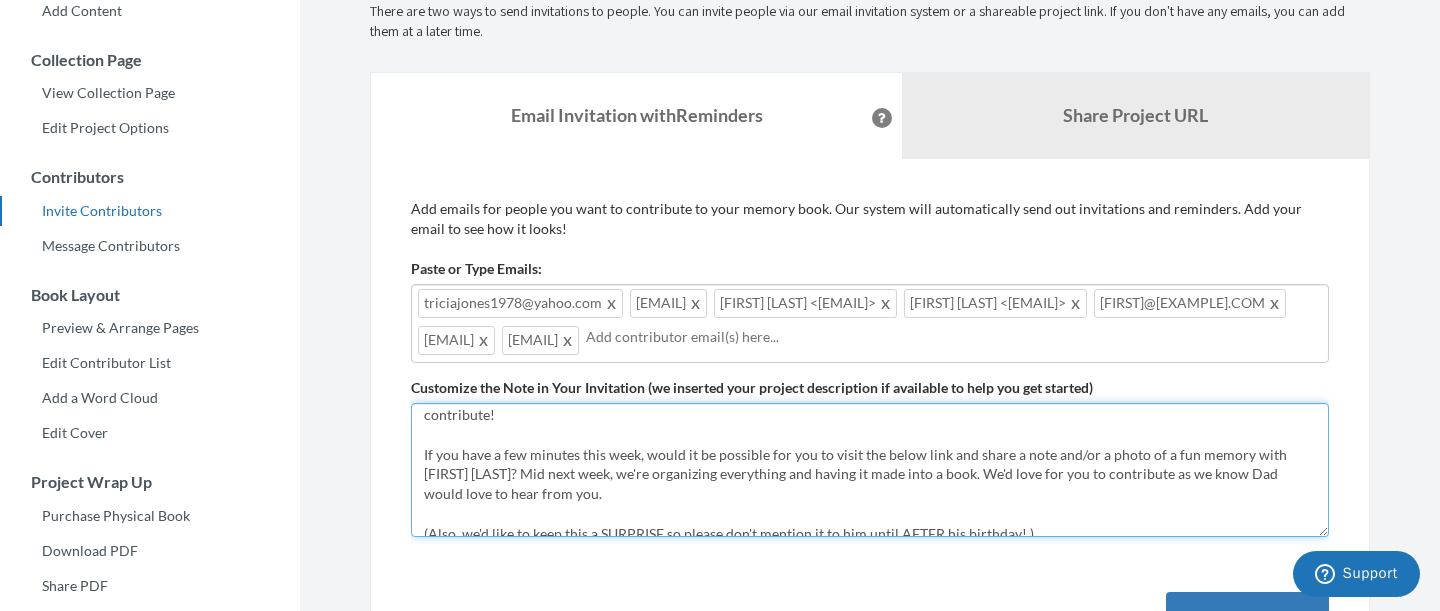 scroll, scrollTop: 84, scrollLeft: 0, axis: vertical 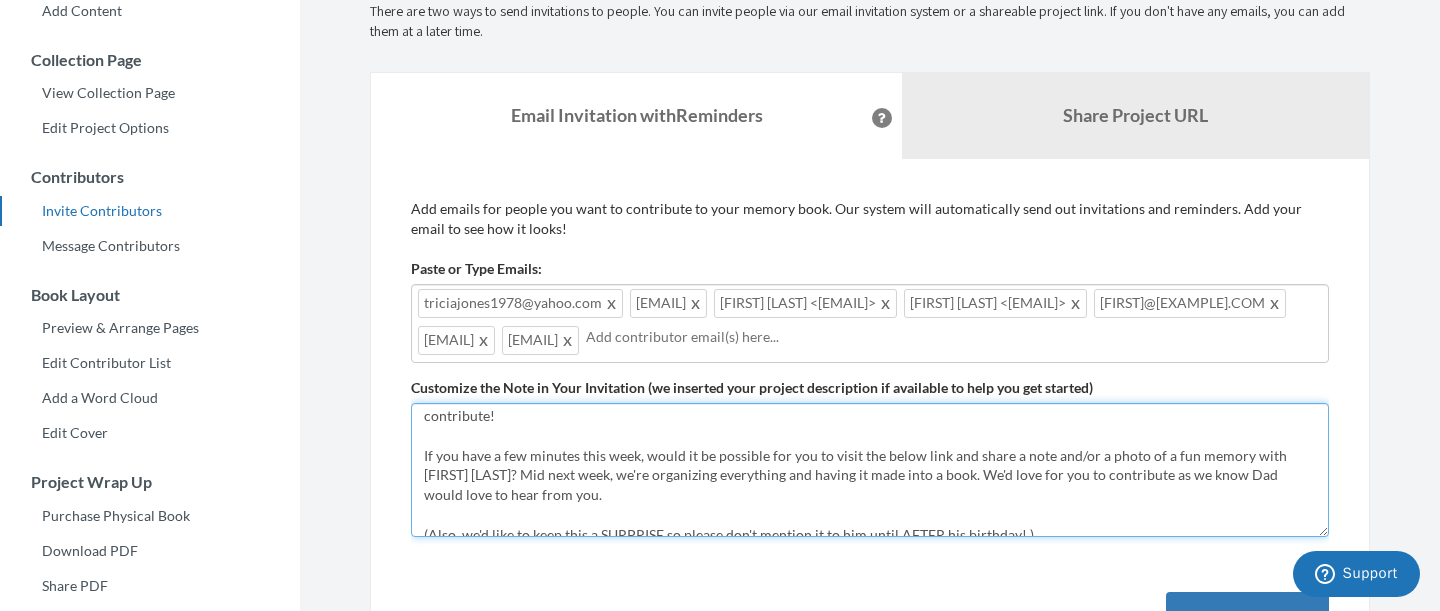 click on "Hi everyone! [FIRST] [LAST], is turning 80 this month. His family is making a scrapbook to gather memories and photos from over the years and we would love for you to contribute!
If you have a few minutes this week, we'd love for you to add a quick note and/or a photo sharing a fun memory with [FIRST]. Mid next week, we're organizing the submissions and having them made into a book. We'd love for you to contribute as we know our Dad / [FIRST] would love to hear from you.
(Also, we'd like to keep this a SURPRISE so please don't mention it to him until AFTER his birthday! )
Thanks a bunch,
The [LAST] Family
P. S.  If you have a note and a photo but need some help with getting it added, reach out to [FIRST] [LAST] at:  [EMAIL] or [PHONE]" at bounding box center [870, 470] 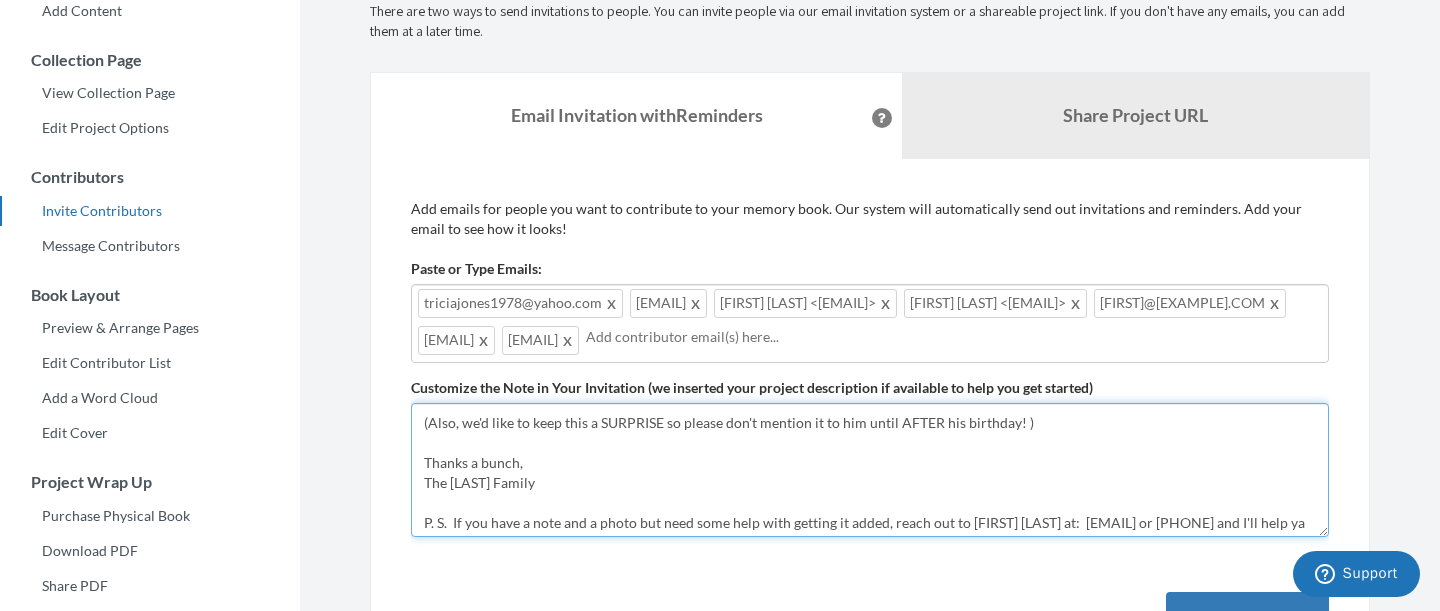 scroll, scrollTop: 198, scrollLeft: 0, axis: vertical 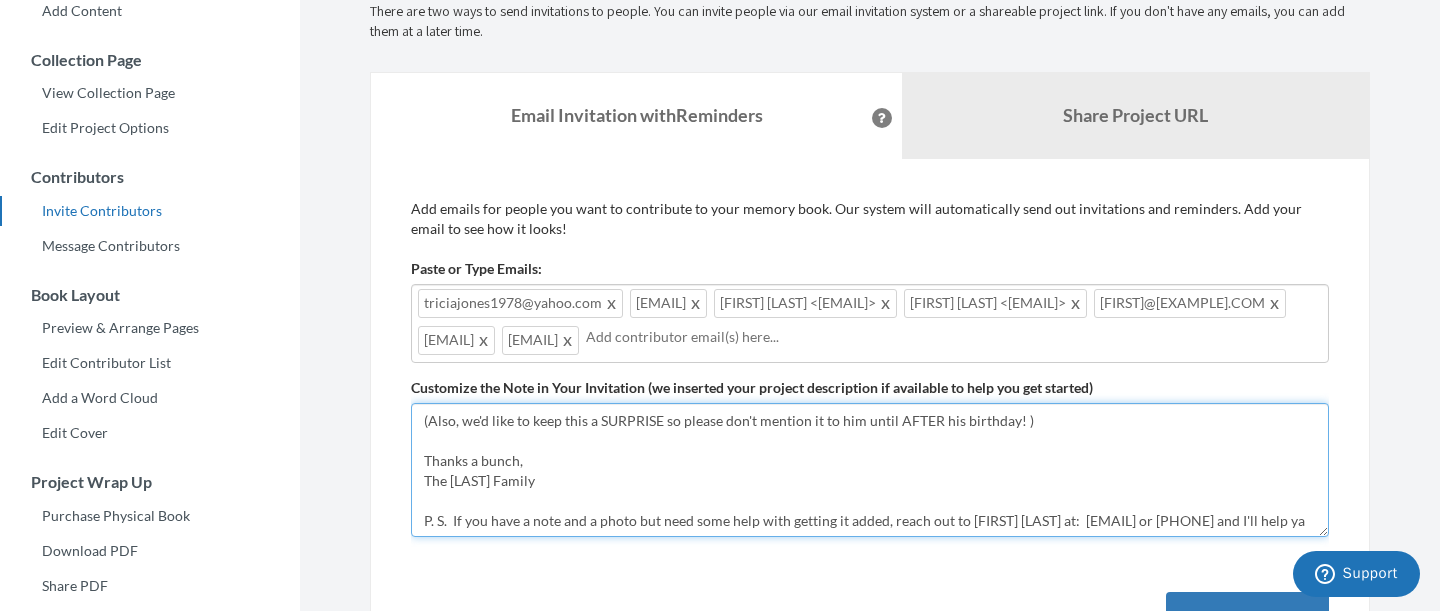 click on "Hi everyone! [FIRST] [LAST], is turning 80 this month. His family is making a scrapbook to gather memories and photos from over the years and we would love for you to contribute!
If you have a few minutes this week, we'd love for you to add a quick note and/or a photo sharing a fun memory with [FIRST]. Mid next week, we're organizing the submissions and having them made into a book. We'd love for you to contribute as we know our Dad / [FIRST] would love to hear from you.
(Also, we'd like to keep this a SURPRISE so please don't mention it to him until AFTER his birthday! )
Thanks a bunch,
The [LAST] Family
P. S.  If you have a note and a photo but need some help with getting it added, reach out to [FIRST] [LAST] at:  [EMAIL] or [PHONE]" at bounding box center (870, 470) 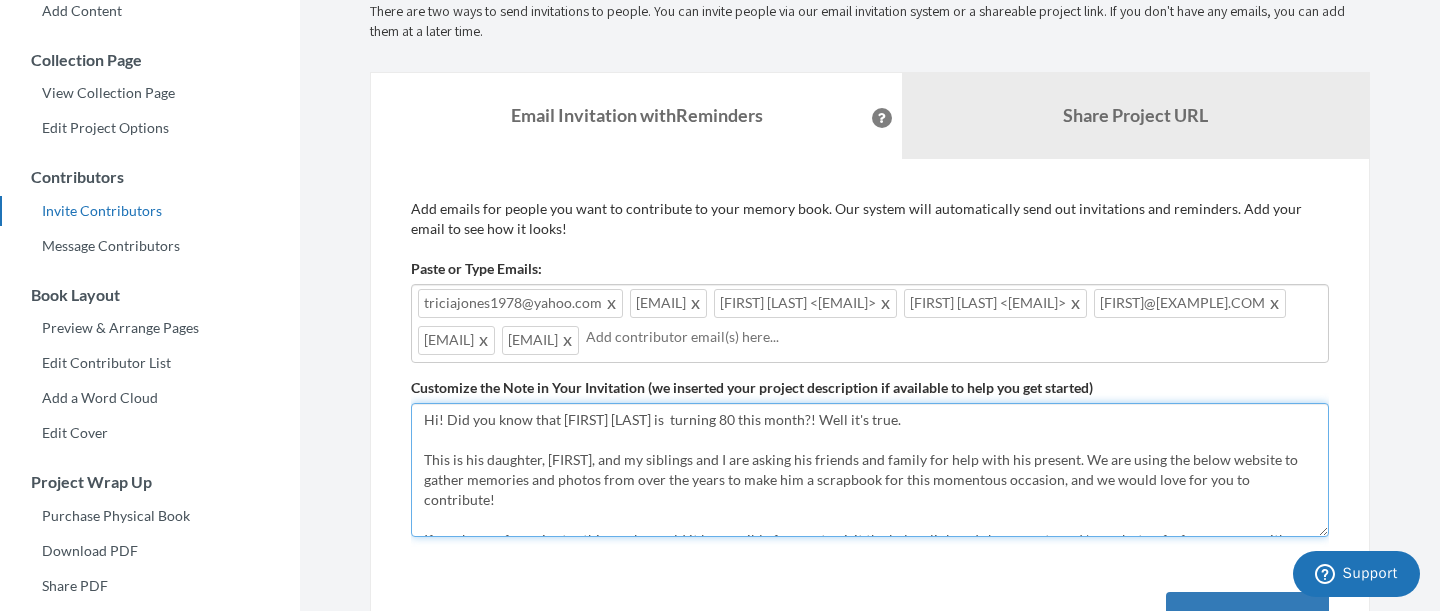 click on "Hi everyone! [FIRST] [LAST], is turning 80 this month. His family is making a scrapbook to gather memories and photos from over the years and we would love for you to contribute!
If you have a few minutes this week, we'd love for you to add a quick note and/or a photo sharing a fun memory with [FIRST]. Mid next week, we're organizing the submissions and having them made into a book. We'd love for you to contribute as we know our Dad / [FIRST] would love to hear from you.
(Also, we'd like to keep this a SURPRISE so please don't mention it to him until AFTER his birthday! )
Thanks a bunch,
The [LAST] Family
P. S.  If you have a note and a photo but need some help with getting it added, reach out to [FIRST] [LAST] at:  [EMAIL] or [PHONE]" at bounding box center [870, 470] 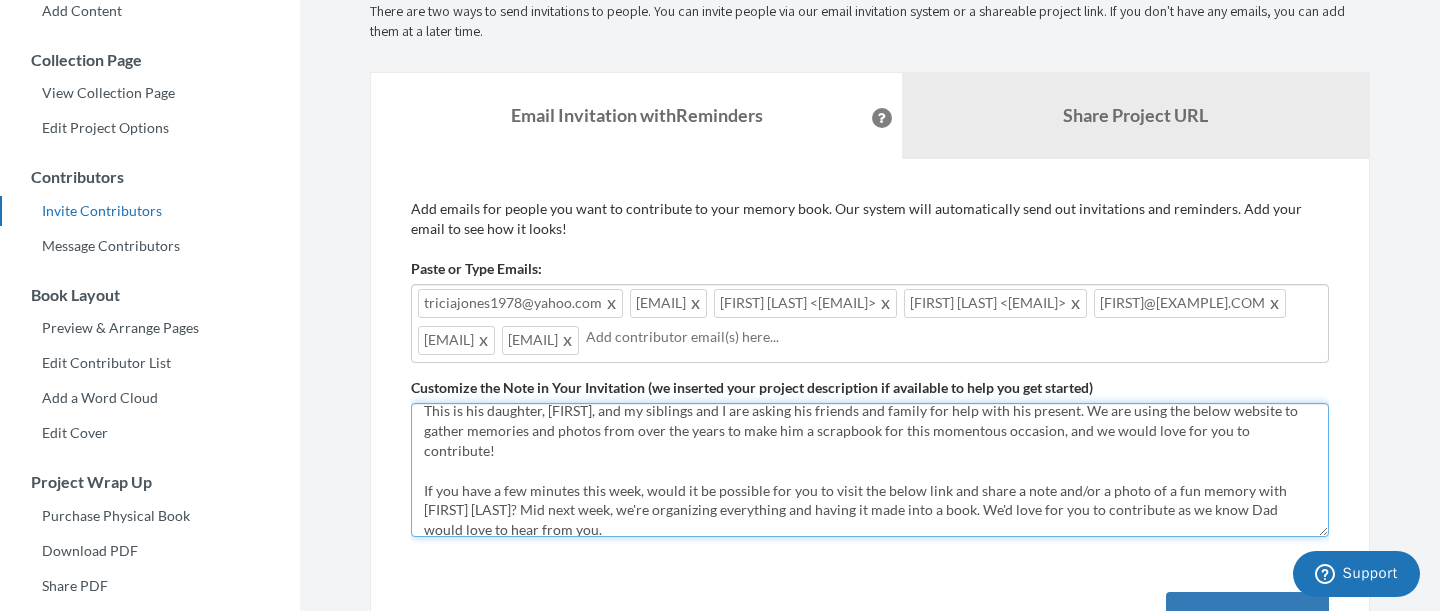 scroll, scrollTop: 58, scrollLeft: 0, axis: vertical 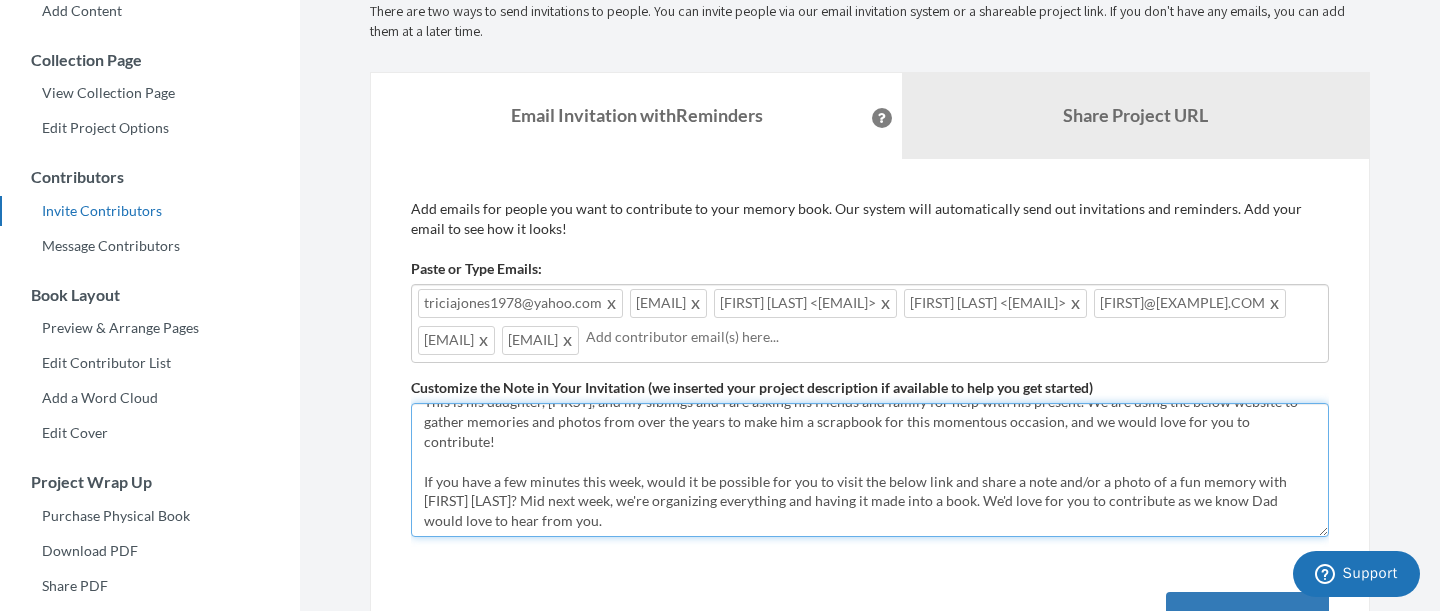click on "Hi everyone! [FIRST] [LAST], is turning 80 this month. His family is making a scrapbook to gather memories and photos from over the years and we would love for you to contribute!
If you have a few minutes this week, we'd love for you to add a quick note and/or a photo sharing a fun memory with [FIRST]. Mid next week, we're organizing the submissions and having them made into a book. We'd love for you to contribute as we know our Dad / [FIRST] would love to hear from you.
(Also, we'd like to keep this a SURPRISE so please don't mention it to him until AFTER his birthday! )
Thanks a bunch,
The [LAST] Family
P. S.  If you have a note and a photo but need some help with getting it added, reach out to [FIRST] [LAST] at:  [EMAIL] or [PHONE]" at bounding box center (870, 470) 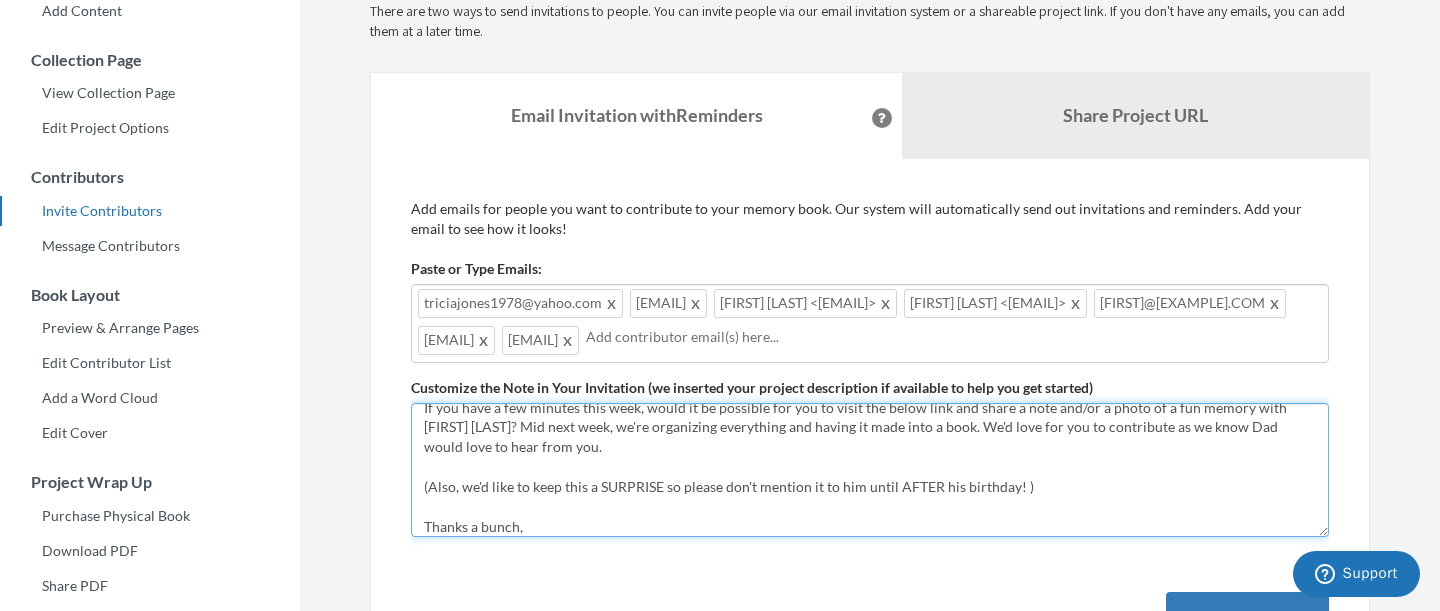 scroll, scrollTop: 128, scrollLeft: 0, axis: vertical 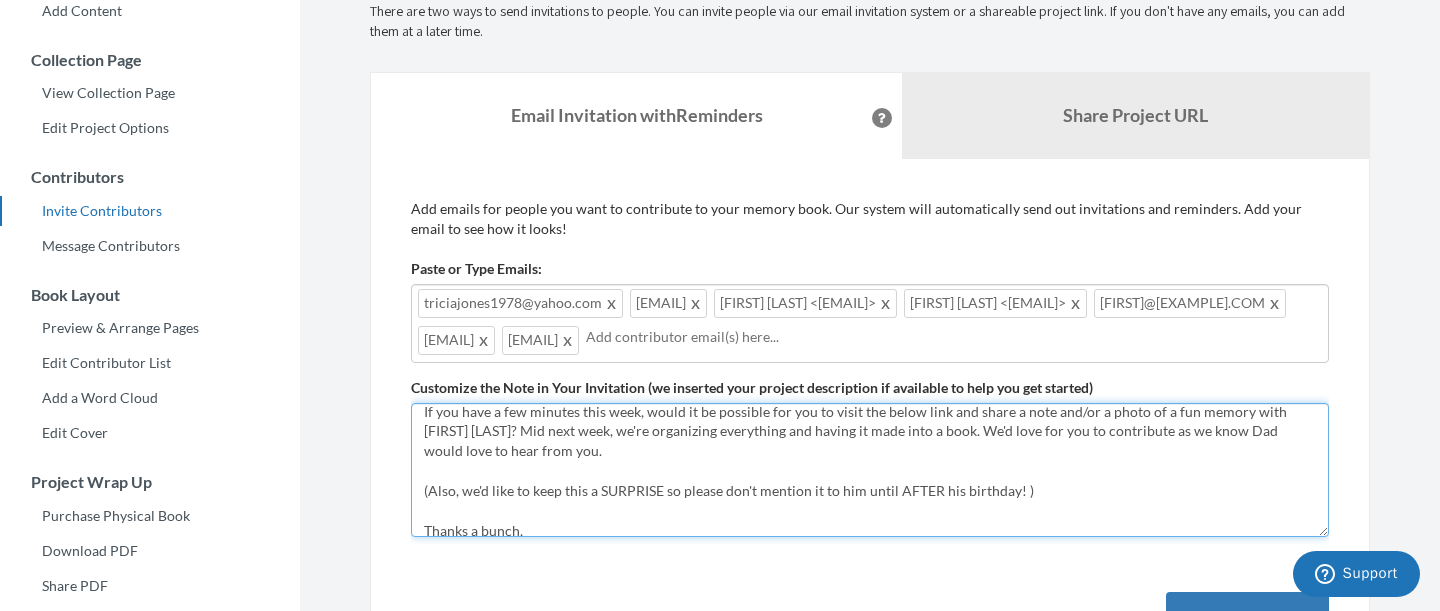 click on "Hi everyone! [FIRST] [LAST], is turning 80 this month. His family is making a scrapbook to gather memories and photos from over the years and we would love for you to contribute!
If you have a few minutes this week, we'd love for you to add a quick note and/or a photo sharing a fun memory with [FIRST]. Mid next week, we're organizing the submissions and having them made into a book. We'd love for you to contribute as we know our Dad / [FIRST] would love to hear from you.
(Also, we'd like to keep this a SURPRISE so please don't mention it to him until AFTER his birthday! )
Thanks a bunch,
The [LAST] Family
P. S.  If you have a note and a photo but need some help with getting it added, reach out to [FIRST] [LAST] at:  [EMAIL] or [PHONE]" at bounding box center (870, 470) 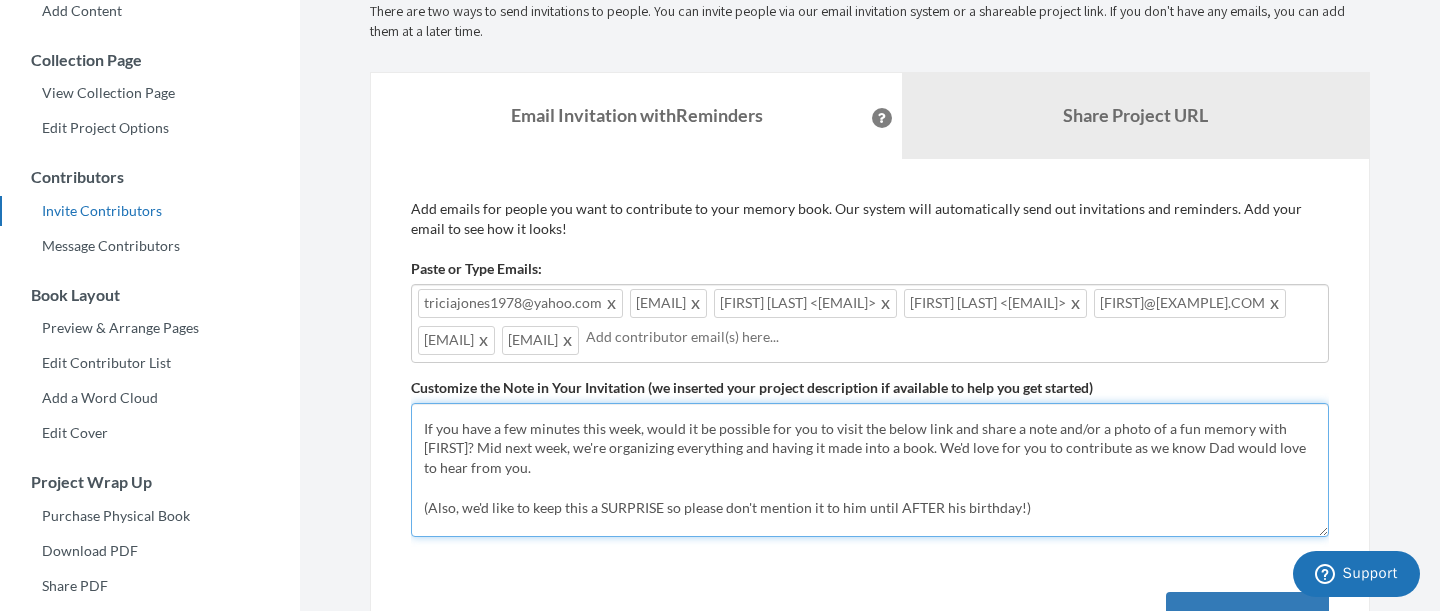 scroll, scrollTop: 112, scrollLeft: 0, axis: vertical 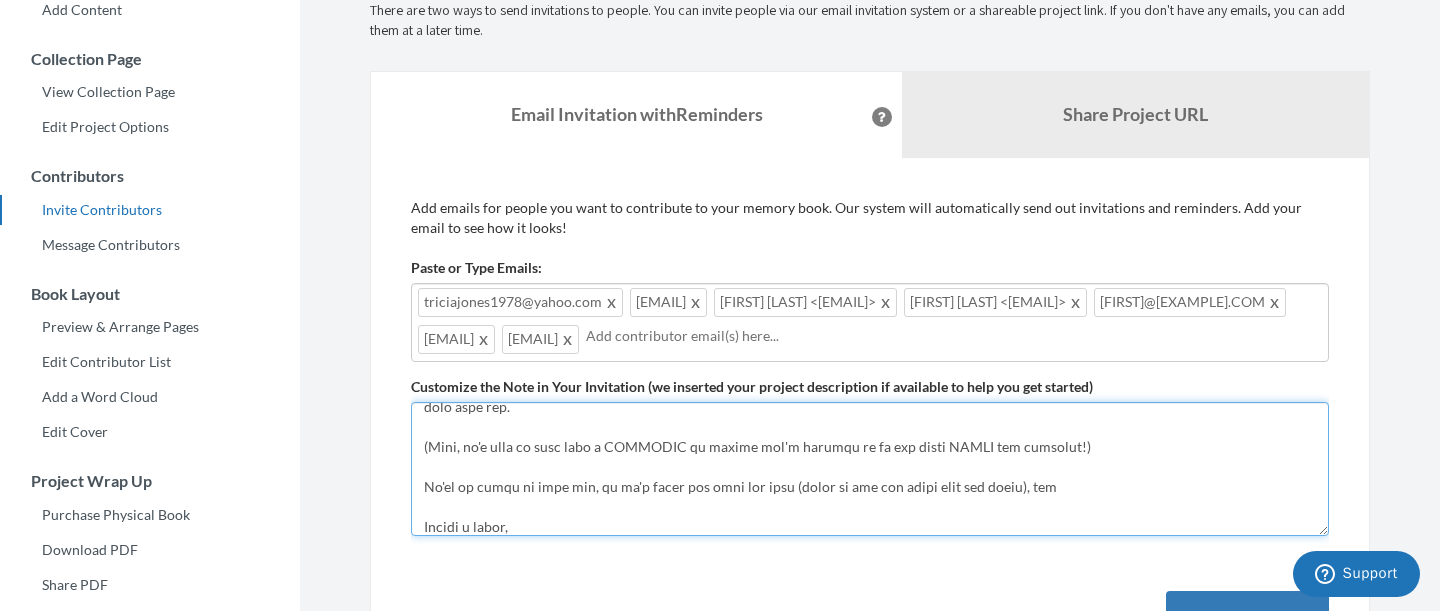 click on "Hi everyone! [FIRST] [LAST], is turning 80 this month. His family is making a scrapbook to gather memories and photos from over the years and we would love for you to contribute!
If you have a few minutes this week, we'd love for you to add a quick note and/or a photo sharing a fun memory with [FIRST]. Mid next week, we're organizing the submissions and having them made into a book. We'd love for you to contribute as we know our Dad / [FIRST] would love to hear from you.
(Also, we'd like to keep this a SURPRISE so please don't mention it to him until AFTER his birthday! )
Thanks a bunch,
The [LAST] Family
P. S.  If you have a note and a photo but need some help with getting it added, reach out to [FIRST] [LAST] at:  [EMAIL] or [PHONE]" at bounding box center [870, 469] 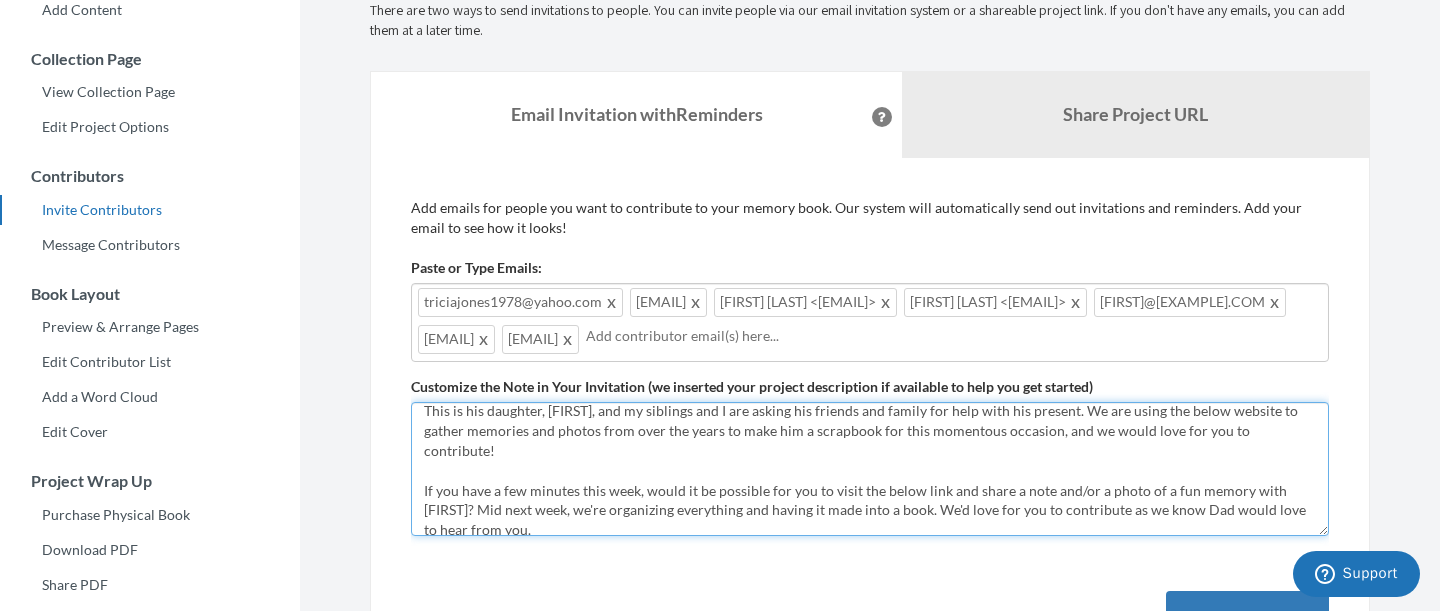 scroll, scrollTop: 41, scrollLeft: 0, axis: vertical 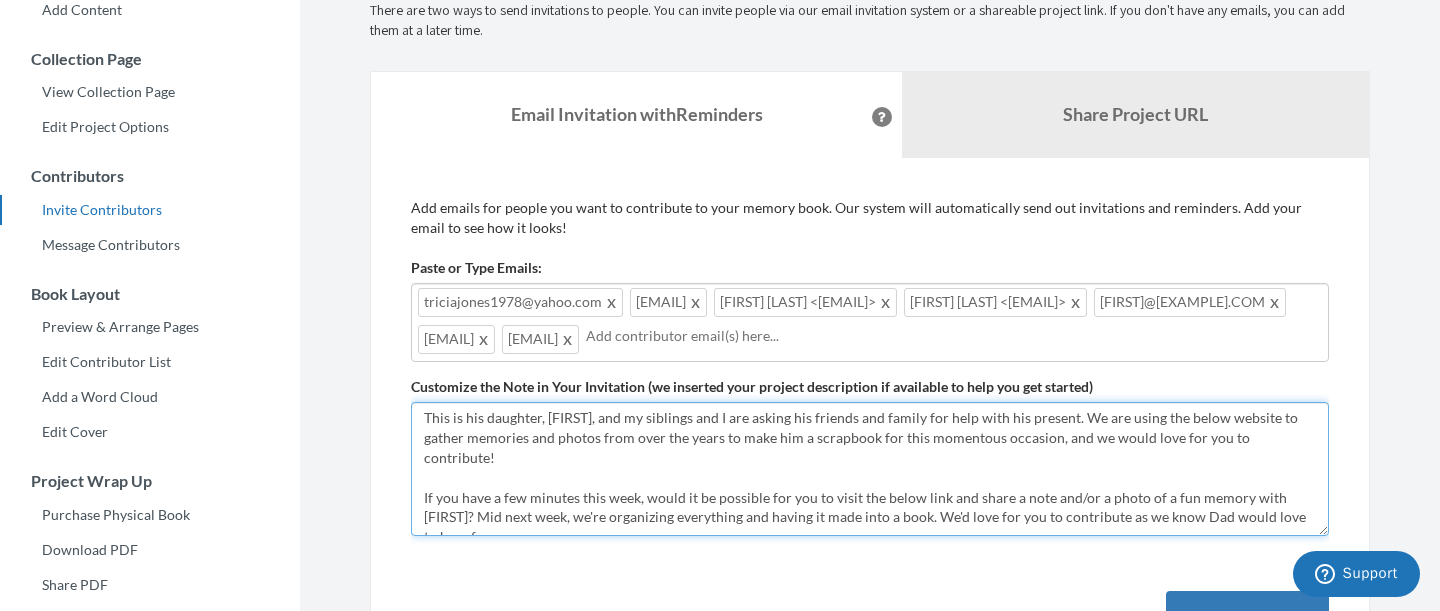 click on "Hi everyone! [FIRST] [LAST], is turning 80 this month. His family is making a scrapbook to gather memories and photos from over the years and we would love for you to contribute!
If you have a few minutes this week, we'd love for you to add a quick note and/or a photo sharing a fun memory with [FIRST]. Mid next week, we're organizing the submissions and having them made into a book. We'd love for you to contribute as we know our Dad / [FIRST] would love to hear from you.
(Also, we'd like to keep this a SURPRISE so please don't mention it to him until AFTER his birthday! )
Thanks a bunch,
The [LAST] Family
P. S.  If you have a note and a photo but need some help with getting it added, reach out to [FIRST] [LAST] at:  [EMAIL] or [PHONE]" at bounding box center (870, 469) 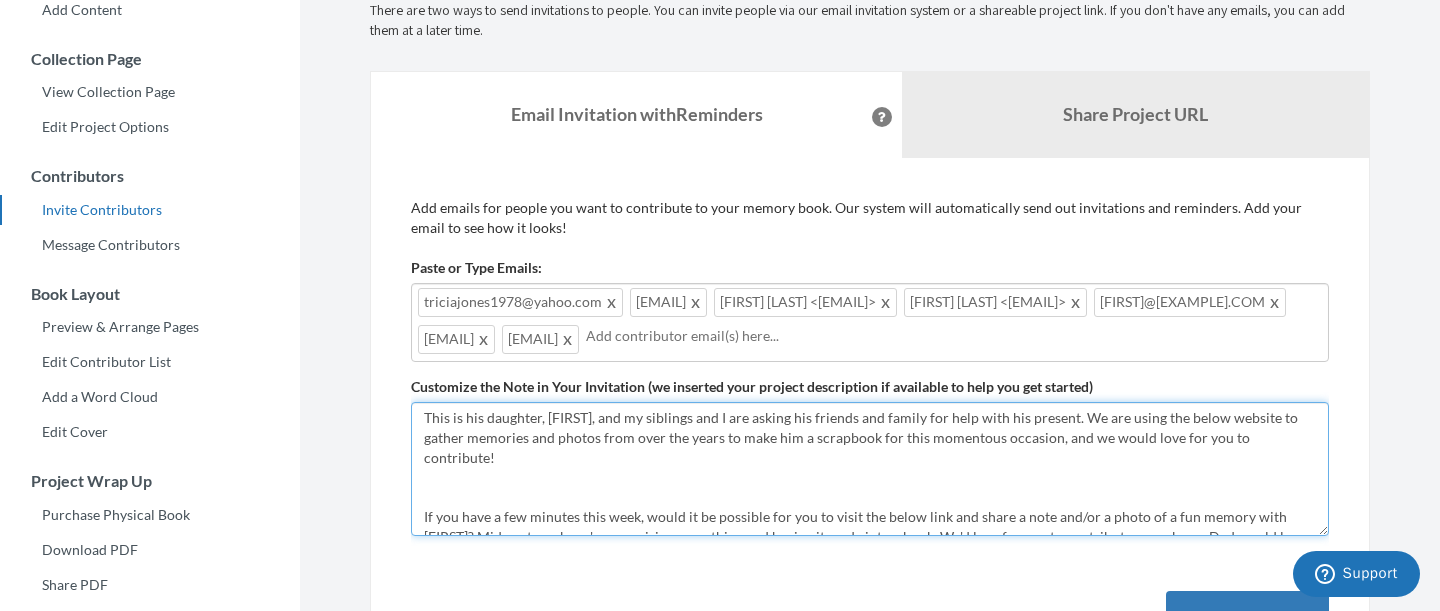 scroll, scrollTop: 101, scrollLeft: 0, axis: vertical 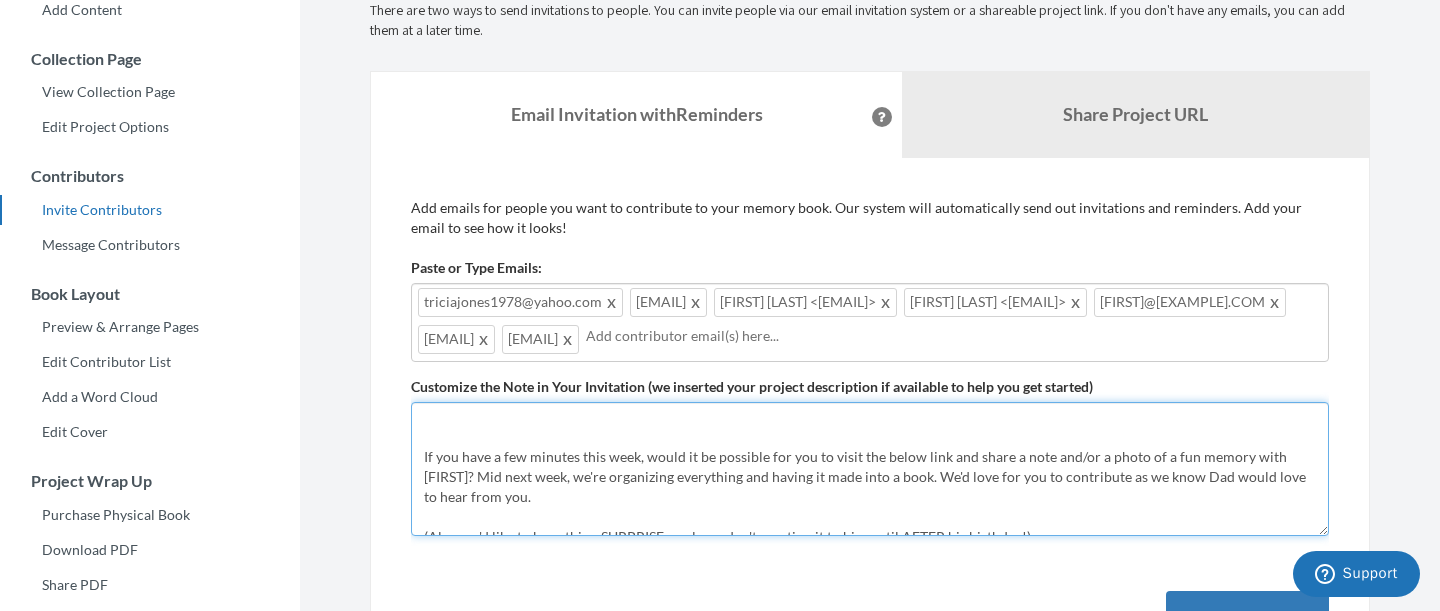 paste on "We're so lucky to have him, and we're inspired by how much he shares of himself with the community. Nearly 80 and he's still giving out backpacks and reading to elementary classes!" 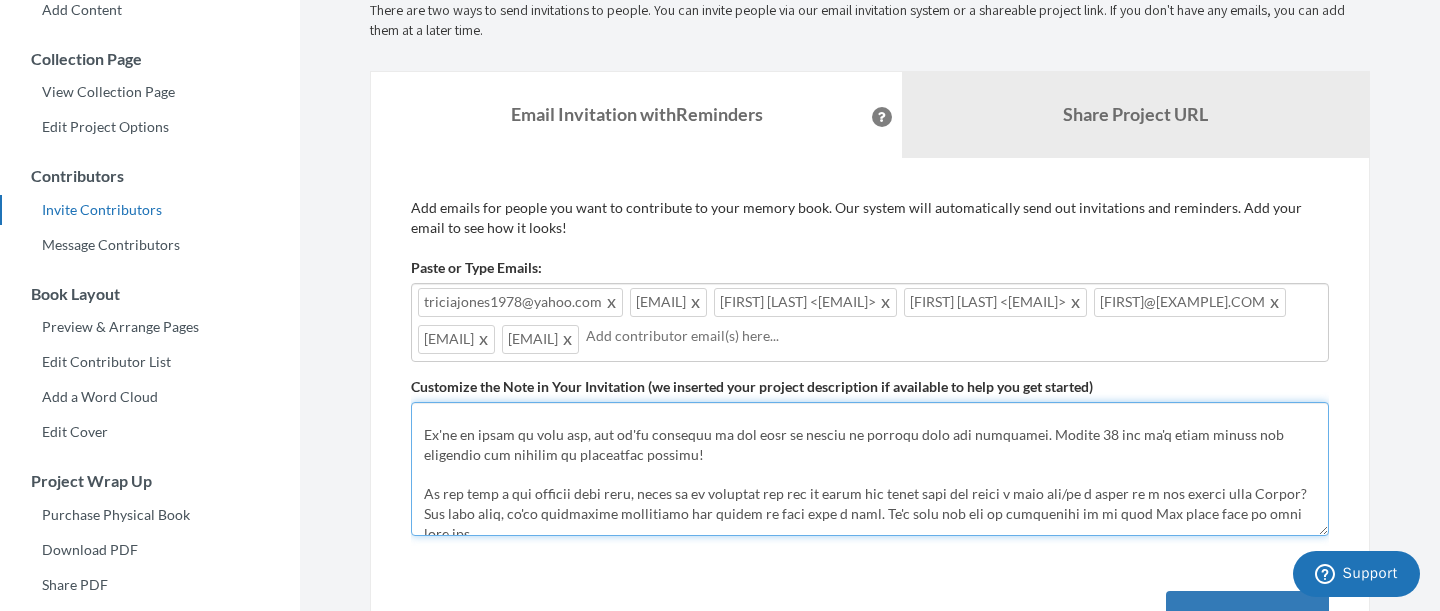scroll, scrollTop: 83, scrollLeft: 0, axis: vertical 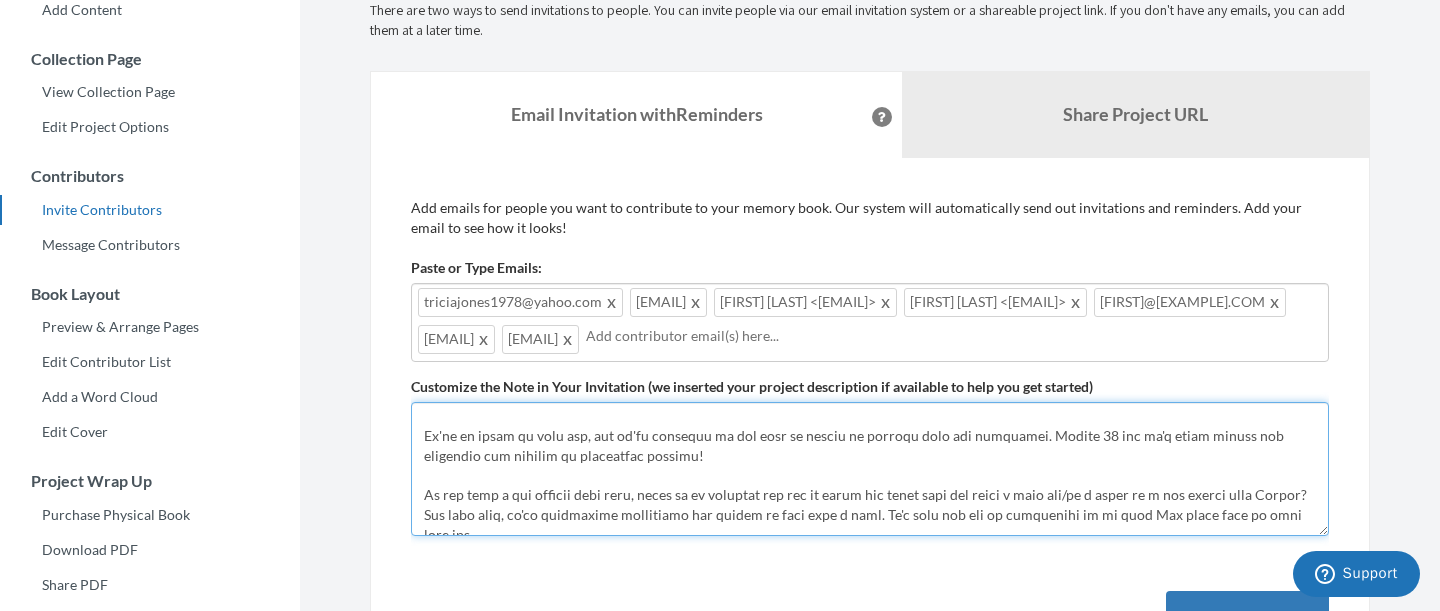 click on "Hi everyone! [FIRST] [LAST], is turning 80 this month. His family is making a scrapbook to gather memories and photos from over the years and we would love for you to contribute!
If you have a few minutes this week, we'd love for you to add a quick note and/or a photo sharing a fun memory with [FIRST]. Mid next week, we're organizing the submissions and having them made into a book. We'd love for you to contribute as we know our Dad / [FIRST] would love to hear from you.
(Also, we'd like to keep this a SURPRISE so please don't mention it to him until AFTER his birthday! )
Thanks a bunch,
The [LAST] Family
P. S.  If you have a note and a photo but need some help with getting it added, reach out to [FIRST] [LAST] at:  [EMAIL] or [PHONE]" at bounding box center [870, 469] 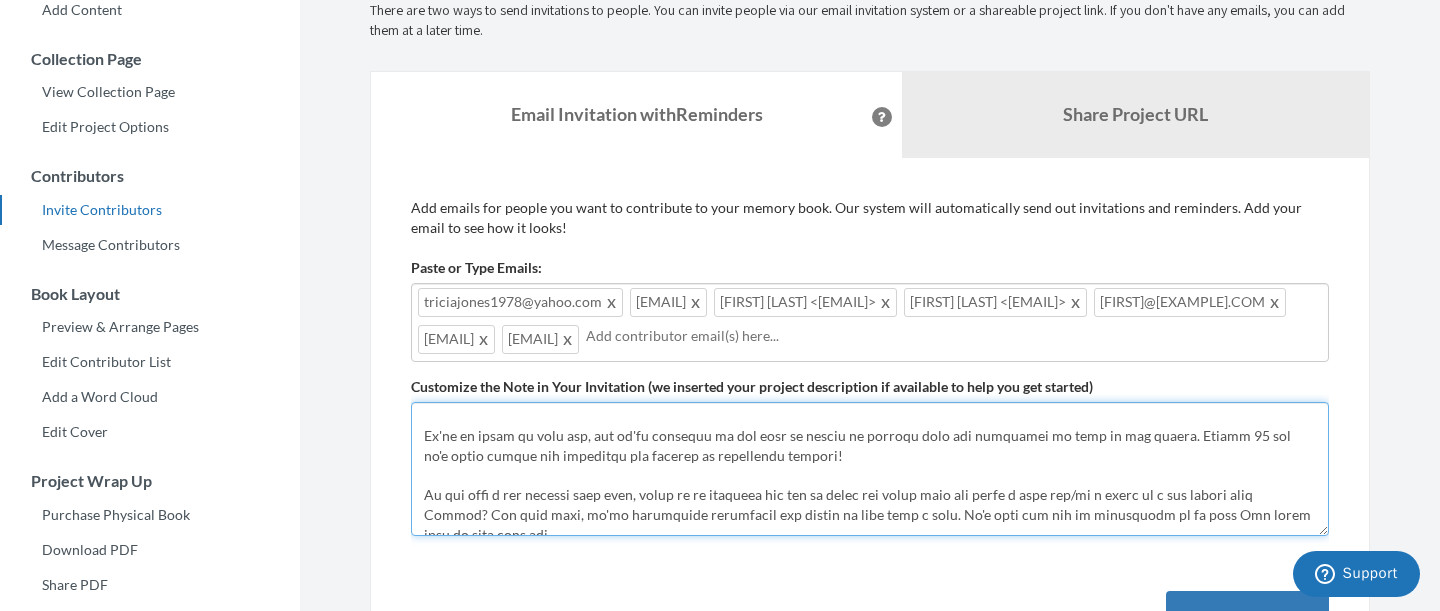 click on "Hi everyone! [FIRST] [LAST], is turning 80 this month. His family is making a scrapbook to gather memories and photos from over the years and we would love for you to contribute!
If you have a few minutes this week, we'd love for you to add a quick note and/or a photo sharing a fun memory with [FIRST]. Mid next week, we're organizing the submissions and having them made into a book. We'd love for you to contribute as we know our Dad / [FIRST] would love to hear from you.
(Also, we'd like to keep this a SURPRISE so please don't mention it to him until AFTER his birthday! )
Thanks a bunch,
The [LAST] Family
P. S.  If you have a note and a photo but need some help with getting it added, reach out to [FIRST] [LAST] at:  [EMAIL] or [PHONE]" at bounding box center (870, 469) 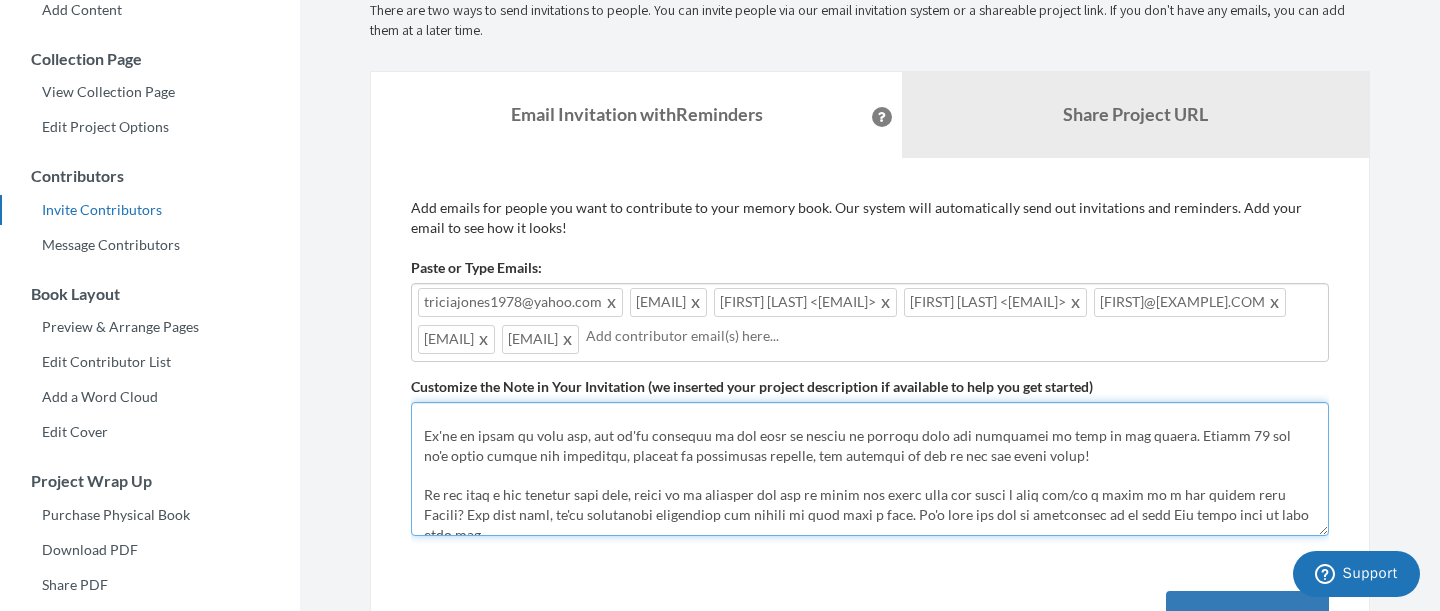 scroll, scrollTop: 0, scrollLeft: 0, axis: both 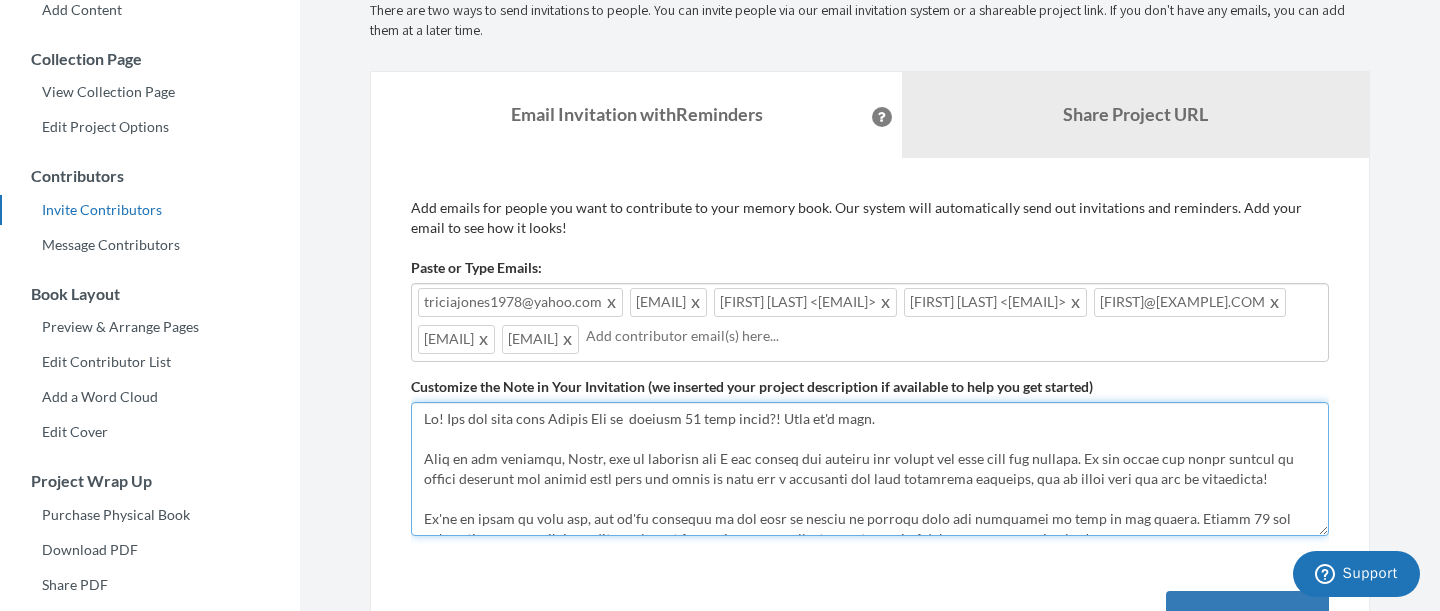 click on "Hi everyone! [FIRST] [LAST], is turning 80 this month. His family is making a scrapbook to gather memories and photos from over the years and we would love for you to contribute!
If you have a few minutes this week, we'd love for you to add a quick note and/or a photo sharing a fun memory with [FIRST]. Mid next week, we're organizing the submissions and having them made into a book. We'd love for you to contribute as we know our Dad / [FIRST] would love to hear from you.
(Also, we'd like to keep this a SURPRISE so please don't mention it to him until AFTER his birthday! )
Thanks a bunch,
The [LAST] Family
P. S.  If you have a note and a photo but need some help with getting it added, reach out to [FIRST] [LAST] at:  [EMAIL] or [PHONE]" at bounding box center [870, 469] 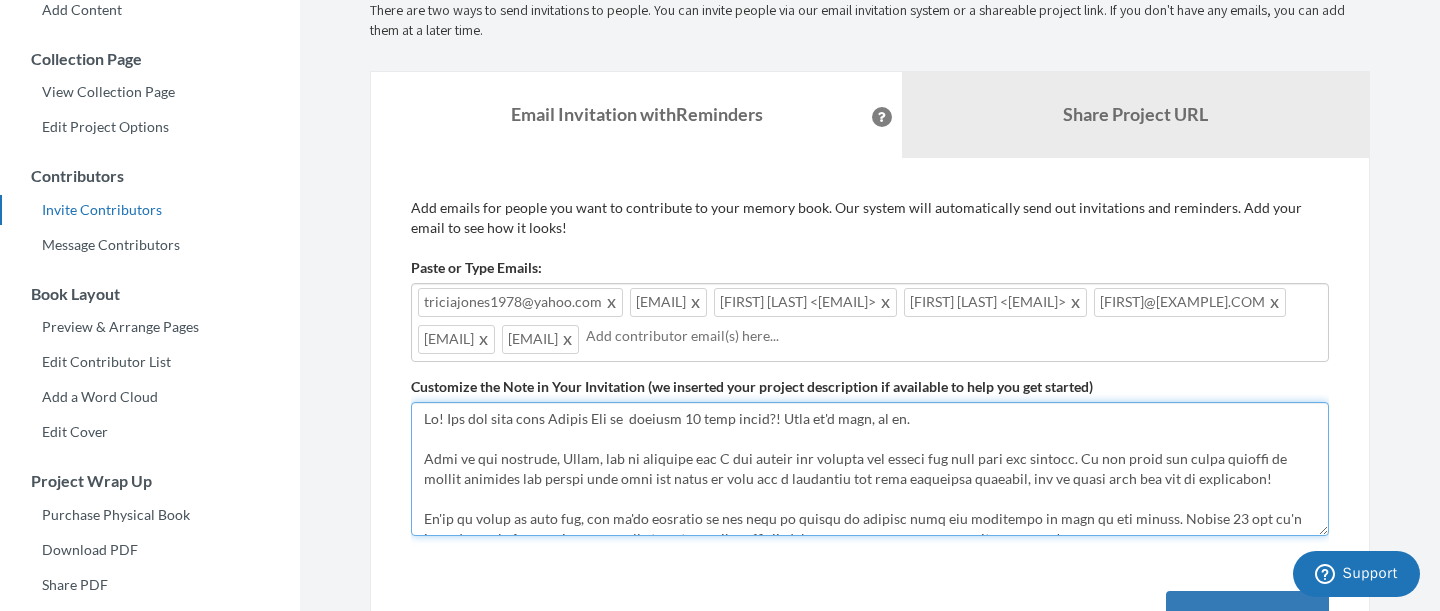 click on "Hi everyone! [FIRST] [LAST], is turning 80 this month. His family is making a scrapbook to gather memories and photos from over the years and we would love for you to contribute!
If you have a few minutes this week, we'd love for you to add a quick note and/or a photo sharing a fun memory with [FIRST]. Mid next week, we're organizing the submissions and having them made into a book. We'd love for you to contribute as we know our Dad / [FIRST] would love to hear from you.
(Also, we'd like to keep this a SURPRISE so please don't mention it to him until AFTER his birthday! )
Thanks a bunch,
The [LAST] Family
P. S.  If you have a note and a photo but need some help with getting it added, reach out to [FIRST] [LAST] at:  [EMAIL] or [PHONE]" at bounding box center (870, 469) 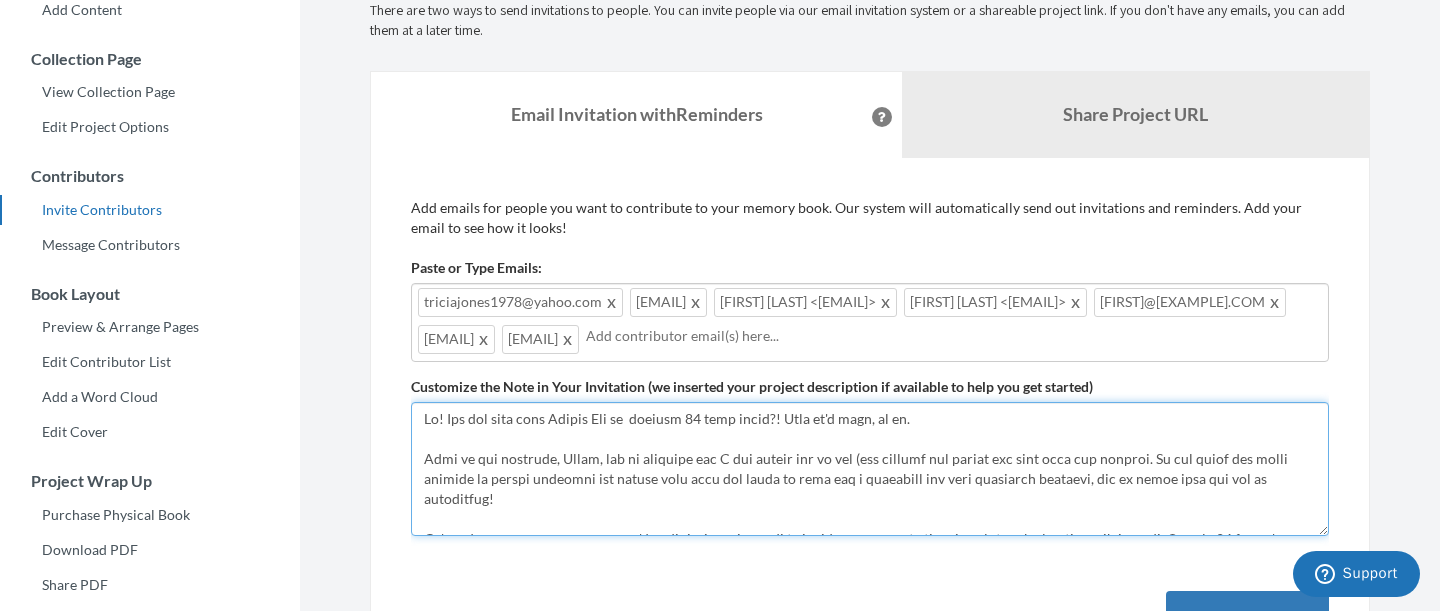 click on "Hi everyone! [FIRST] [LAST], is turning 80 this month. His family is making a scrapbook to gather memories and photos from over the years and we would love for you to contribute!
If you have a few minutes this week, we'd love for you to add a quick note and/or a photo sharing a fun memory with [FIRST]. Mid next week, we're organizing the submissions and having them made into a book. We'd love for you to contribute as we know our Dad / [FIRST] would love to hear from you.
(Also, we'd like to keep this a SURPRISE so please don't mention it to him until AFTER his birthday! )
Thanks a bunch,
The [LAST] Family
P. S.  If you have a note and a photo but need some help with getting it added, reach out to [FIRST] [LAST] at:  [EMAIL] or [PHONE]" at bounding box center [870, 469] 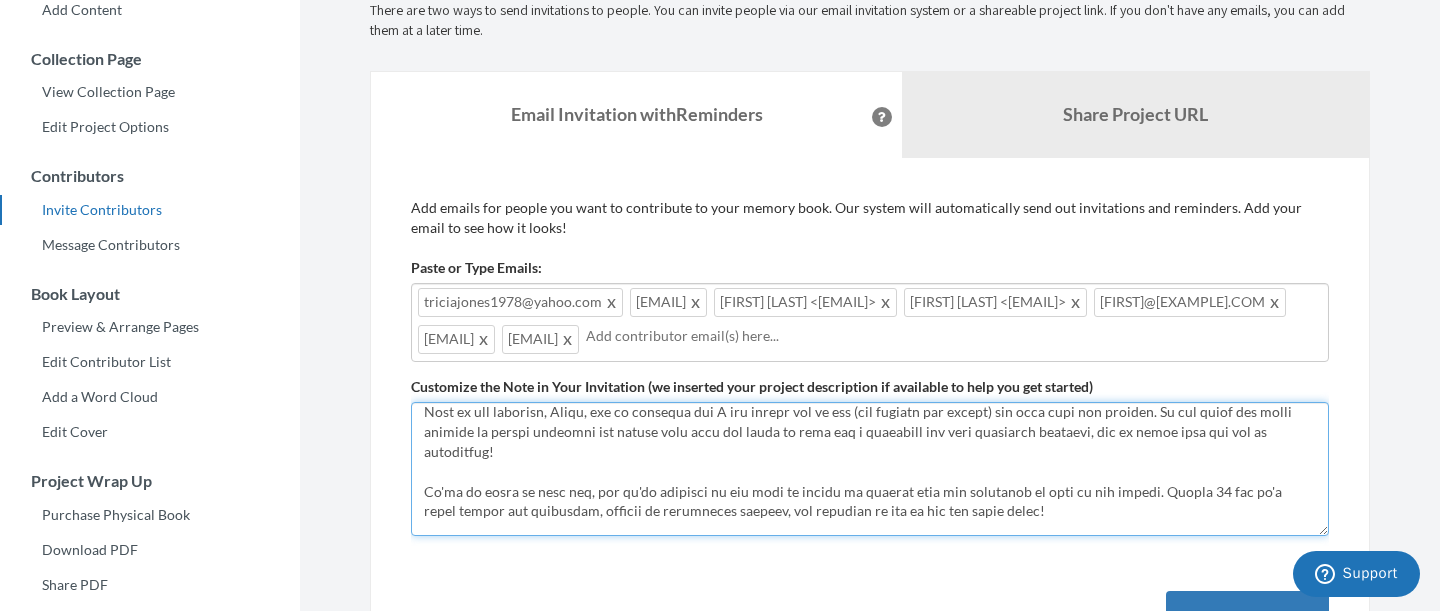 scroll, scrollTop: 48, scrollLeft: 0, axis: vertical 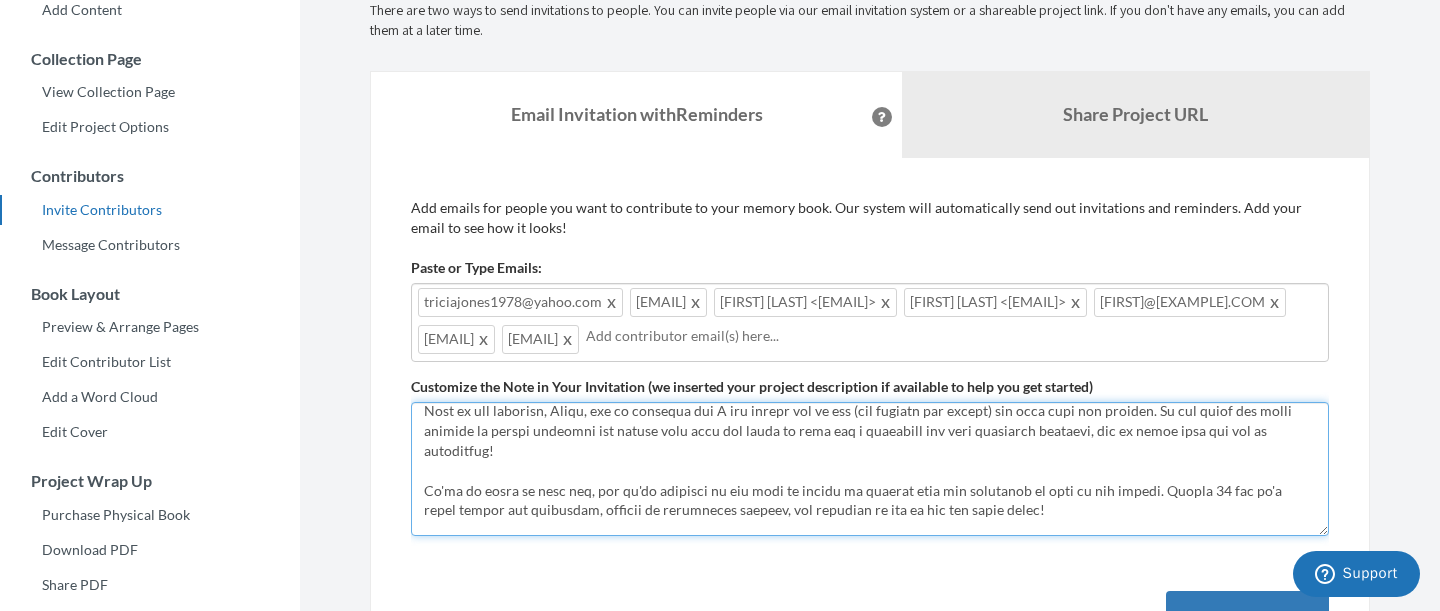 click on "Hi everyone! [FIRST] [LAST], is turning 80 this month. His family is making a scrapbook to gather memories and photos from over the years and we would love for you to contribute!
If you have a few minutes this week, we'd love for you to add a quick note and/or a photo sharing a fun memory with [FIRST]. Mid next week, we're organizing the submissions and having them made into a book. We'd love for you to contribute as we know our Dad / [FIRST] would love to hear from you.
(Also, we'd like to keep this a SURPRISE so please don't mention it to him until AFTER his birthday! )
Thanks a bunch,
The [LAST] Family
P. S.  If you have a note and a photo but need some help with getting it added, reach out to [FIRST] [LAST] at:  [EMAIL] or [PHONE]" at bounding box center (870, 469) 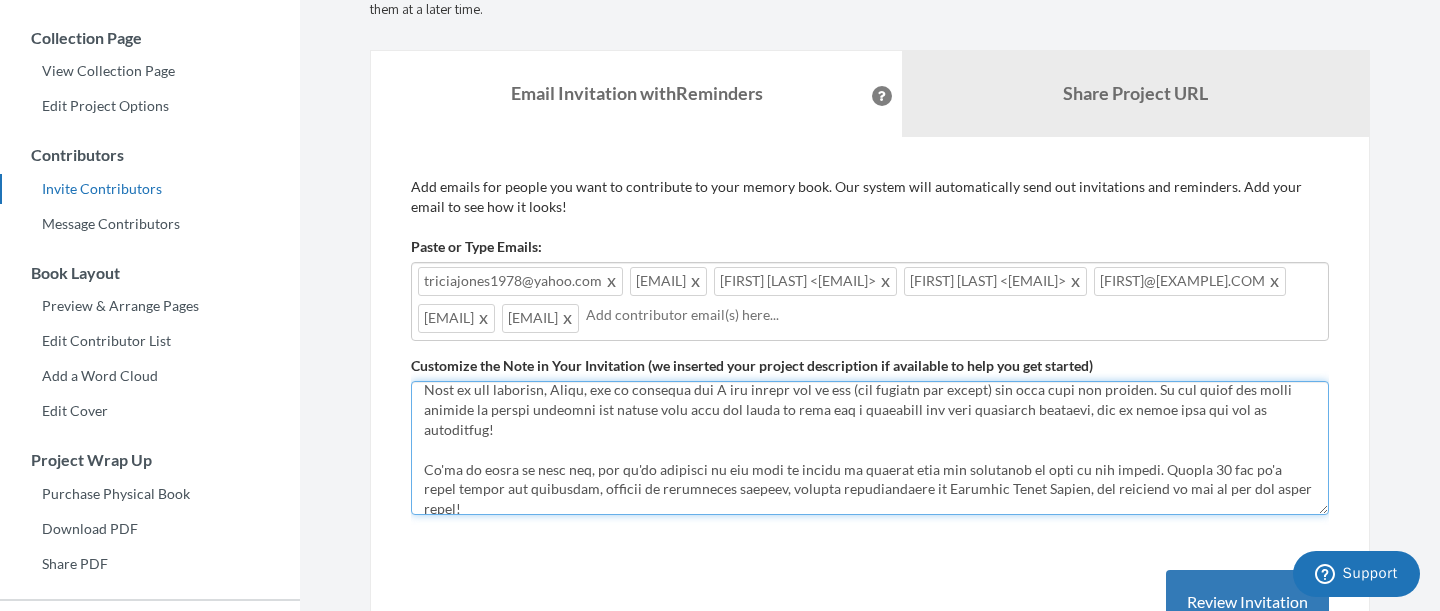scroll, scrollTop: 277, scrollLeft: 0, axis: vertical 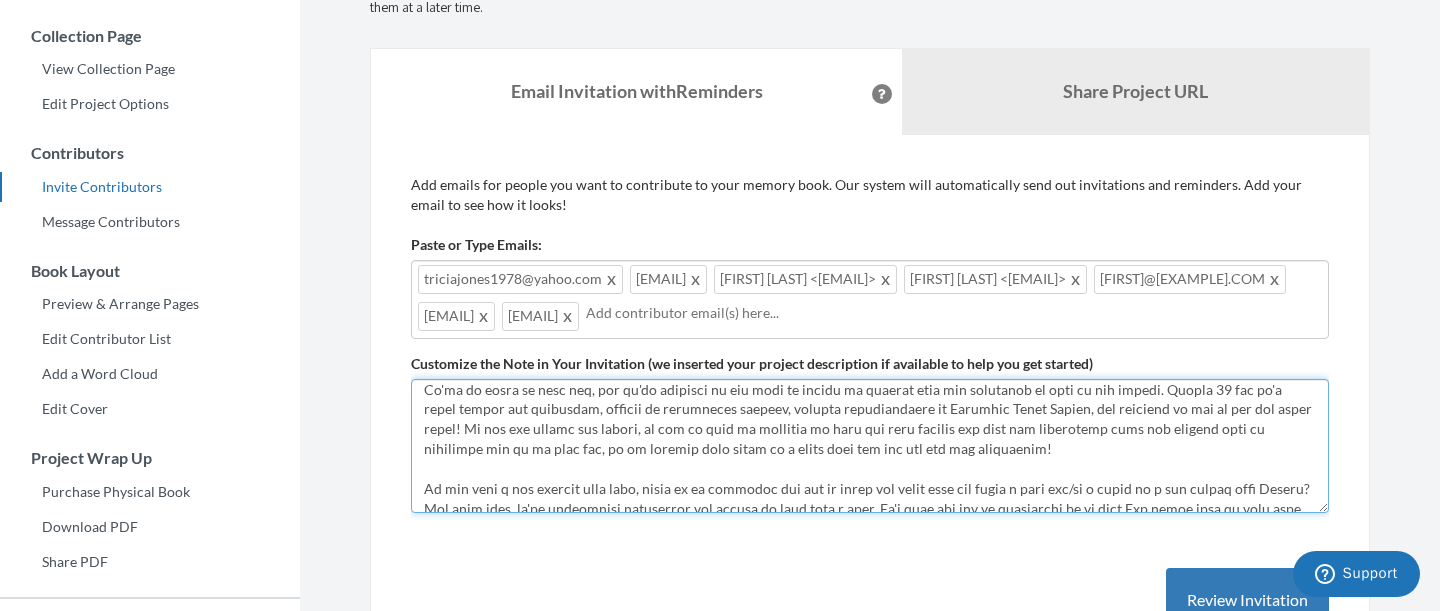 click on "Hi everyone! [FIRST] [LAST], is turning 80 this month. His family is making a scrapbook to gather memories and photos from over the years and we would love for you to contribute!
If you have a few minutes this week, we'd love for you to add a quick note and/or a photo sharing a fun memory with [FIRST]. Mid next week, we're organizing the submissions and having them made into a book. We'd love for you to contribute as we know our Dad / [FIRST] would love to hear from you.
(Also, we'd like to keep this a SURPRISE so please don't mention it to him until AFTER his birthday! )
Thanks a bunch,
The [LAST] Family
P. S.  If you have a note and a photo but need some help with getting it added, reach out to [FIRST] [LAST] at:  [EMAIL] or [PHONE]" at bounding box center [870, 446] 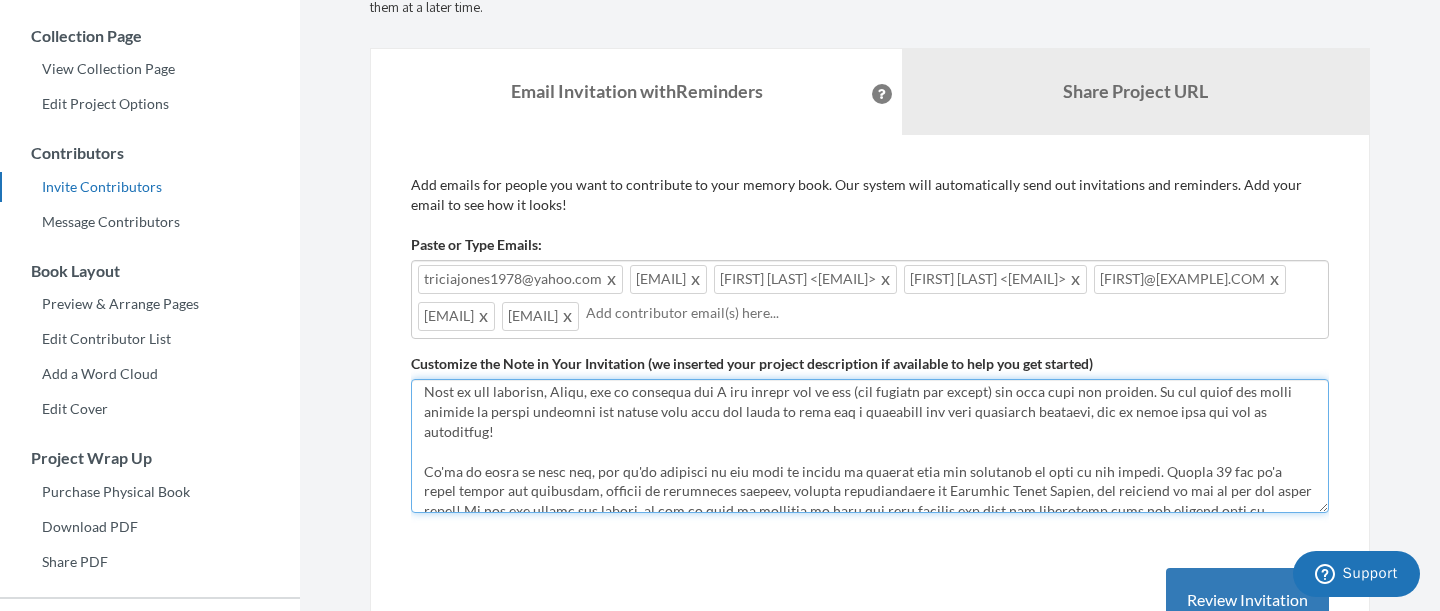 scroll, scrollTop: 46, scrollLeft: 0, axis: vertical 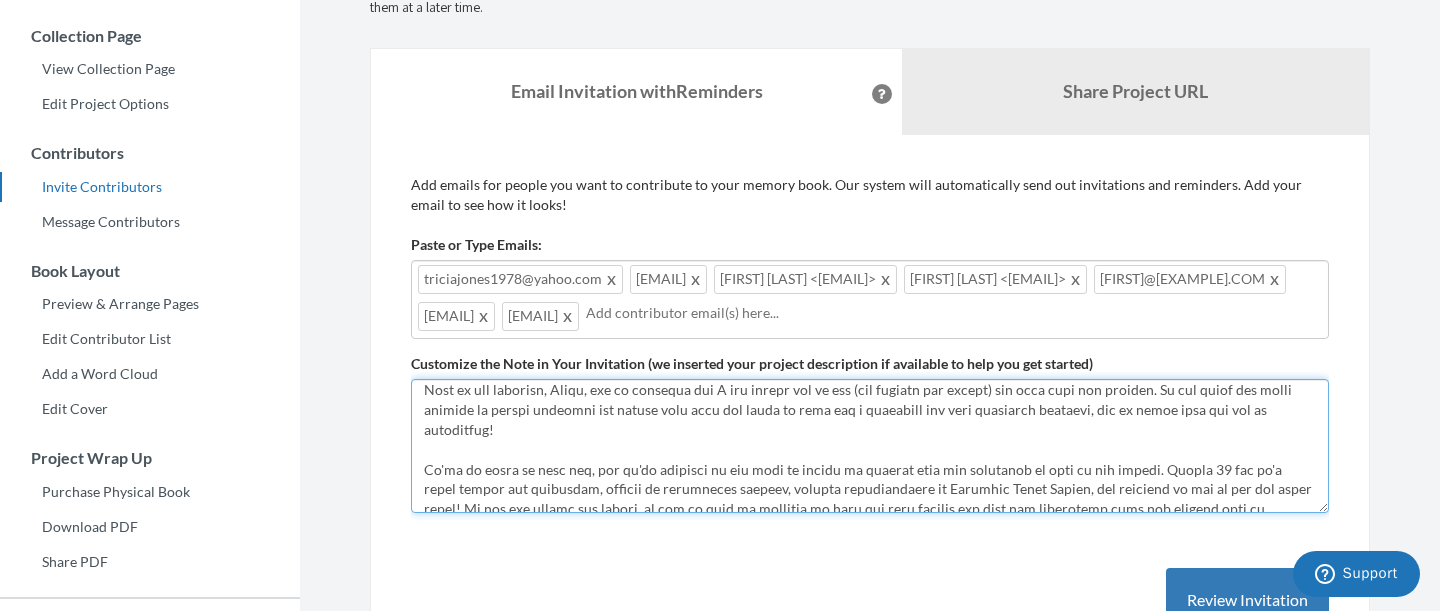 click on "Hi everyone! [FIRST] [LAST], is turning 80 this month. His family is making a scrapbook to gather memories and photos from over the years and we would love for you to contribute!
If you have a few minutes this week, we'd love for you to add a quick note and/or a photo sharing a fun memory with [FIRST]. Mid next week, we're organizing the submissions and having them made into a book. We'd love for you to contribute as we know our Dad / [FIRST] would love to hear from you.
(Also, we'd like to keep this a SURPRISE so please don't mention it to him until AFTER his birthday! )
Thanks a bunch,
The [LAST] Family
P. S.  If you have a note and a photo but need some help with getting it added, reach out to [FIRST] [LAST] at:  [EMAIL] or [PHONE]" at bounding box center (870, 446) 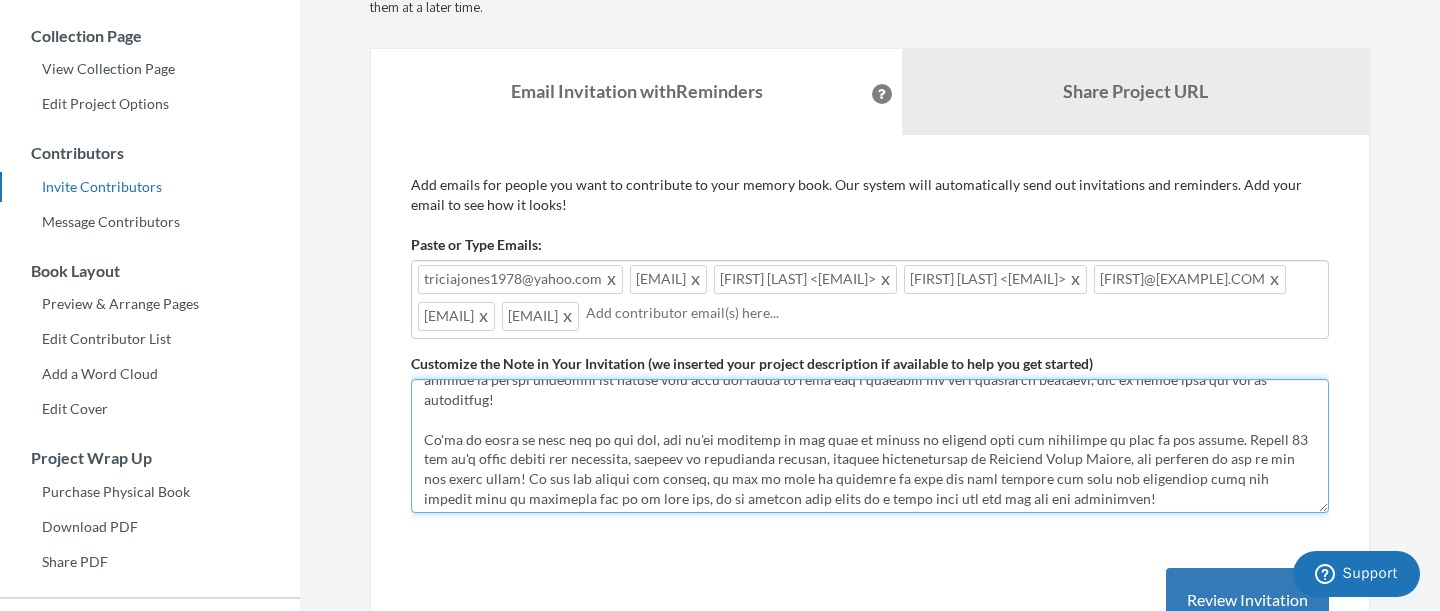 scroll, scrollTop: 91, scrollLeft: 0, axis: vertical 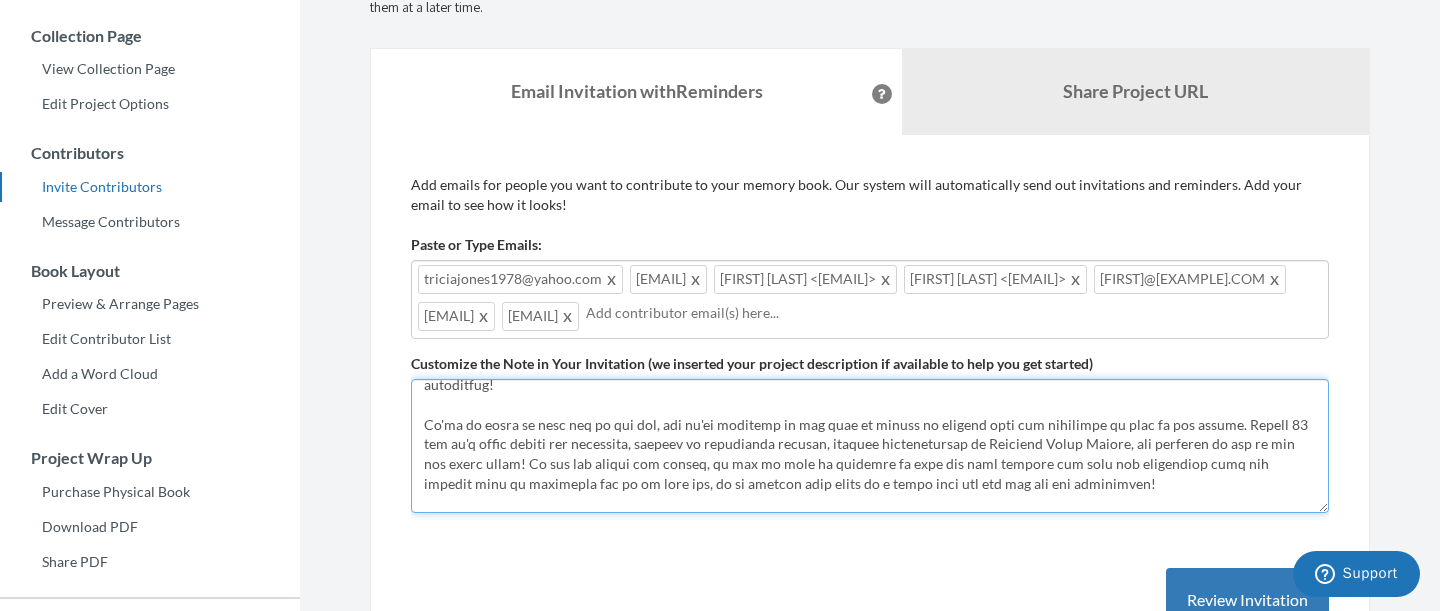 click on "Hi everyone! [FIRST] [LAST], is turning 80 this month. His family is making a scrapbook to gather memories and photos from over the years and we would love for you to contribute!
If you have a few minutes this week, we'd love for you to add a quick note and/or a photo sharing a fun memory with [FIRST]. Mid next week, we're organizing the submissions and having them made into a book. We'd love for you to contribute as we know our Dad / [FIRST] would love to hear from you.
(Also, we'd like to keep this a SURPRISE so please don't mention it to him until AFTER his birthday! )
Thanks a bunch,
The [LAST] Family
P. S.  If you have a note and a photo but need some help with getting it added, reach out to [FIRST] [LAST] at:  [EMAIL] or [PHONE]" at bounding box center (870, 446) 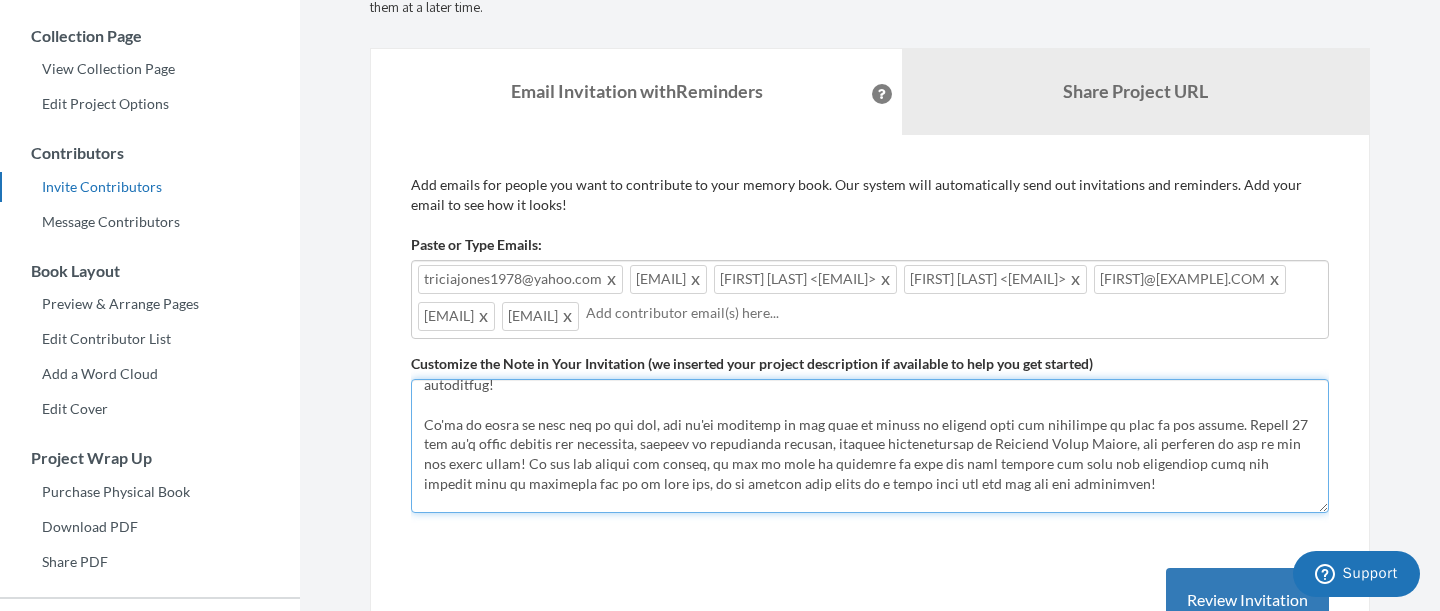 click on "Hi everyone! [FIRST] [LAST], is turning 80 this month. His family is making a scrapbook to gather memories and photos from over the years and we would love for you to contribute!
If you have a few minutes this week, we'd love for you to add a quick note and/or a photo sharing a fun memory with [FIRST]. Mid next week, we're organizing the submissions and having them made into a book. We'd love for you to contribute as we know our Dad / [FIRST] would love to hear from you.
(Also, we'd like to keep this a SURPRISE so please don't mention it to him until AFTER his birthday! )
Thanks a bunch,
The [LAST] Family
P. S.  If you have a note and a photo but need some help with getting it added, reach out to [FIRST] [LAST] at:  [EMAIL] or [PHONE]" at bounding box center [870, 446] 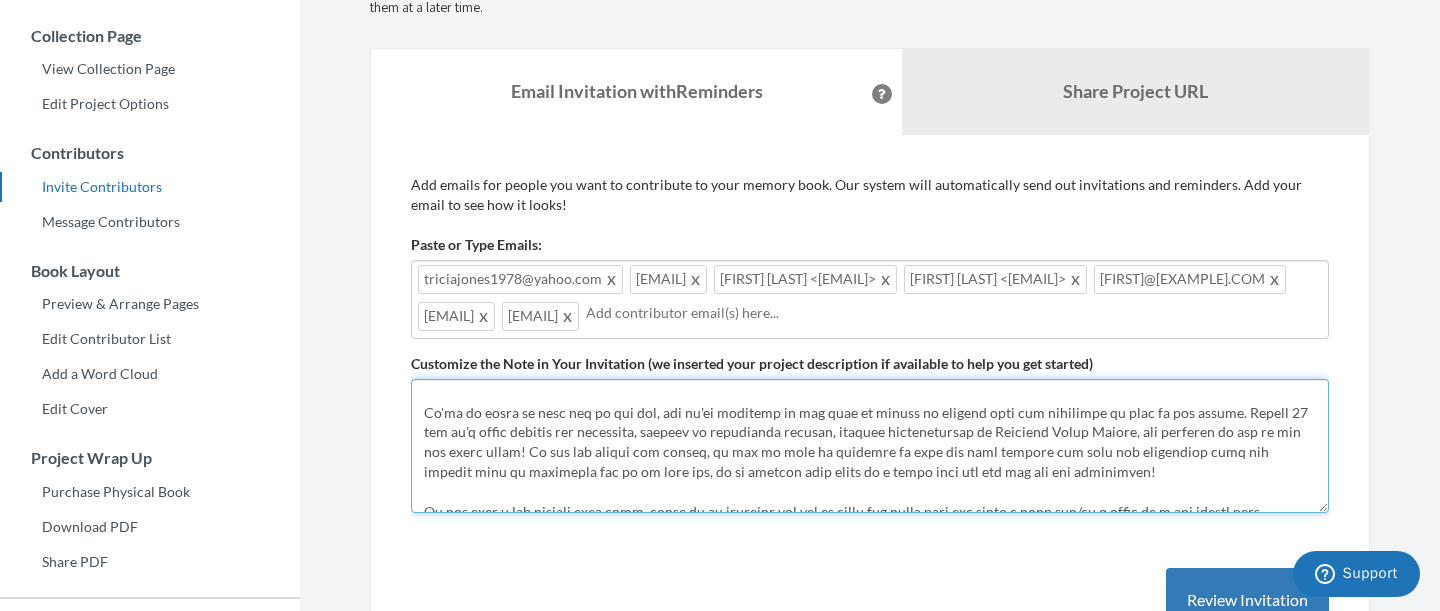 click on "Hi everyone! [FIRST] [LAST], is turning 80 this month. His family is making a scrapbook to gather memories and photos from over the years and we would love for you to contribute!
If you have a few minutes this week, we'd love for you to add a quick note and/or a photo sharing a fun memory with [FIRST]. Mid next week, we're organizing the submissions and having them made into a book. We'd love for you to contribute as we know our Dad / [FIRST] would love to hear from you.
(Also, we'd like to keep this a SURPRISE so please don't mention it to him until AFTER his birthday! )
Thanks a bunch,
The [LAST] Family
P. S.  If you have a note and a photo but need some help with getting it added, reach out to [FIRST] [LAST] at:  [EMAIL] or [PHONE]" at bounding box center (870, 446) 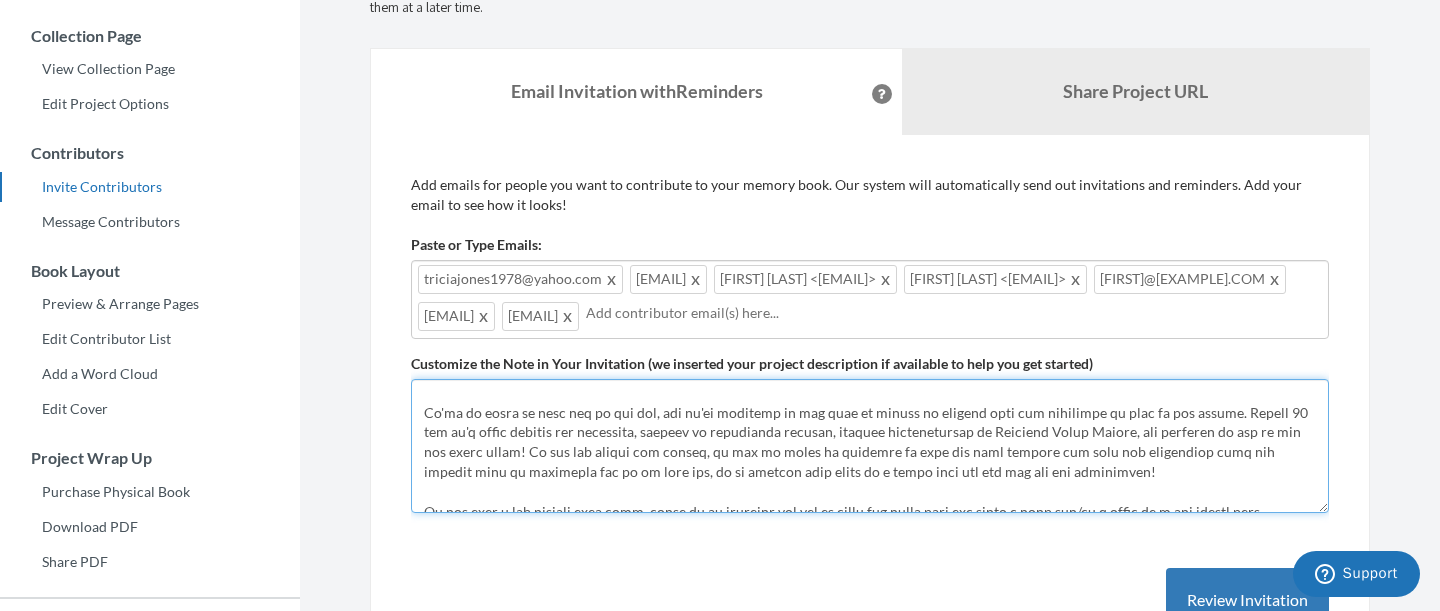click on "Hi everyone! [FIRST] [LAST], is turning 80 this month. His family is making a scrapbook to gather memories and photos from over the years and we would love for you to contribute!
If you have a few minutes this week, we'd love for you to add a quick note and/or a photo sharing a fun memory with [FIRST]. Mid next week, we're organizing the submissions and having them made into a book. We'd love for you to contribute as we know our Dad / [FIRST] would love to hear from you.
(Also, we'd like to keep this a SURPRISE so please don't mention it to him until AFTER his birthday! )
Thanks a bunch,
The [LAST] Family
P. S.  If you have a note and a photo but need some help with getting it added, reach out to [FIRST] [LAST] at:  [EMAIL] or [PHONE]" at bounding box center [870, 446] 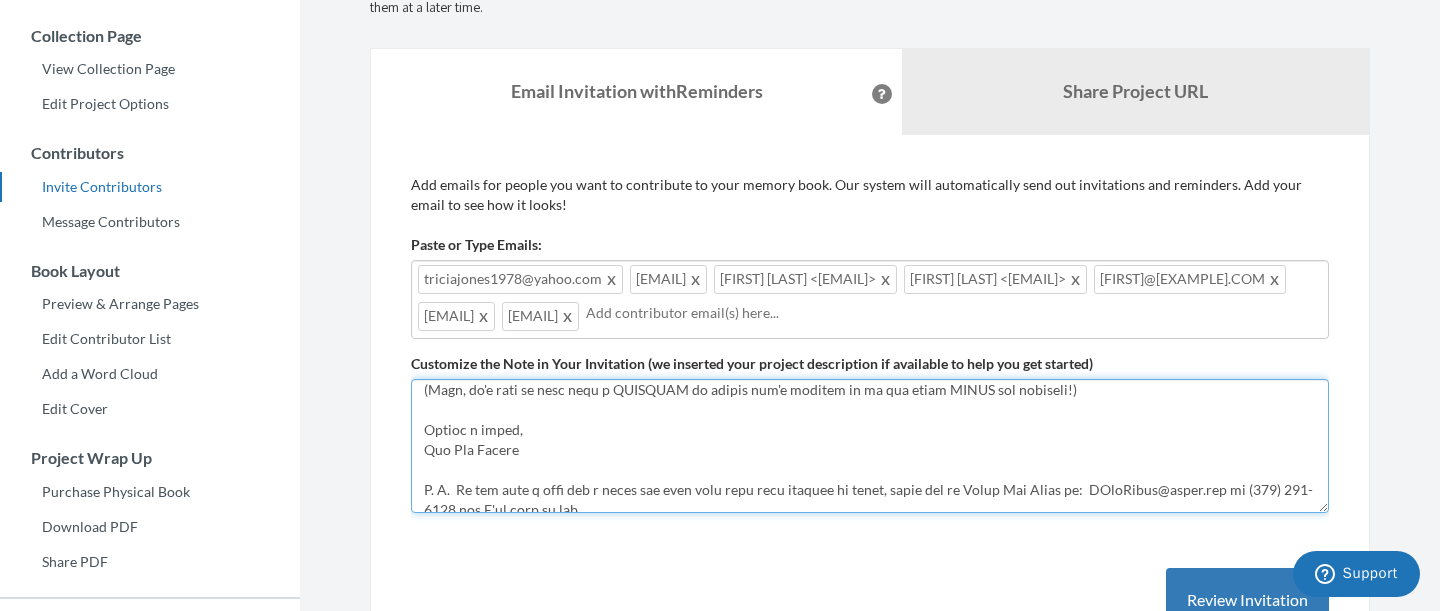 scroll, scrollTop: 320, scrollLeft: 0, axis: vertical 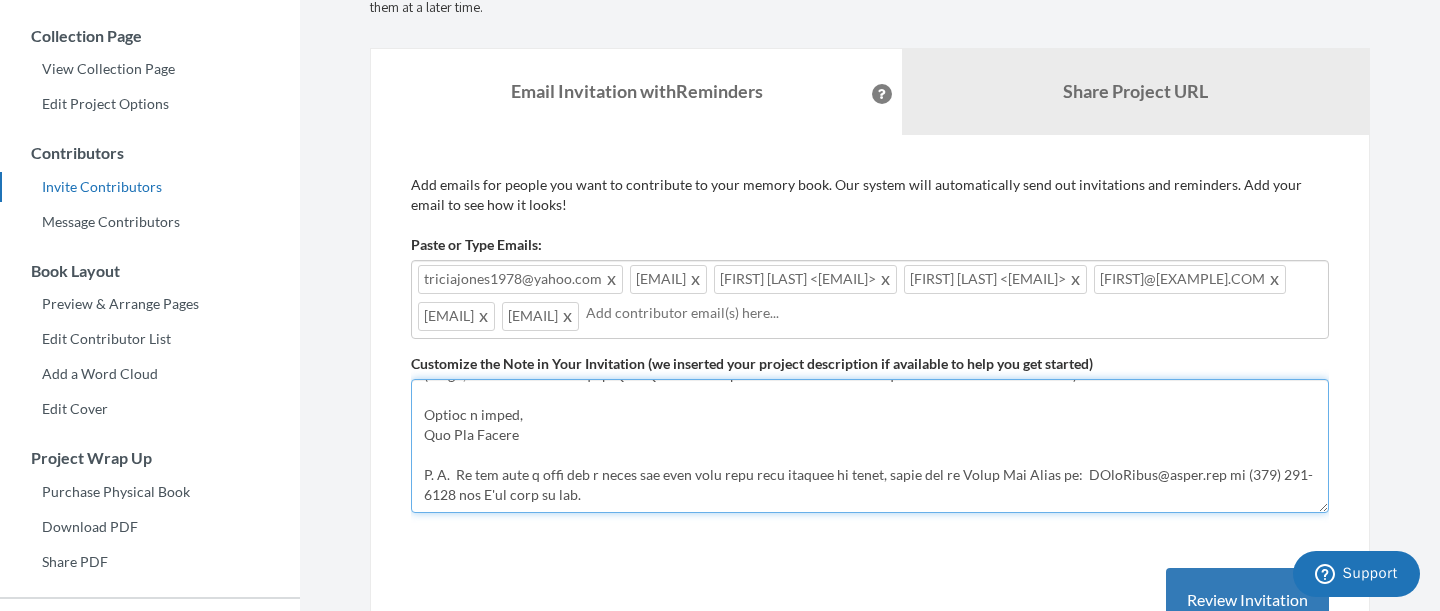click on "Hi everyone! [FIRST] [LAST], is turning 80 this month. His family is making a scrapbook to gather memories and photos from over the years and we would love for you to contribute!
If you have a few minutes this week, we'd love for you to add a quick note and/or a photo sharing a fun memory with [FIRST]. Mid next week, we're organizing the submissions and having them made into a book. We'd love for you to contribute as we know our Dad / [FIRST] would love to hear from you.
(Also, we'd like to keep this a SURPRISE so please don't mention it to him until AFTER his birthday! )
Thanks a bunch,
The [LAST] Family
P. S.  If you have a note and a photo but need some help with getting it added, reach out to [FIRST] [LAST] at:  [EMAIL] or [PHONE]" at bounding box center (870, 446) 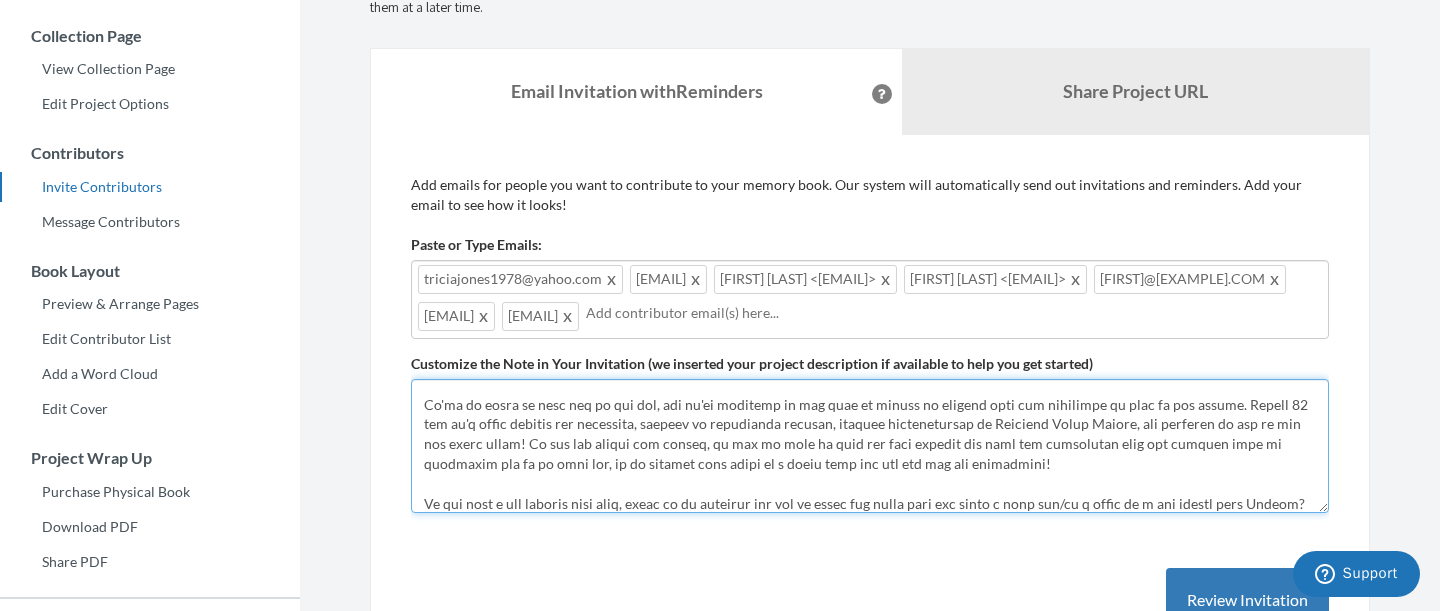 scroll, scrollTop: 320, scrollLeft: 0, axis: vertical 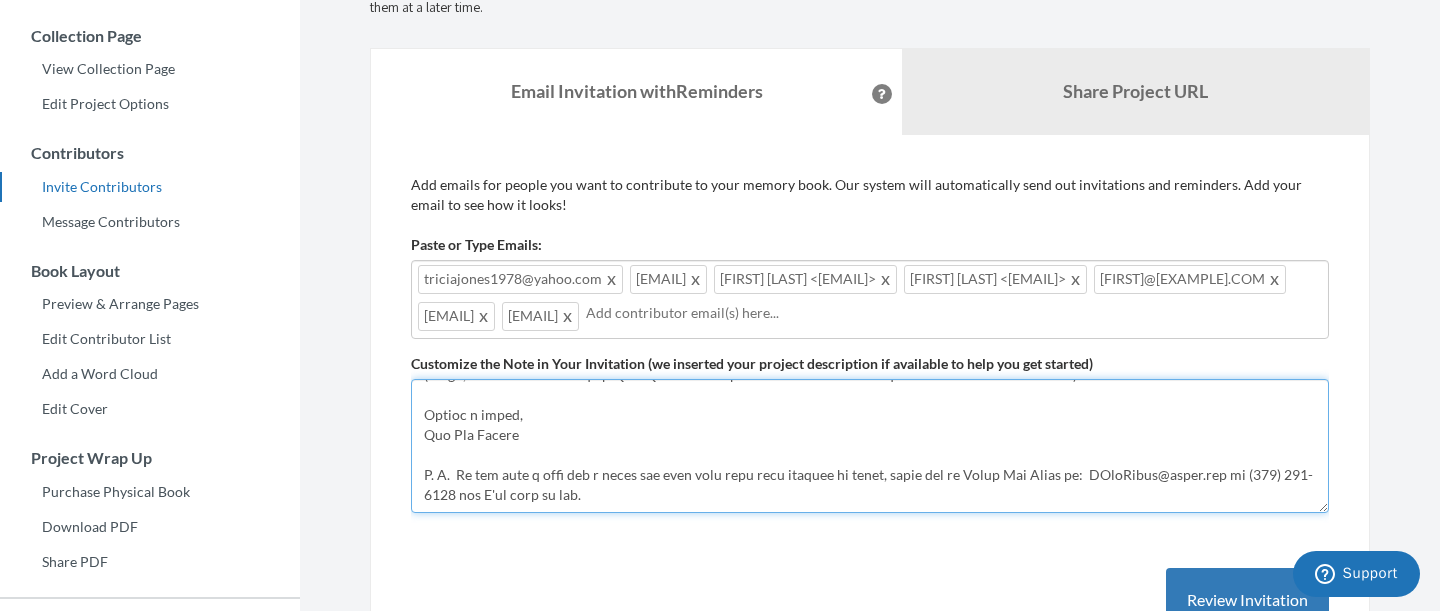 click on "Hi everyone! [FIRST] [LAST], is turning 80 this month. His family is making a scrapbook to gather memories and photos from over the years and we would love for you to contribute!
If you have a few minutes this week, we'd love for you to add a quick note and/or a photo sharing a fun memory with [FIRST]. Mid next week, we're organizing the submissions and having them made into a book. We'd love for you to contribute as we know our Dad / [FIRST] would love to hear from you.
(Also, we'd like to keep this a SURPRISE so please don't mention it to him until AFTER his birthday! )
Thanks a bunch,
The [LAST] Family
P. S.  If you have a note and a photo but need some help with getting it added, reach out to [FIRST] [LAST] at:  [EMAIL] or [PHONE]" at bounding box center [870, 446] 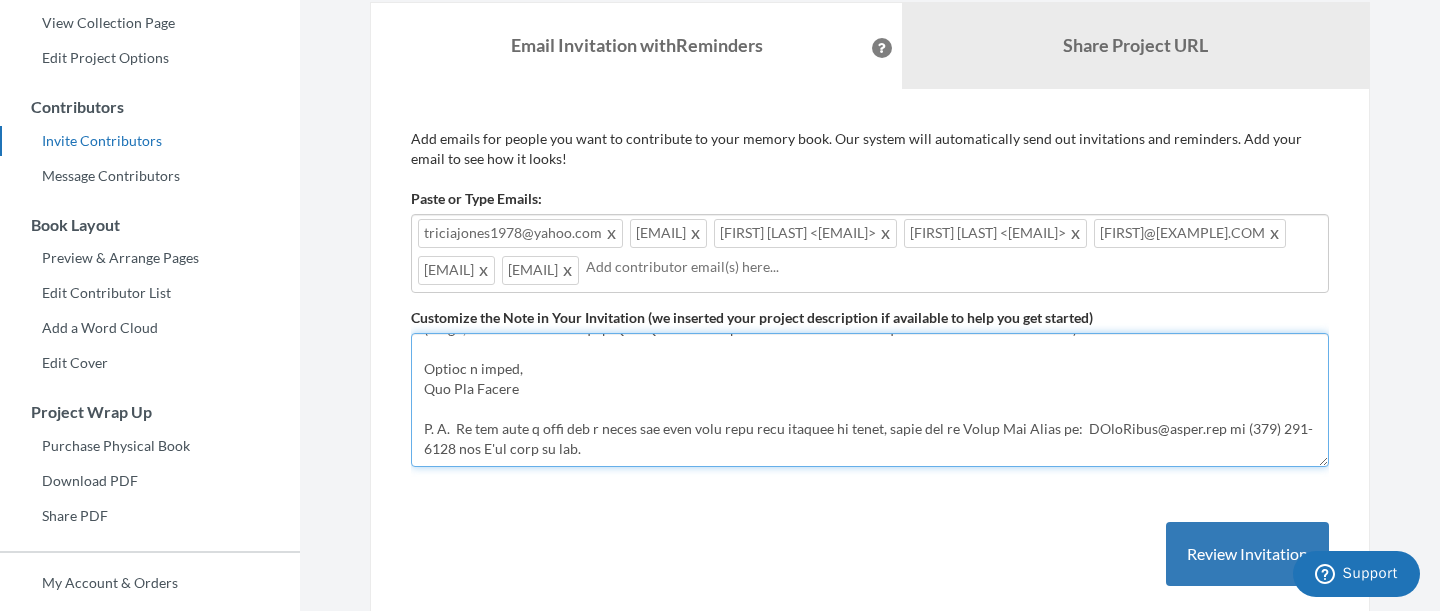 scroll, scrollTop: 325, scrollLeft: 0, axis: vertical 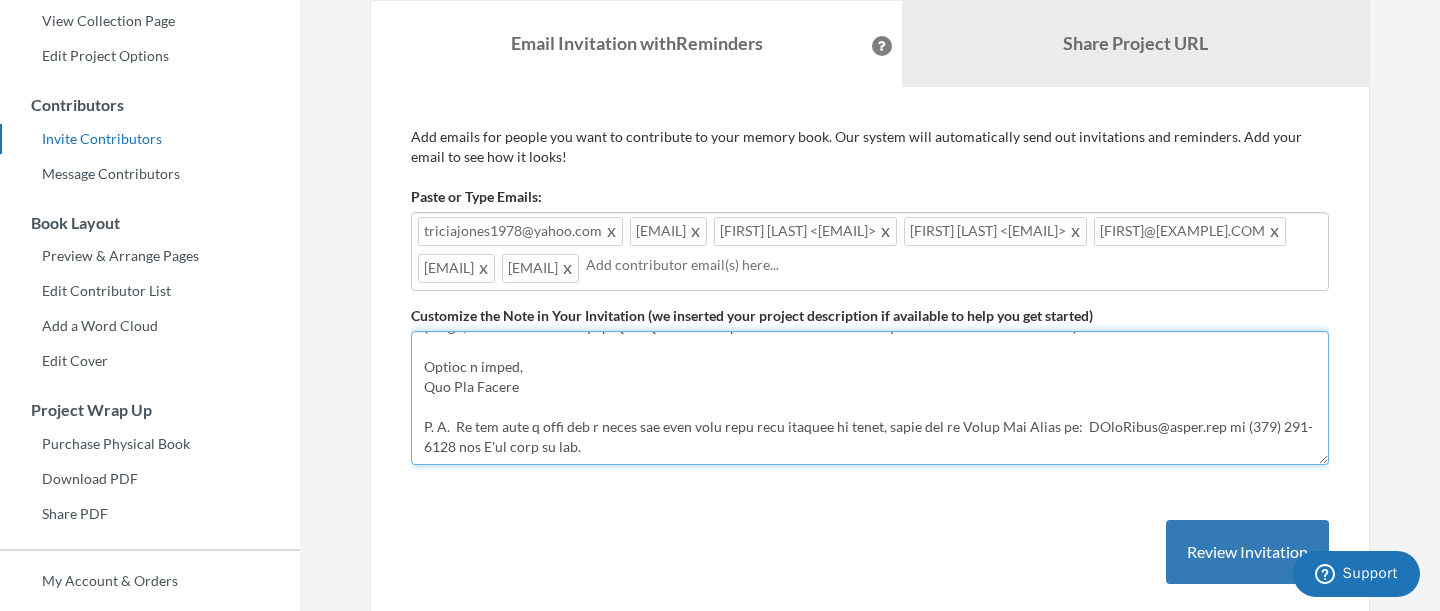 type on "Hi everyone! Did you know that [FIRST] [LAST] is  turning 80 this month?! Well it's true, he is.
This is his daughter, [FIRST], and my siblings and I are asking all of you (his friends and family) for help with his present. We are using the below website to gather memories and photos from over the years to make him a scrapbook for this momentous occasion, and we would love for you to contribute!
We're so lucky to have him as our dad, and we're inspired by how much he shares of himself with the community as well as his family. Nearly 80 and he's still passing out backpacks, reading to elementary classes, driving grandchildren to Vacation Bible School, and teaching us how to use our power tools! In all the hustle and bustle, it can be hard to stop and show someone how much you appreciate them and looking back to reminisce can be so much fun, so we thought this could be a great gift for the man who has everything!
If you have a few minutes this week, would it be possible for you to visit the below link and sh..." 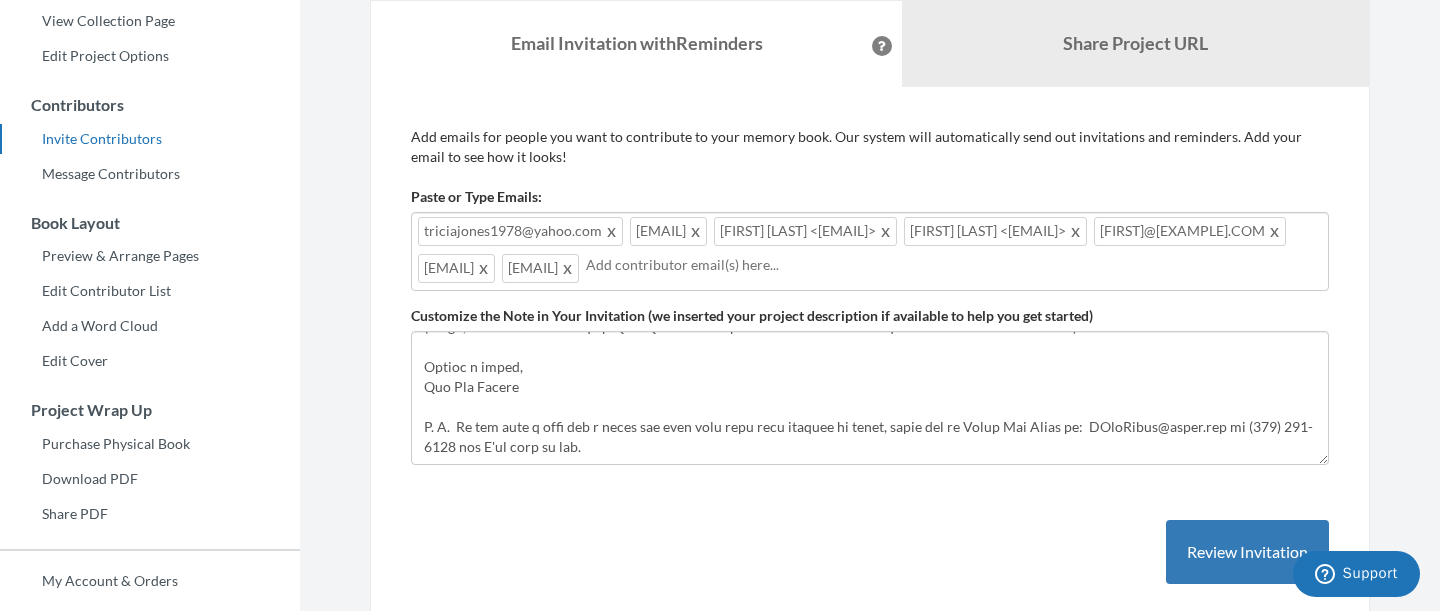 click on "[EMAIL]   [EMAIL]   [FIRST] [LAST] <[EMAIL]>   [FIRST] [LAST] <[EMAIL]>   [EMAIL]   [EMAIL]   [EMAIL]   [EMAIL]" at bounding box center (870, 251) 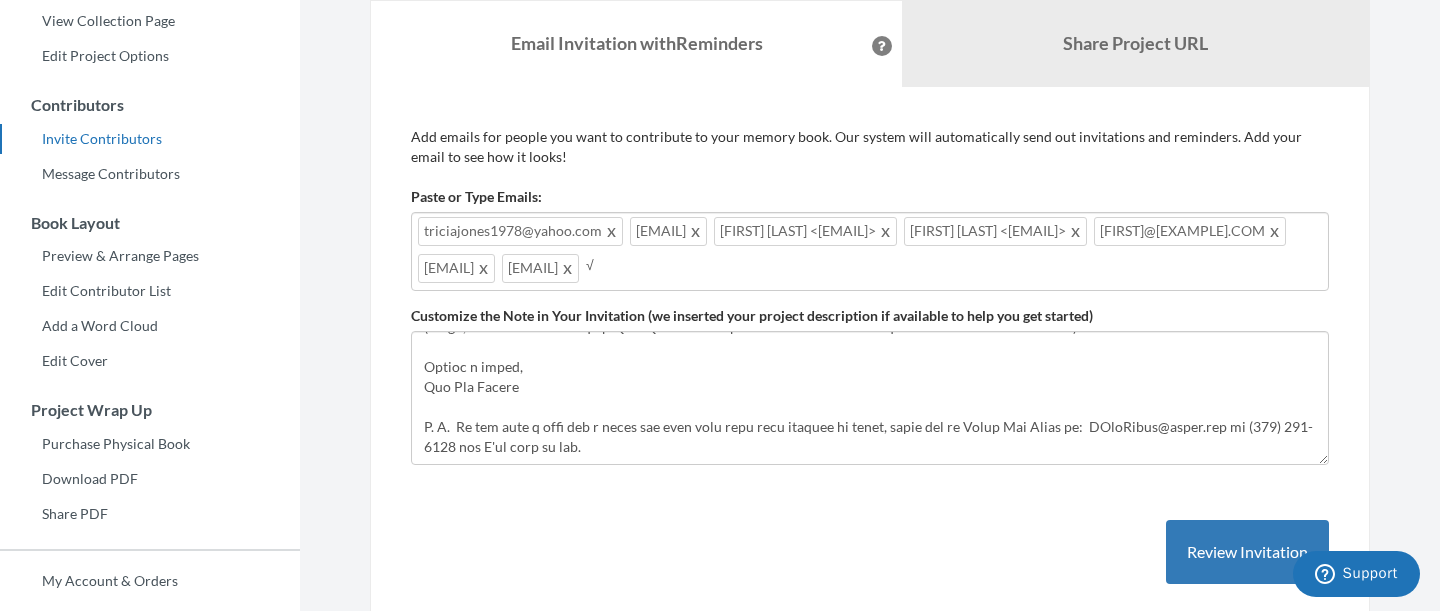 type 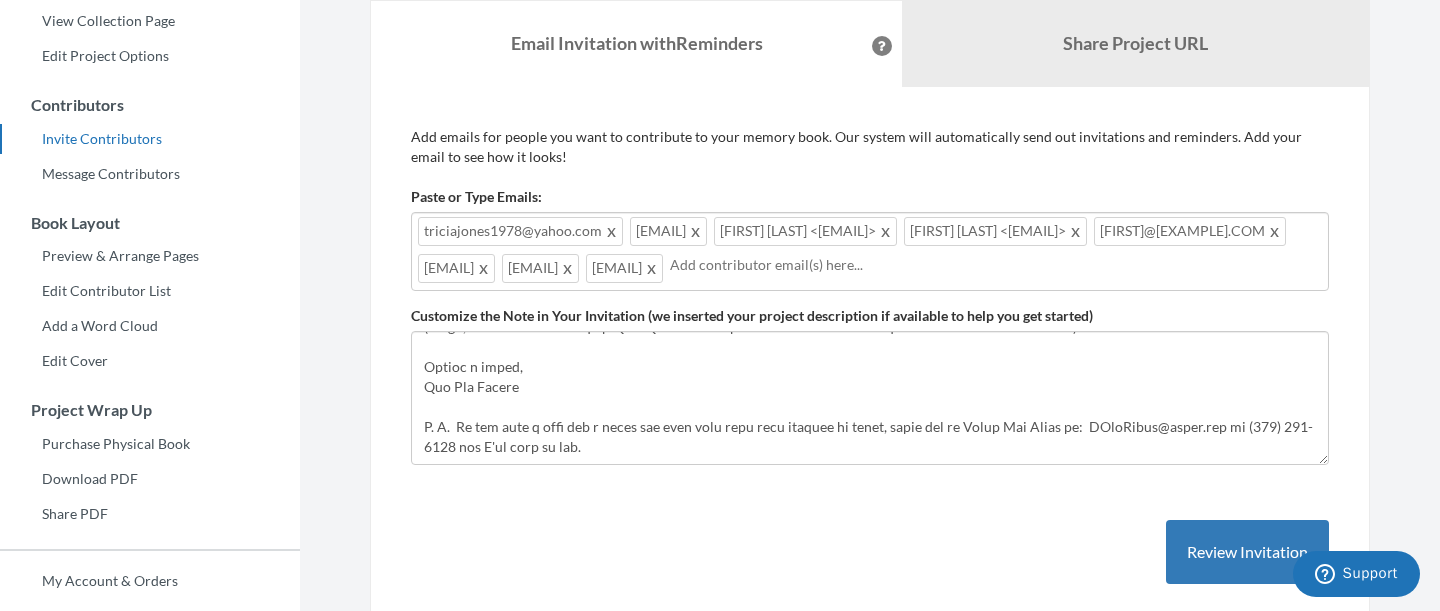 click at bounding box center [996, 265] 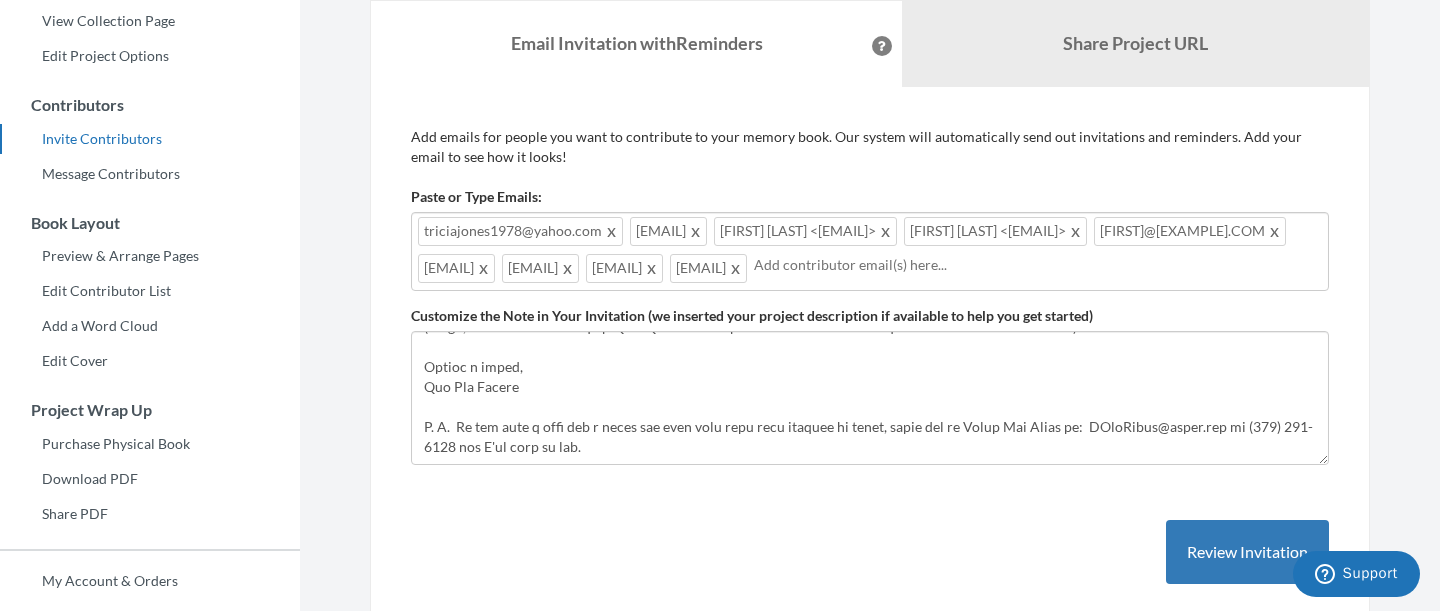 click at bounding box center [1038, 265] 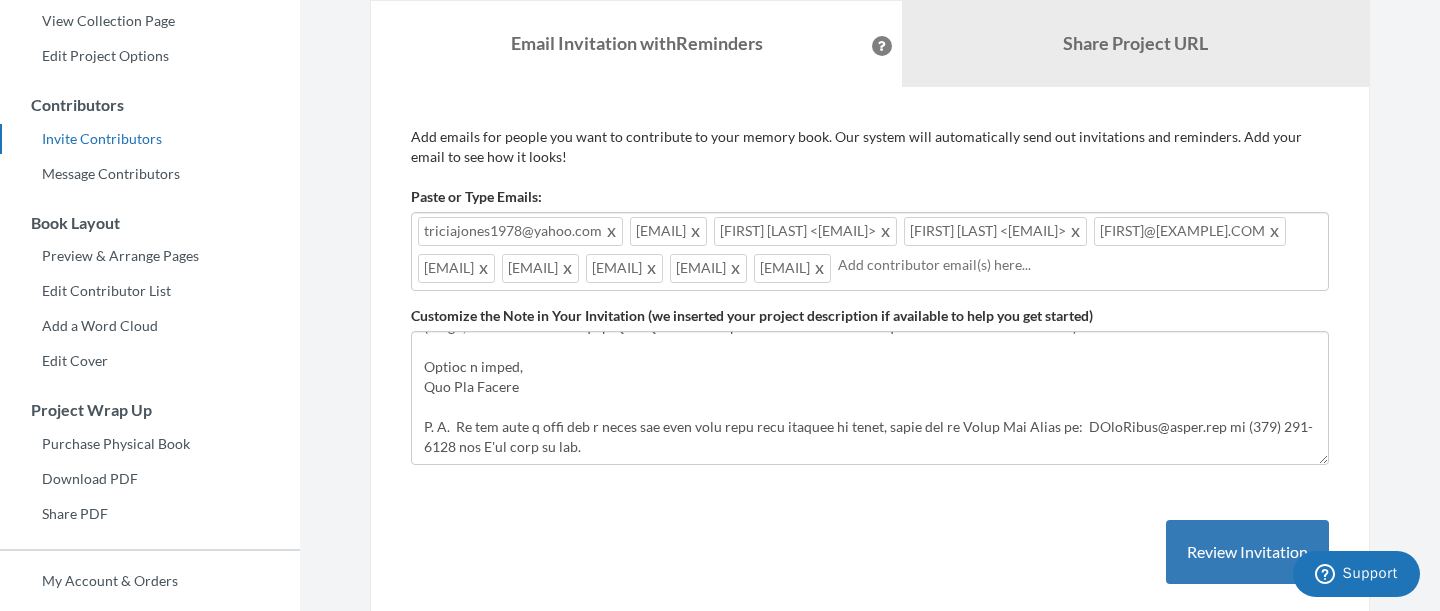 click on "[EMAIL]   [EMAIL]   [FIRST] [LAST] <[EMAIL]>   [FIRST] [LAST] <[EMAIL]>   [EMAIL]   [EMAIL]   [EMAIL]   [EMAIL]   [EMAIL]   [EMAIL]" at bounding box center [870, 251] 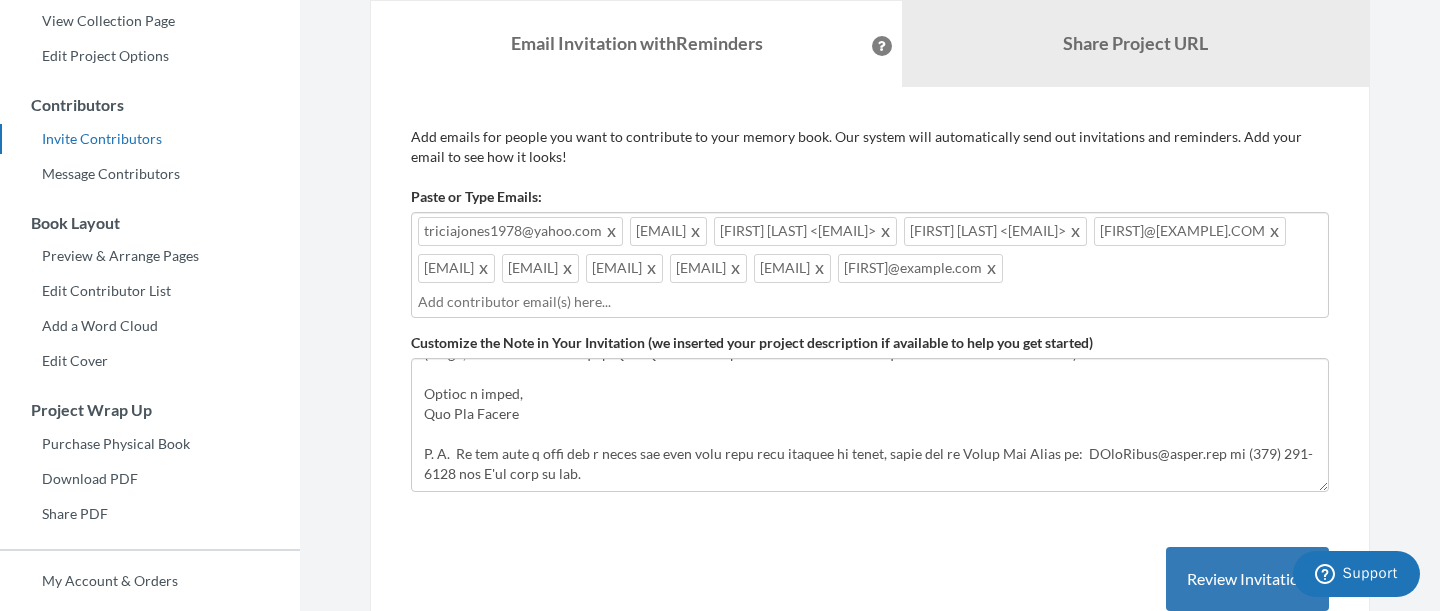 click at bounding box center [870, 302] 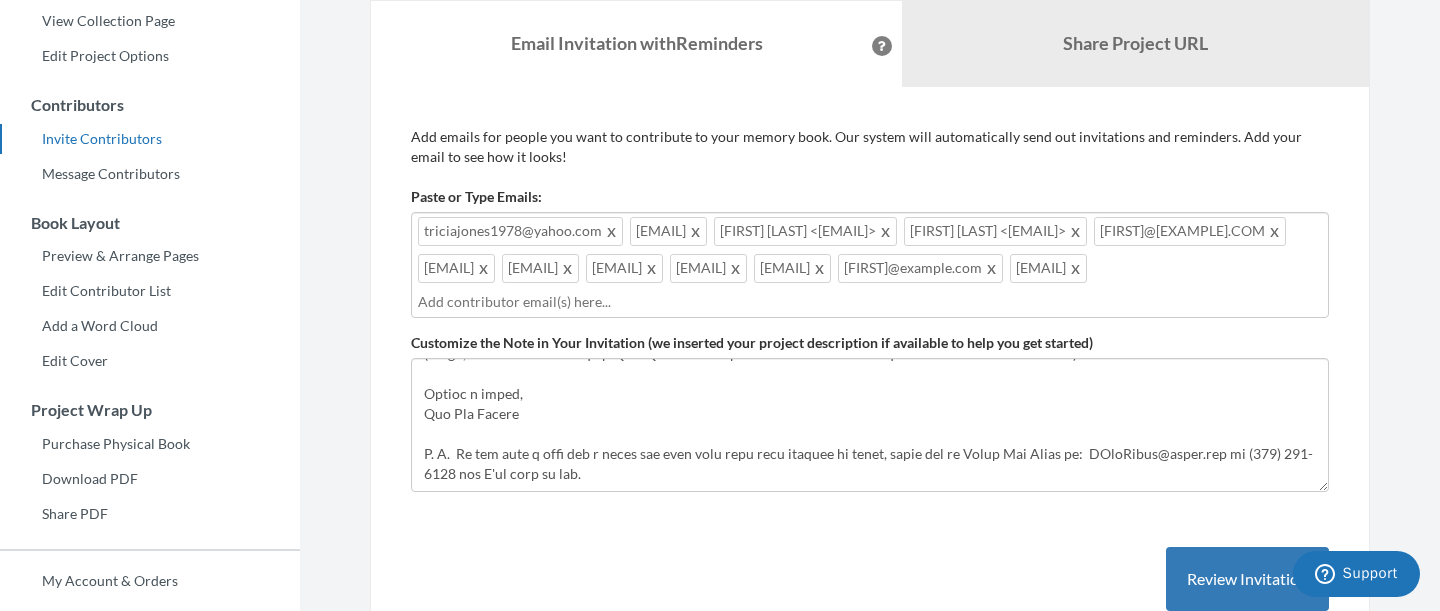 click at bounding box center [870, 302] 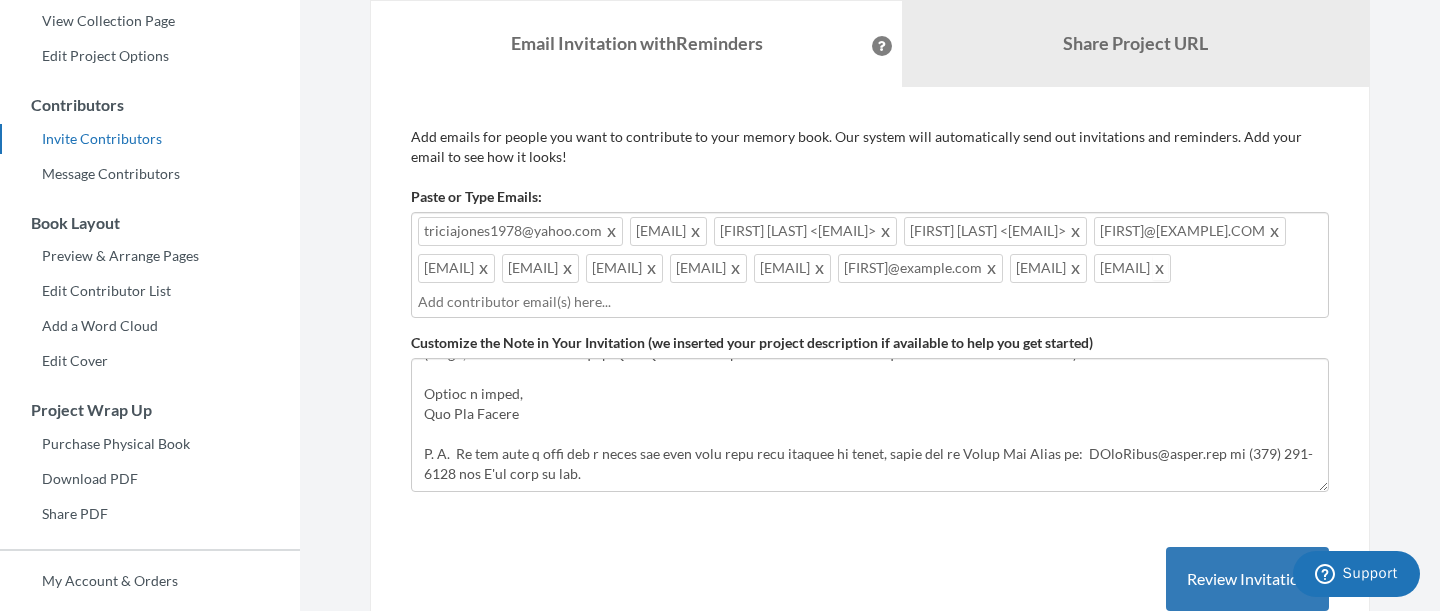 click at bounding box center (1160, 268) 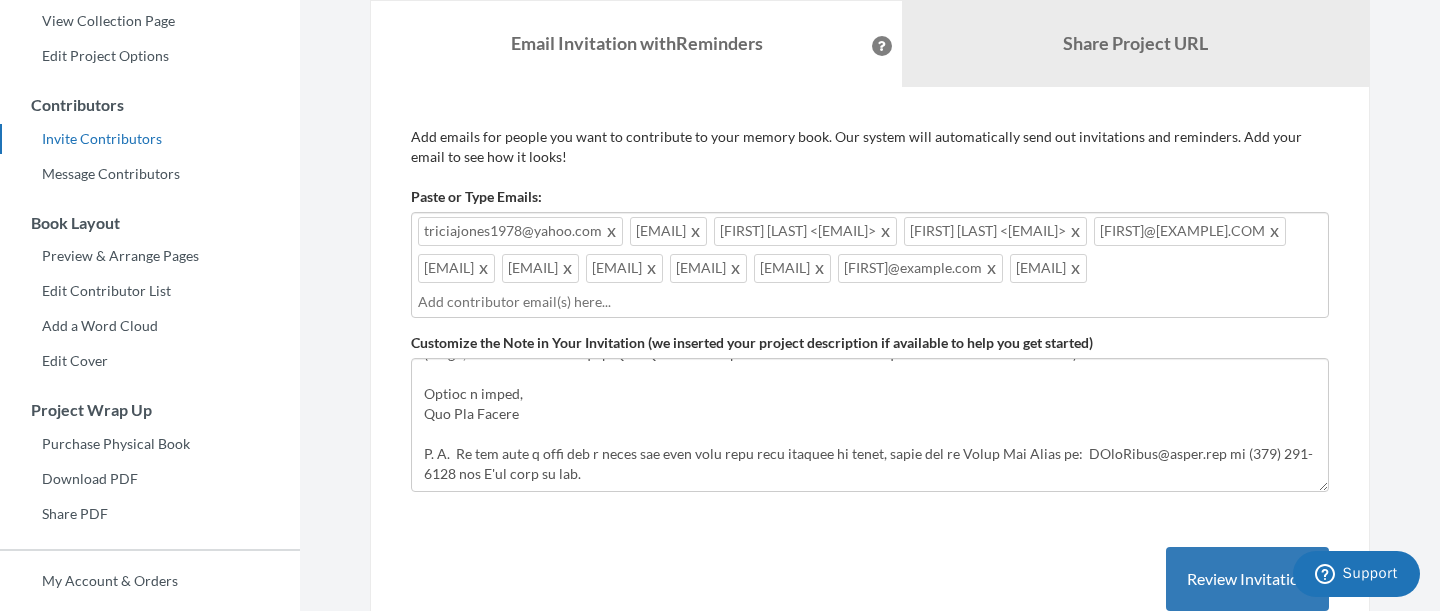 click on "[EMAIL]   [EMAIL]   [FIRST] [LAST] <[EMAIL]>   [FIRST] [LAST] <[EMAIL]>   [EMAIL]   [EMAIL]   [EMAIL]   [EMAIL]   [EMAIL]   [EMAIL]   [EMAIL]" at bounding box center [870, 265] 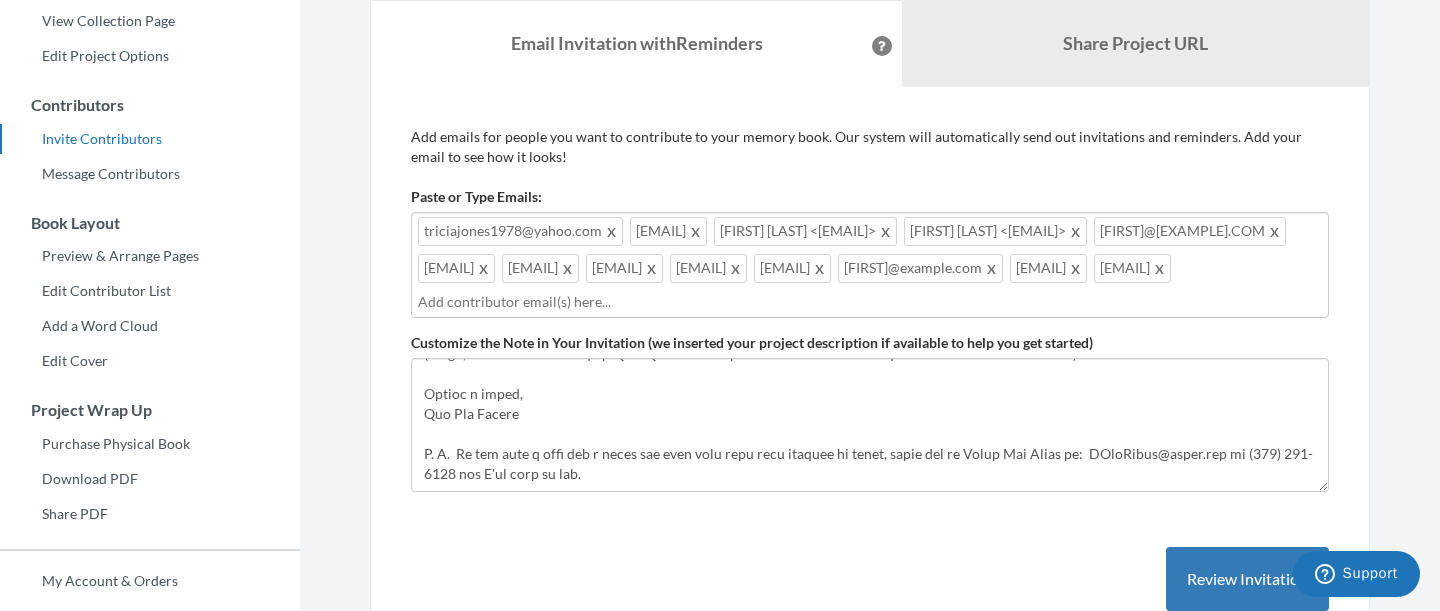 click at bounding box center [870, 302] 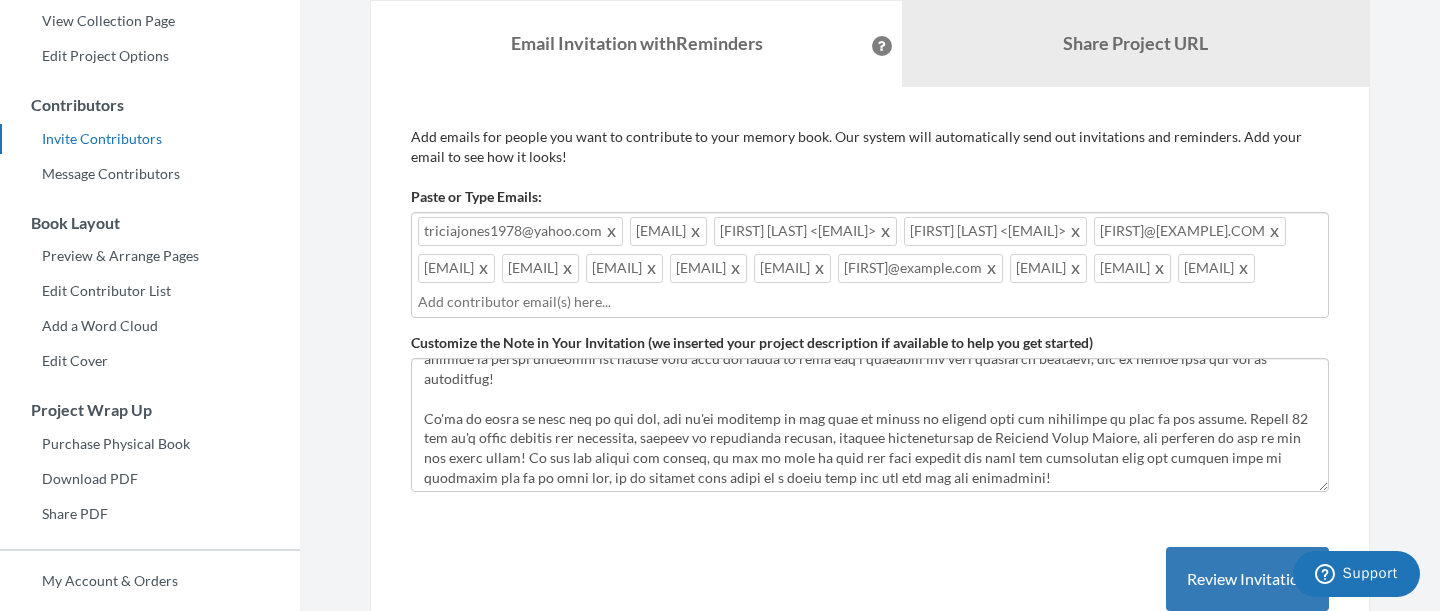 scroll, scrollTop: 103, scrollLeft: 0, axis: vertical 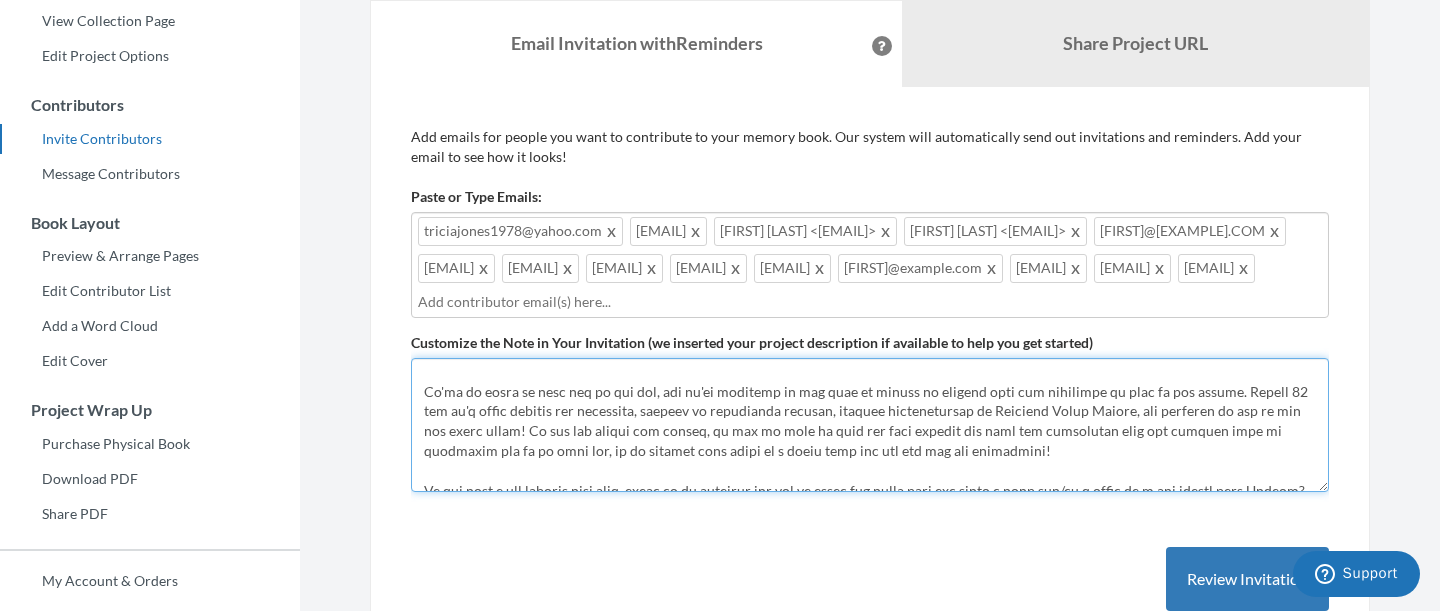 click on "Hi everyone! [FIRST] [LAST], is turning 80 this month. His family is making a scrapbook to gather memories and photos from over the years and we would love for you to contribute!
If you have a few minutes this week, we'd love for you to add a quick note and/or a photo sharing a fun memory with [FIRST]. Mid next week, we're organizing the submissions and having them made into a book. We'd love for you to contribute as we know our Dad / [FIRST] would love to hear from you.
(Also, we'd like to keep this a SURPRISE so please don't mention it to him until AFTER his birthday! )
Thanks a bunch,
The [LAST] Family
P. S.  If you have a note and a photo but need some help with getting it added, reach out to [FIRST] [LAST] at:  [EMAIL] or [PHONE]" at bounding box center (870, 425) 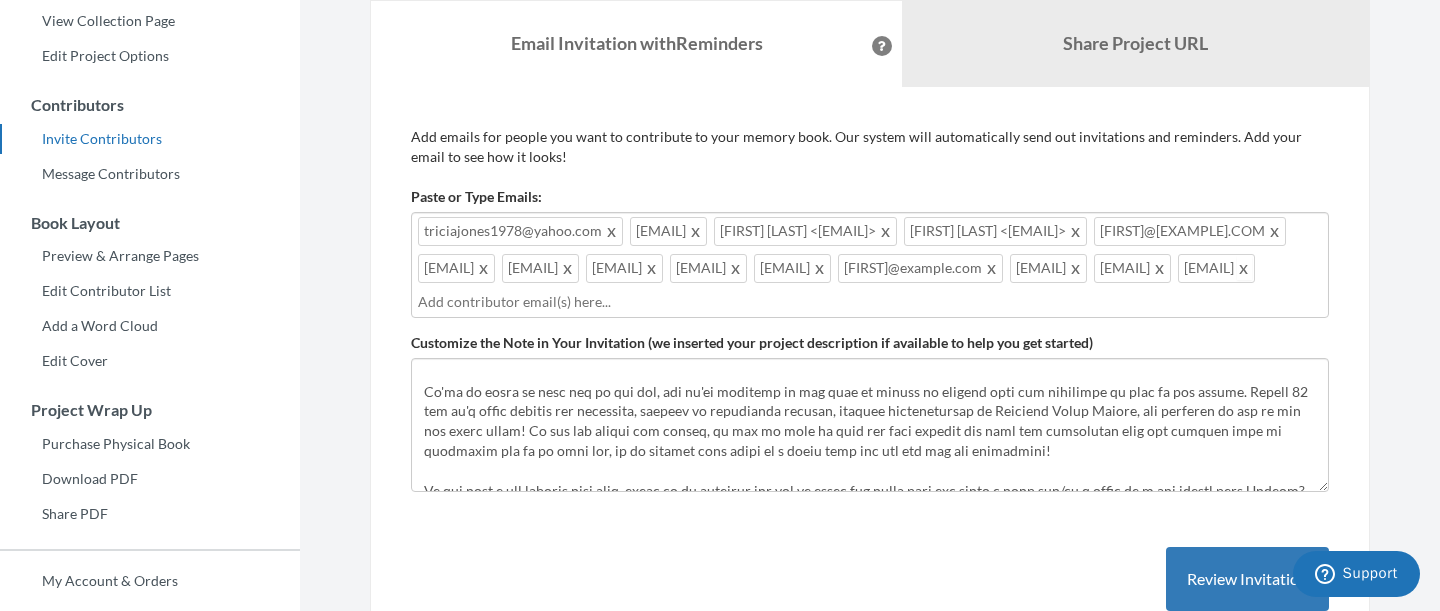 click at bounding box center (1244, 268) 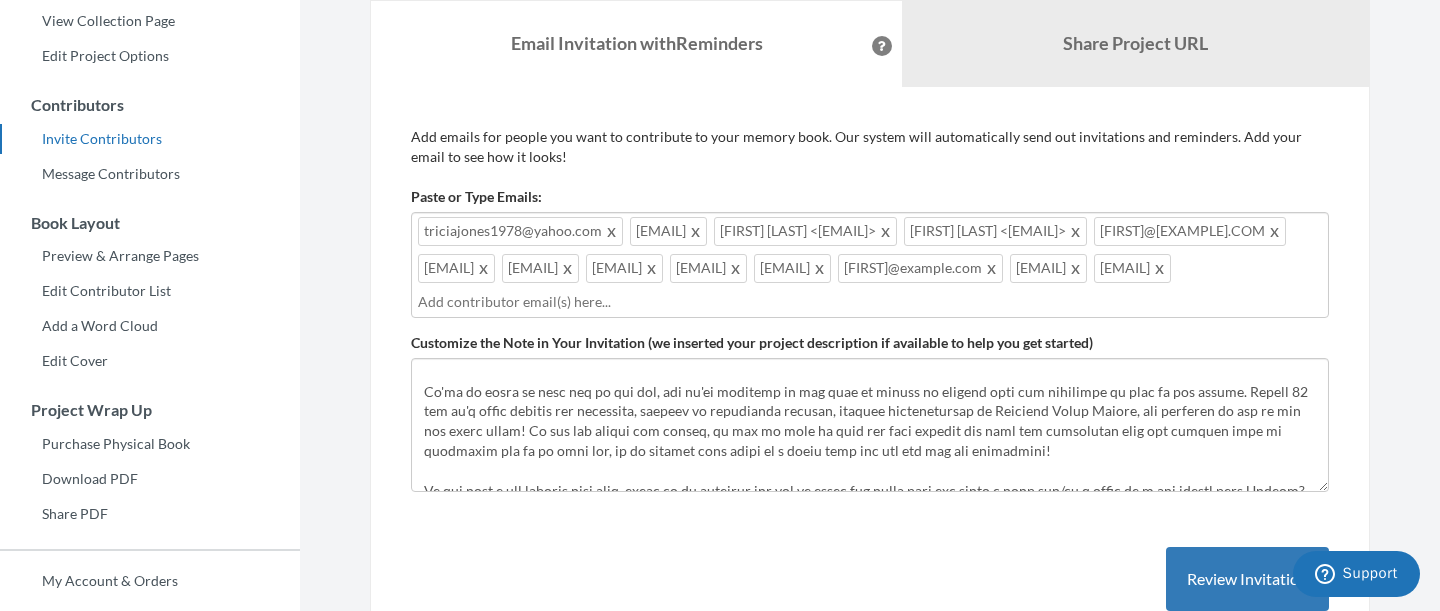 click at bounding box center (870, 302) 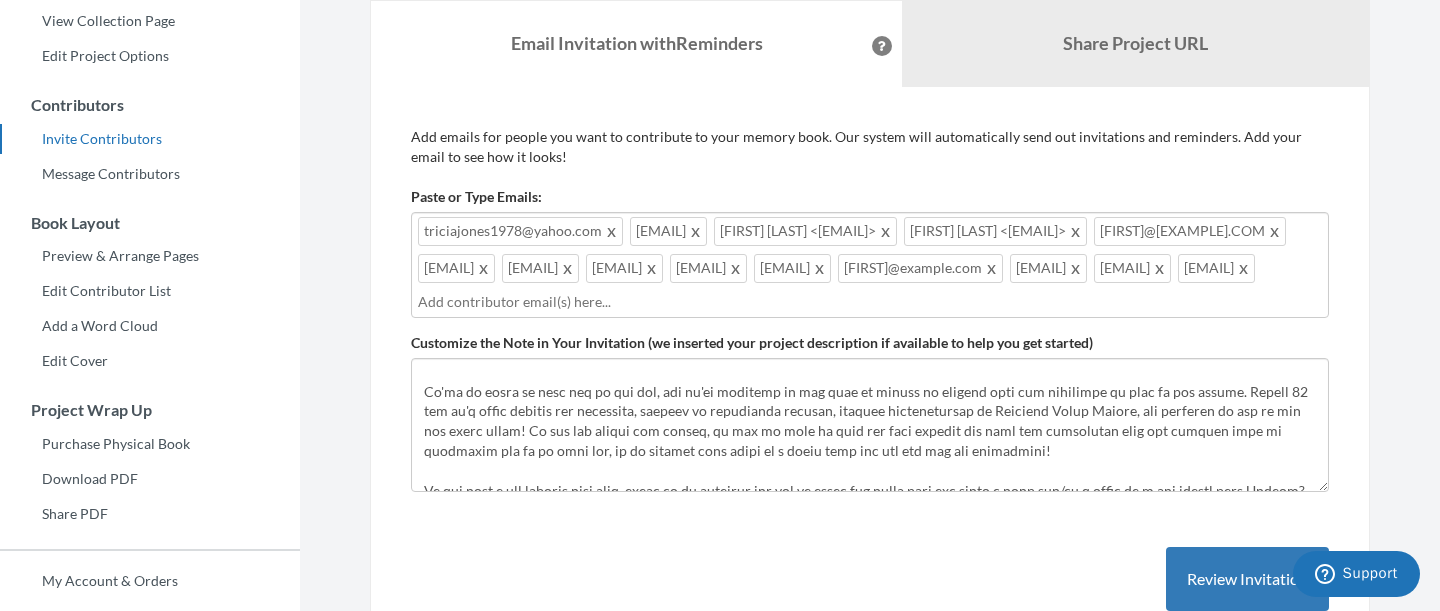 click on "[EMAIL] [EMAIL] [FIRST] [LAST] <[EMAIL]> [FIRST] [LAST] <[EMAIL]> [EMAIL] [EMAIL] [EMAIL] [EMAIL] [EMAIL] [EMAIL] [EMAIL] [EMAIL] [EMAIL] [EMAIL]" at bounding box center [870, 265] 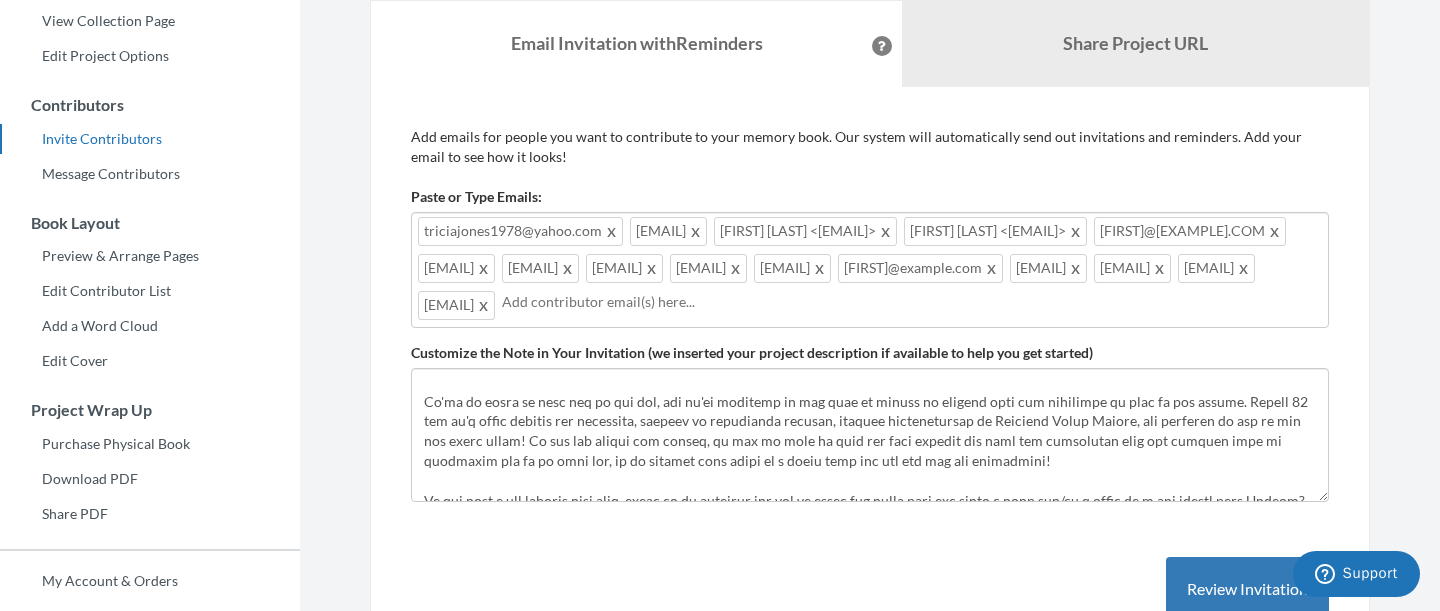 click at bounding box center (912, 302) 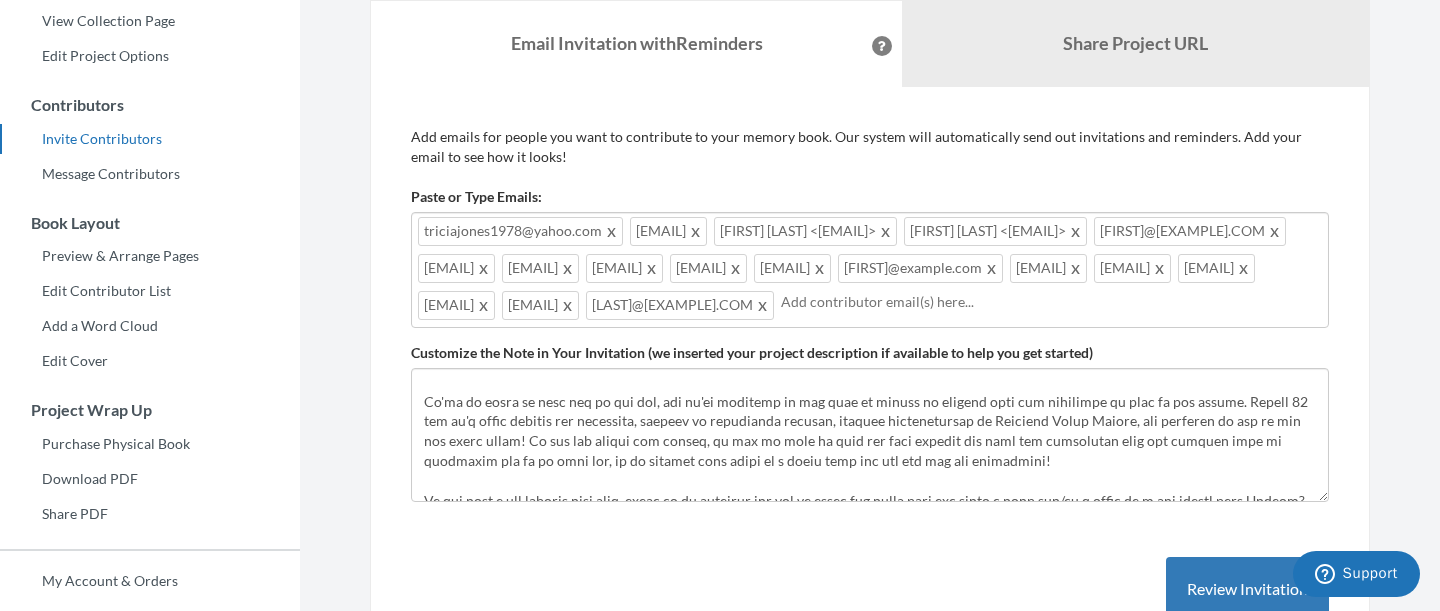 click at bounding box center [1051, 302] 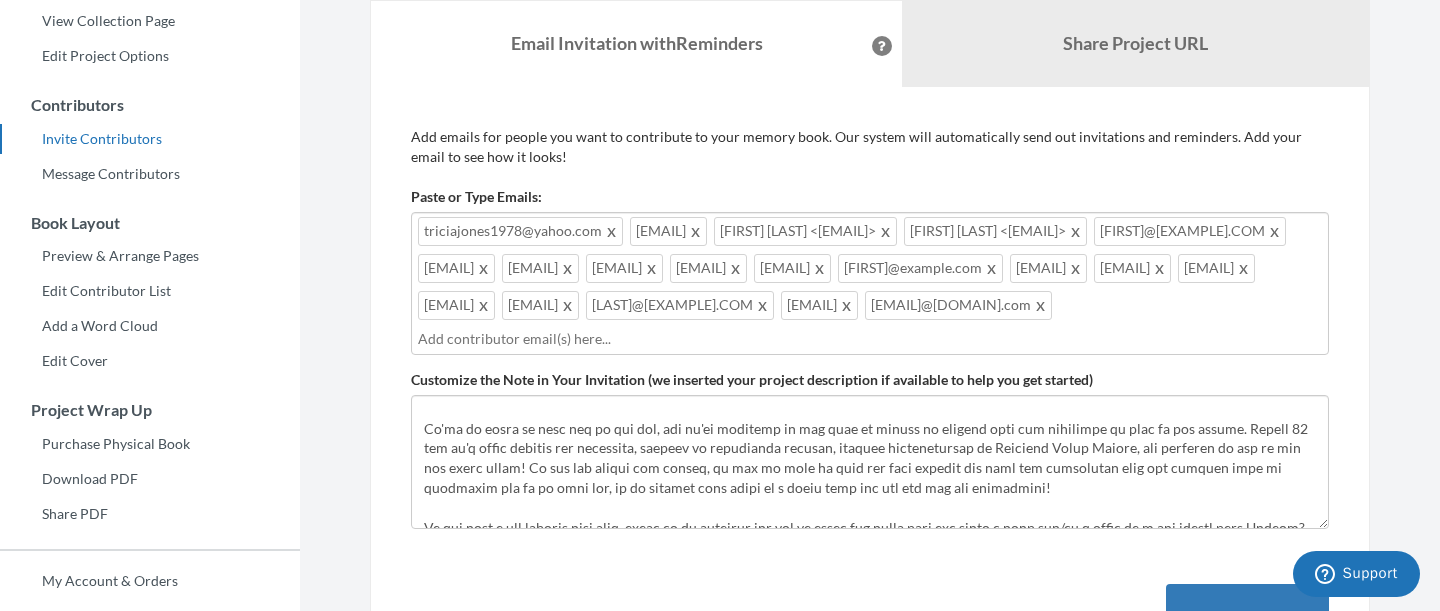 click at bounding box center [870, 339] 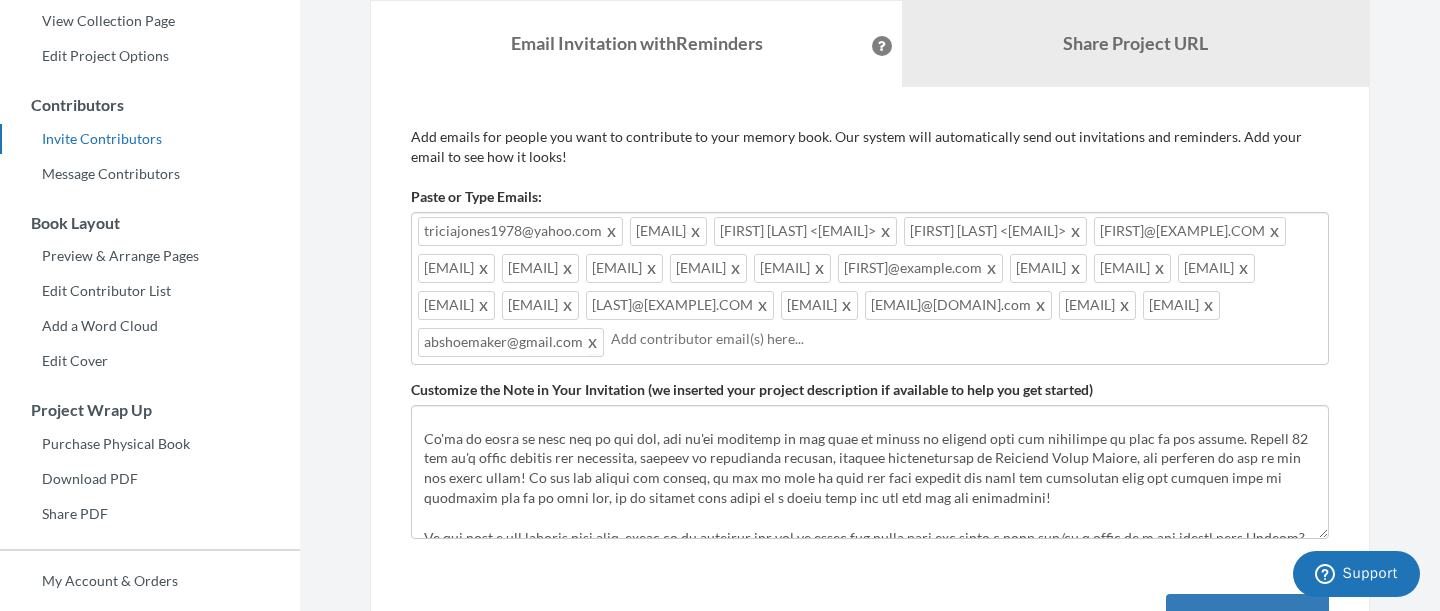 click at bounding box center (593, 342) 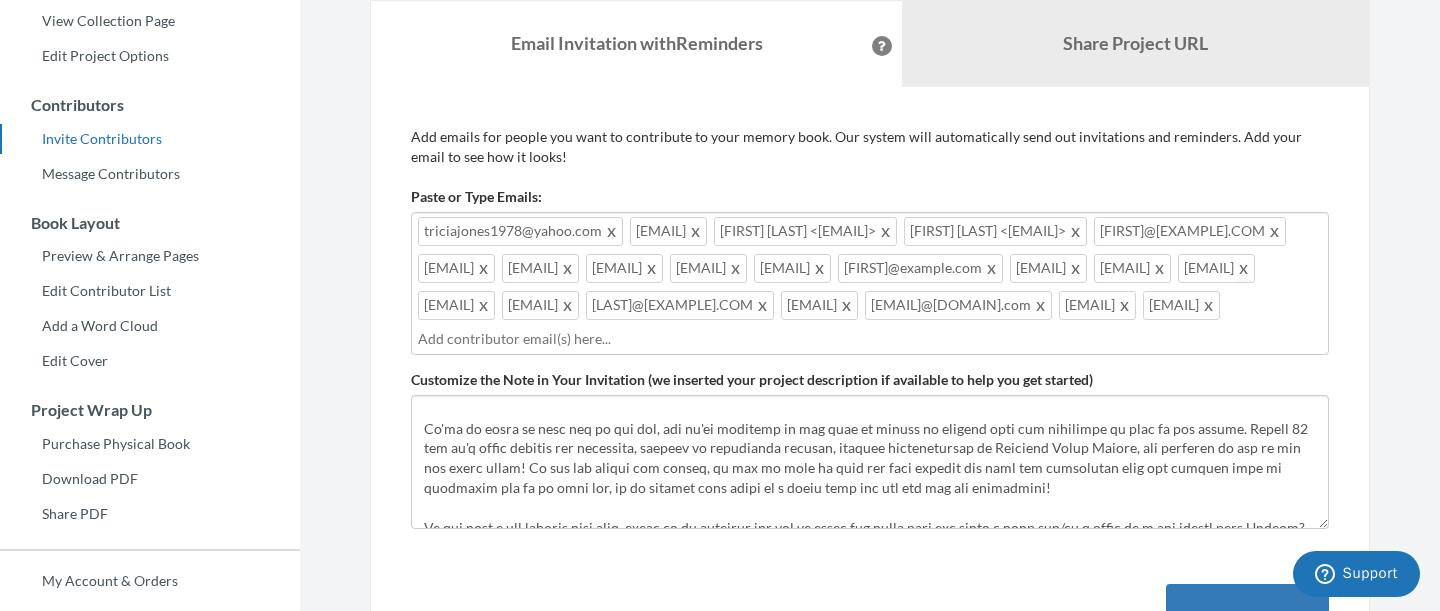 click at bounding box center (1244, 268) 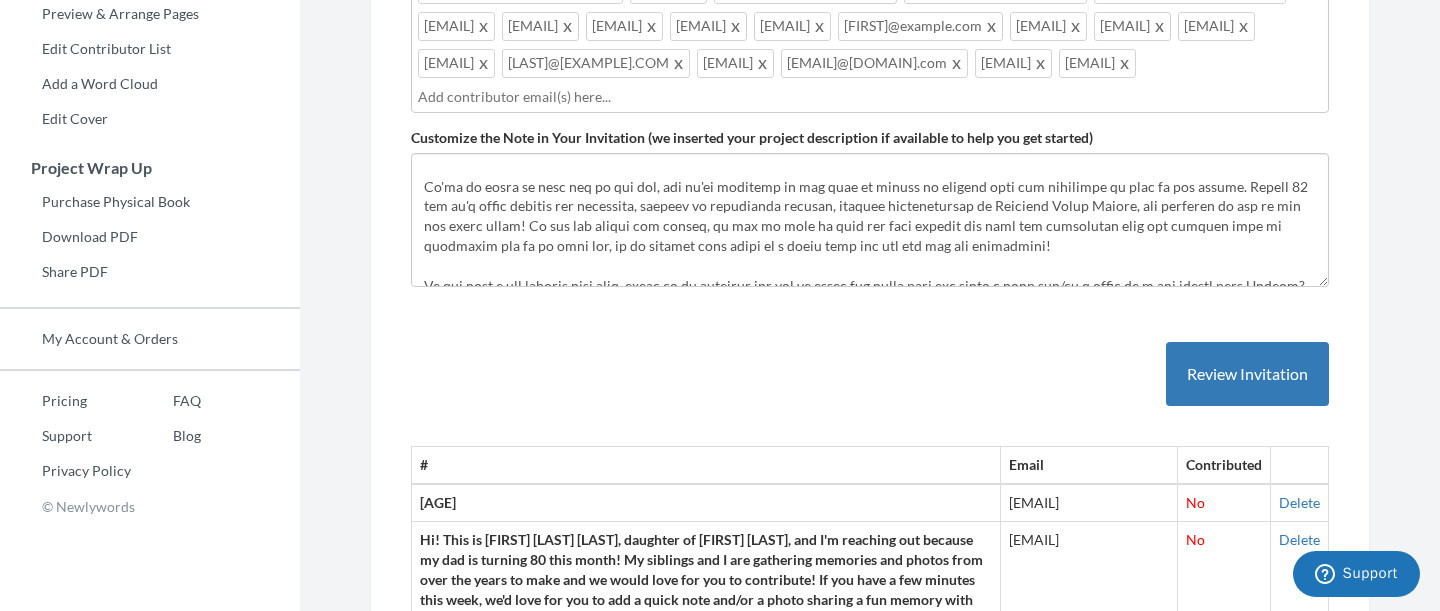 scroll, scrollTop: 570, scrollLeft: 0, axis: vertical 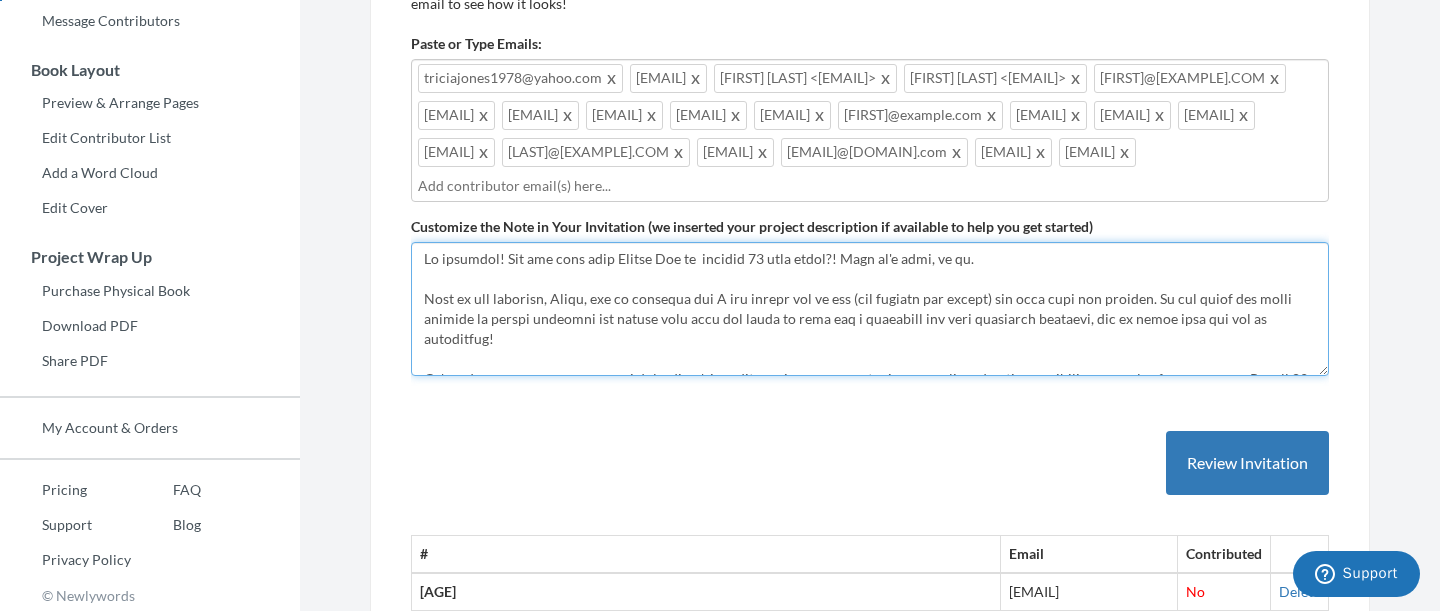 click on "Hi everyone! [FIRST] [LAST], is turning 80 this month. His family is making a scrapbook to gather memories and photos from over the years and we would love for you to contribute!
If you have a few minutes this week, we'd love for you to add a quick note and/or a photo sharing a fun memory with [FIRST]. Mid next week, we're organizing the submissions and having them made into a book. We'd love for you to contribute as we know our Dad / [FIRST] would love to hear from you.
(Also, we'd like to keep this a SURPRISE so please don't mention it to him until AFTER his birthday! )
Thanks a bunch,
The [LAST] Family
P. S.  If you have a note and a photo but need some help with getting it added, reach out to [FIRST] [LAST] at:  [EMAIL] or [PHONE]" at bounding box center [870, 309] 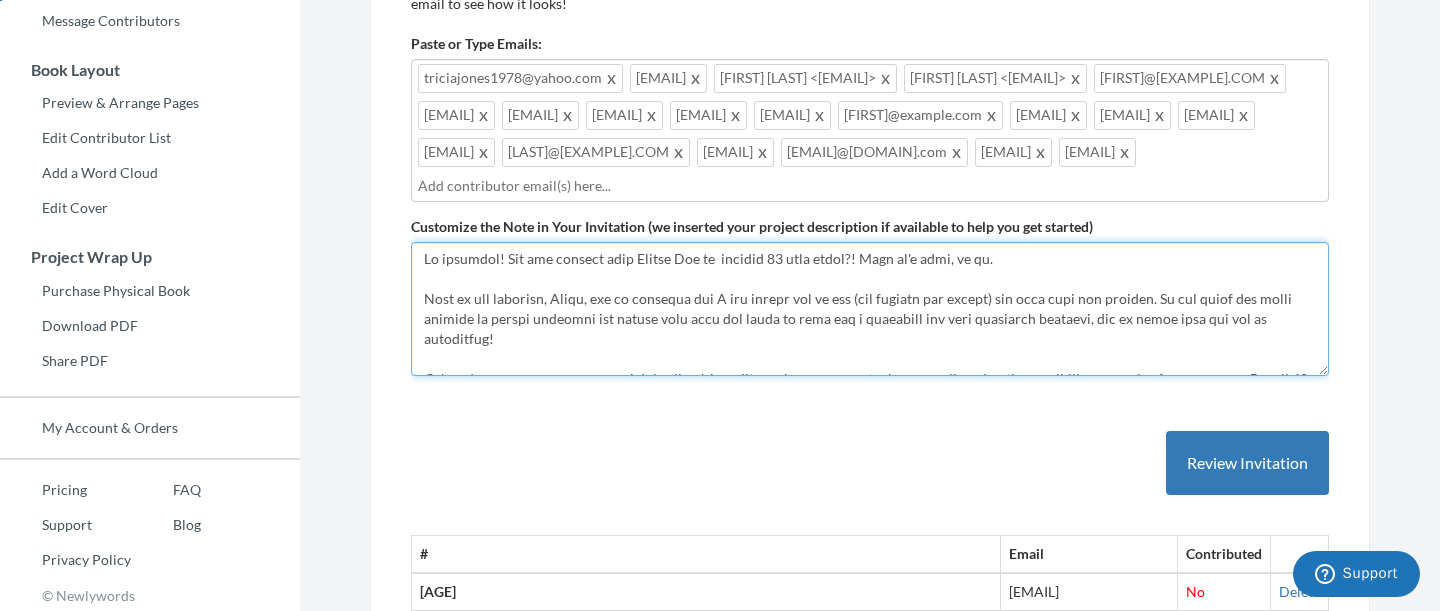 click on "Hi everyone! [FIRST] [LAST], is turning 80 this month. His family is making a scrapbook to gather memories and photos from over the years and we would love for you to contribute!
If you have a few minutes this week, we'd love for you to add a quick note and/or a photo sharing a fun memory with [FIRST]. Mid next week, we're organizing the submissions and having them made into a book. We'd love for you to contribute as we know our Dad / [FIRST] would love to hear from you.
(Also, we'd like to keep this a SURPRISE so please don't mention it to him until AFTER his birthday! )
Thanks a bunch,
The [LAST] Family
P. S.  If you have a note and a photo but need some help with getting it added, reach out to [FIRST] [LAST] at:  [EMAIL] or [PHONE]" at bounding box center (870, 309) 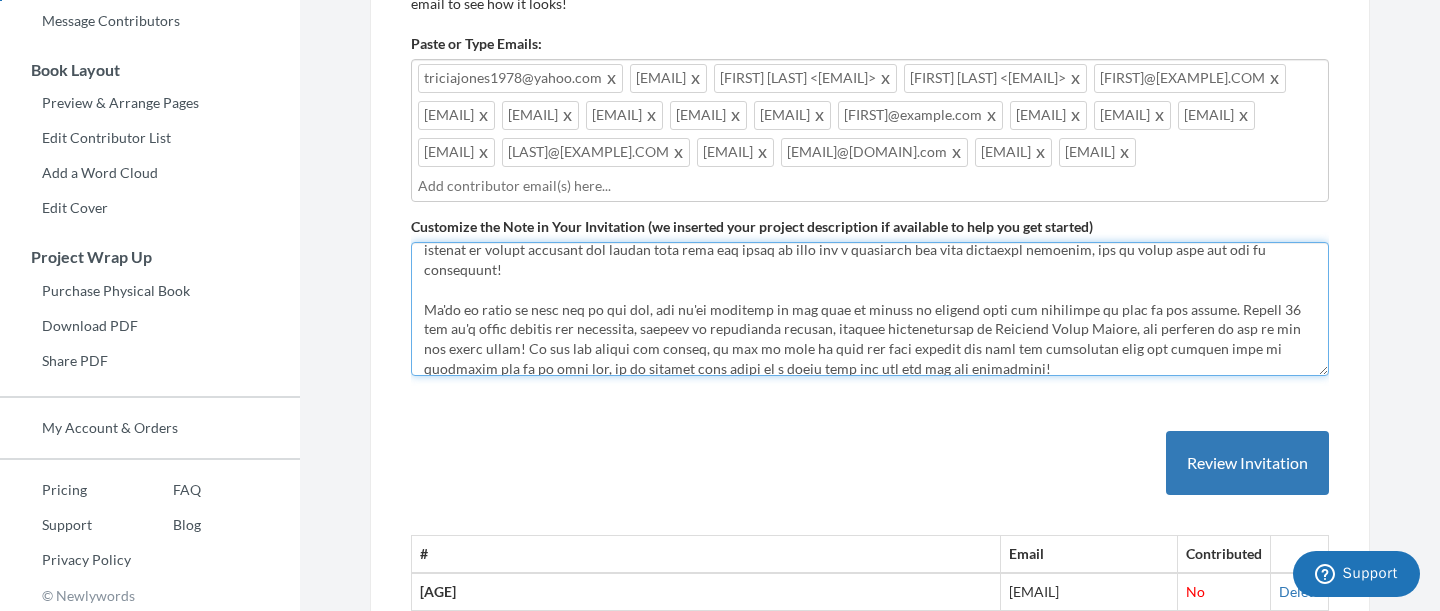 scroll, scrollTop: 14, scrollLeft: 0, axis: vertical 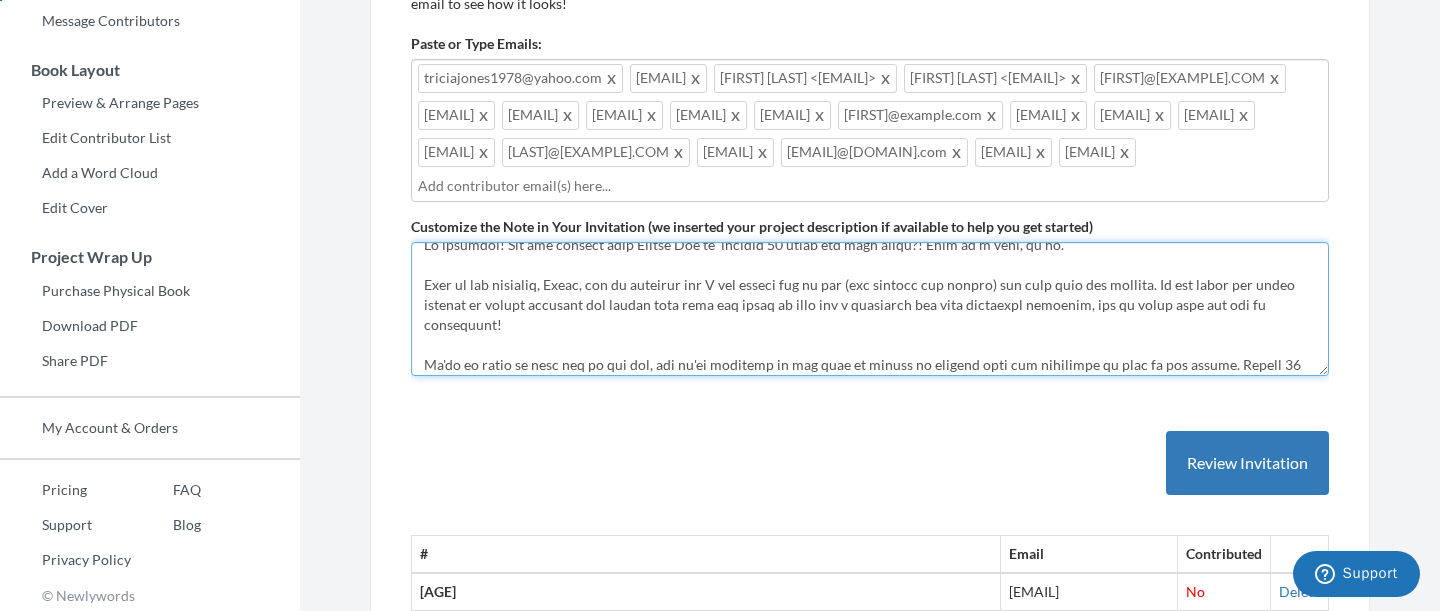 click on "Hi everyone! [FIRST] [LAST], is turning 80 this month. His family is making a scrapbook to gather memories and photos from over the years and we would love for you to contribute!
If you have a few minutes this week, we'd love for you to add a quick note and/or a photo sharing a fun memory with [FIRST]. Mid next week, we're organizing the submissions and having them made into a book. We'd love for you to contribute as we know our Dad / [FIRST] would love to hear from you.
(Also, we'd like to keep this a SURPRISE so please don't mention it to him until AFTER his birthday! )
Thanks a bunch,
The [LAST] Family
P. S.  If you have a note and a photo but need some help with getting it added, reach out to [FIRST] [LAST] at:  [EMAIL] or [PHONE]" at bounding box center [870, 309] 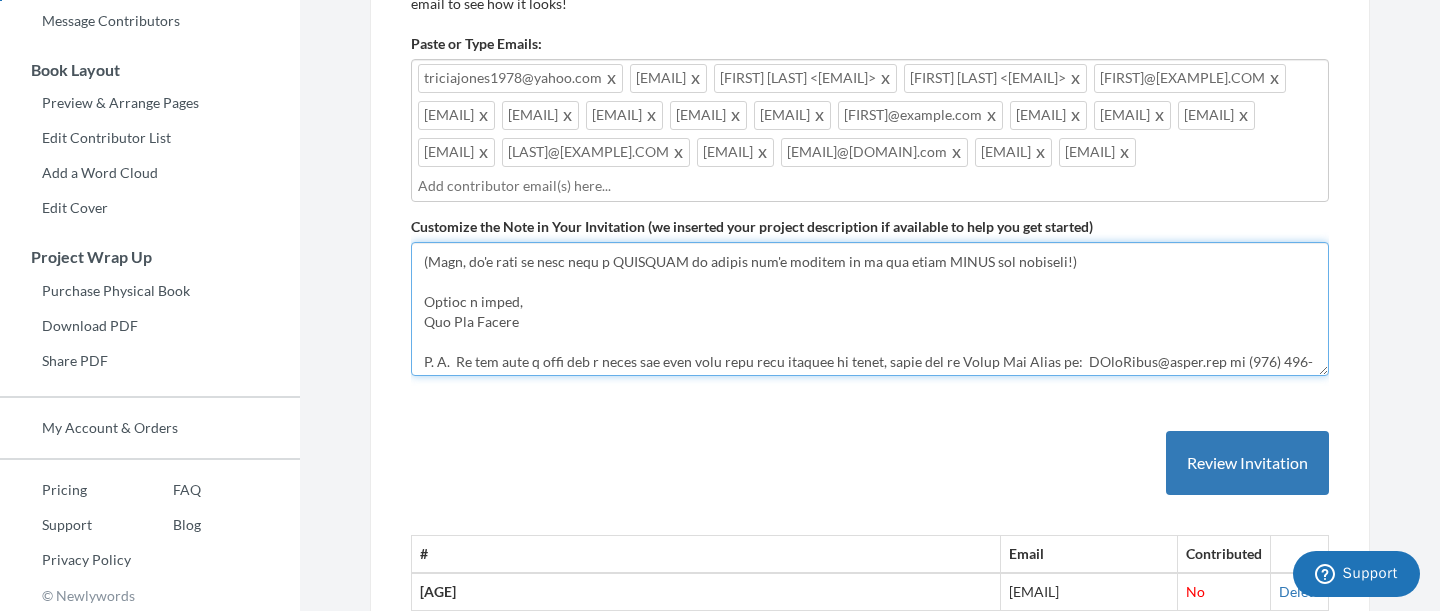 scroll, scrollTop: 320, scrollLeft: 0, axis: vertical 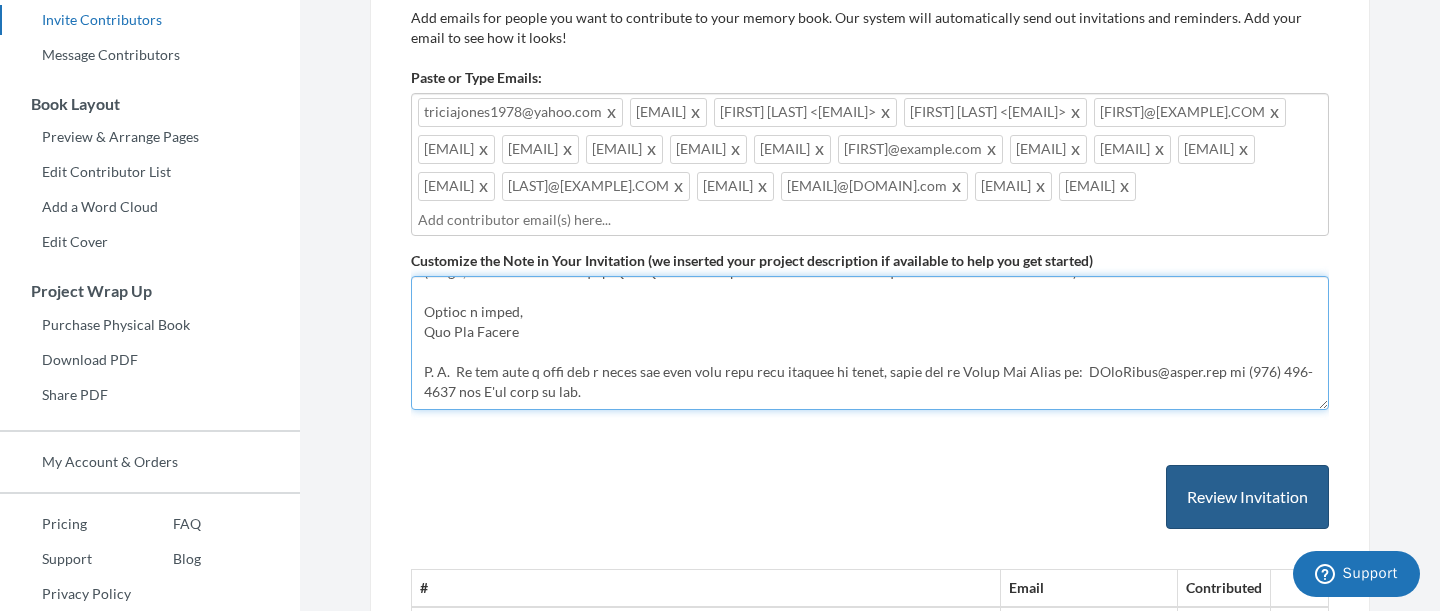 type on "Hi everyone! Can you believe that [FIRST] [LAST] is  turning 80 years old this month?! Well it's true, he is.
This is his daughter, [FIRST], and my siblings and I are asking all of you (his friends and family) for help with his present. We are using the below website to gather memories and photos from over the years to make him a scrapbook for this momentous occasion, and we would love for you to contribute!
We're so lucky to have him as our dad, and we're inspired by how much he shares of himself with the community as well as his family. Nearly 80 and he's still passing out backpacks, reading to elementary classes, driving grandchildren to Vacation Bible School, and teaching us how to use our power tools! In all the hustle and bustle, it can be hard to stop and show someone how much you appreciate them and looking back to reminisce can be so much fun, so we thought this could be a great gift for the man who has everything!
If you have a few minutes this week, would it be possible for you to visit the belo..." 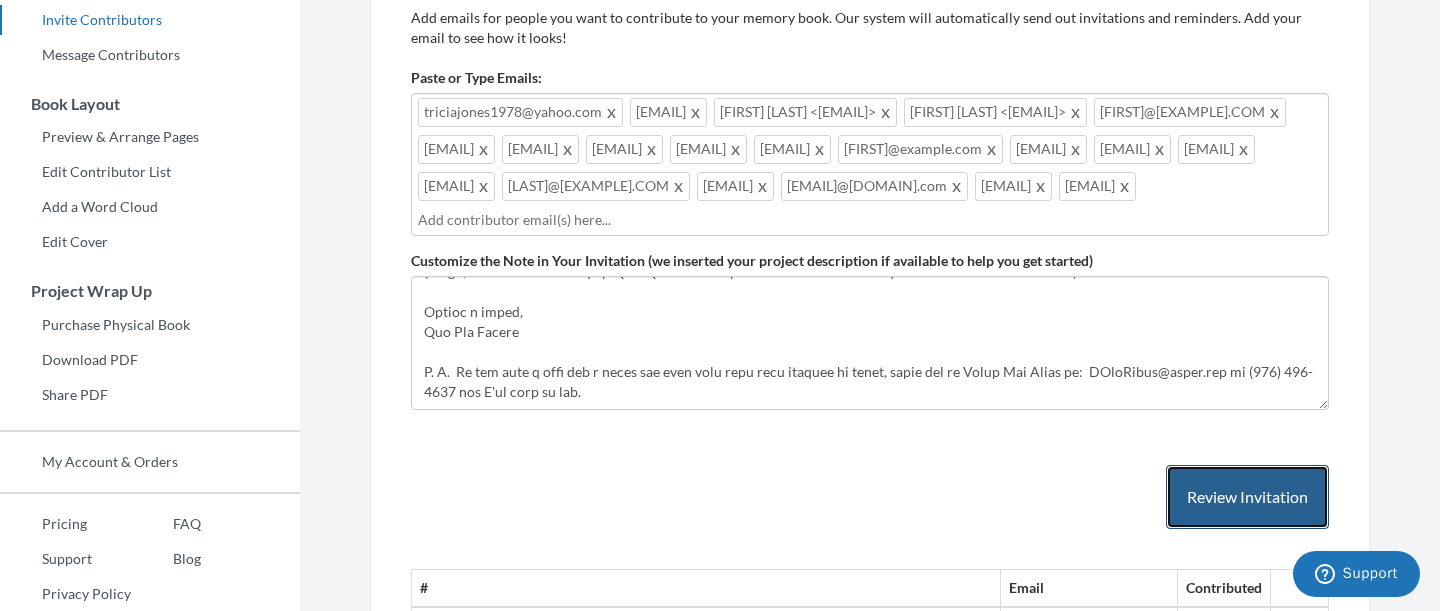 click on "Review Invitation" at bounding box center [1247, 497] 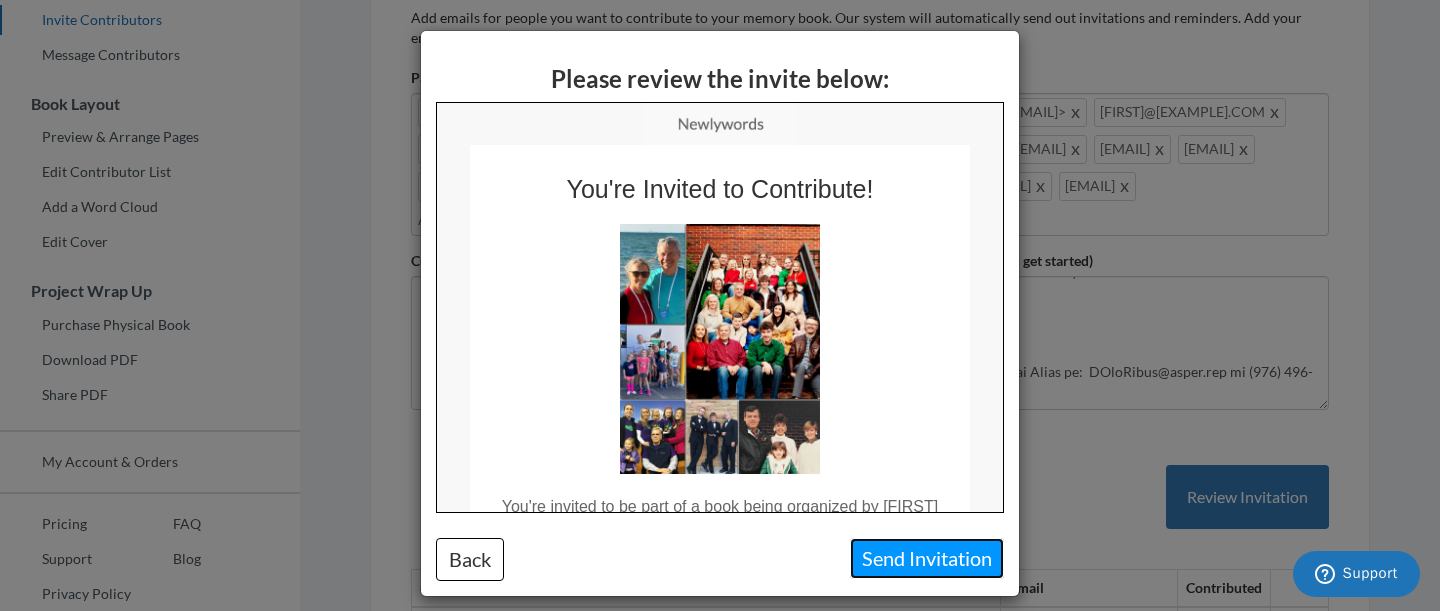 click on "Send Invitation" at bounding box center (927, 558) 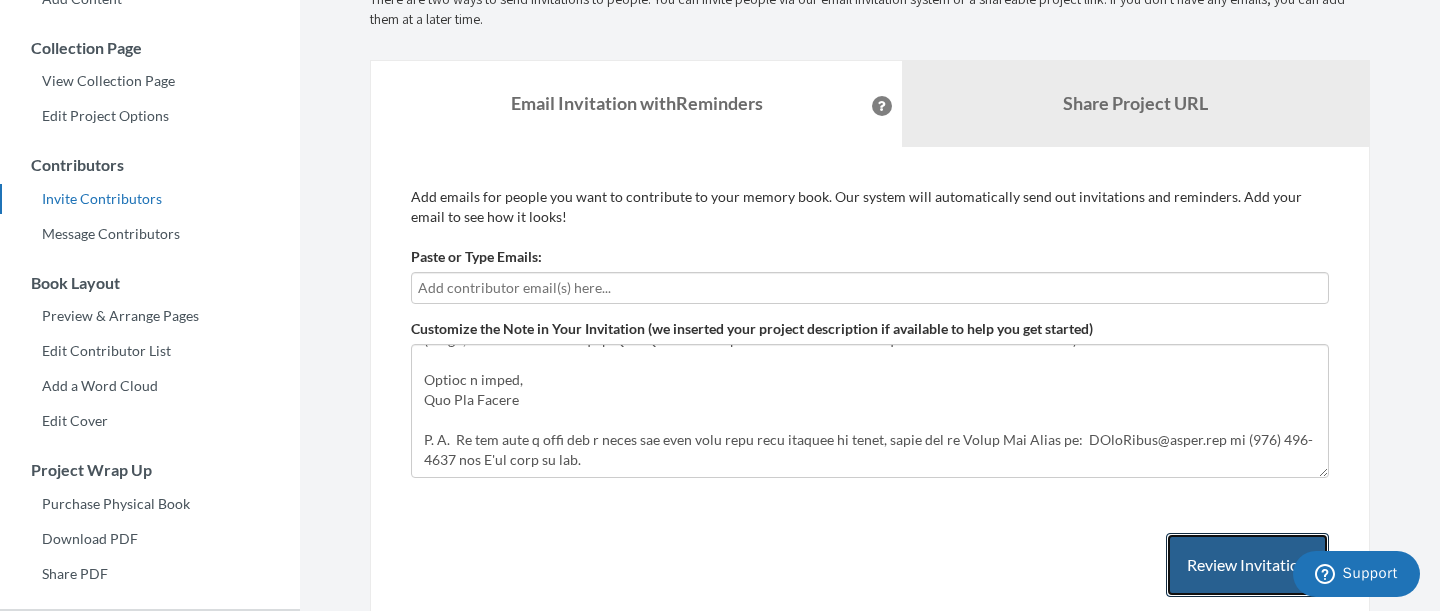 scroll, scrollTop: 0, scrollLeft: 0, axis: both 